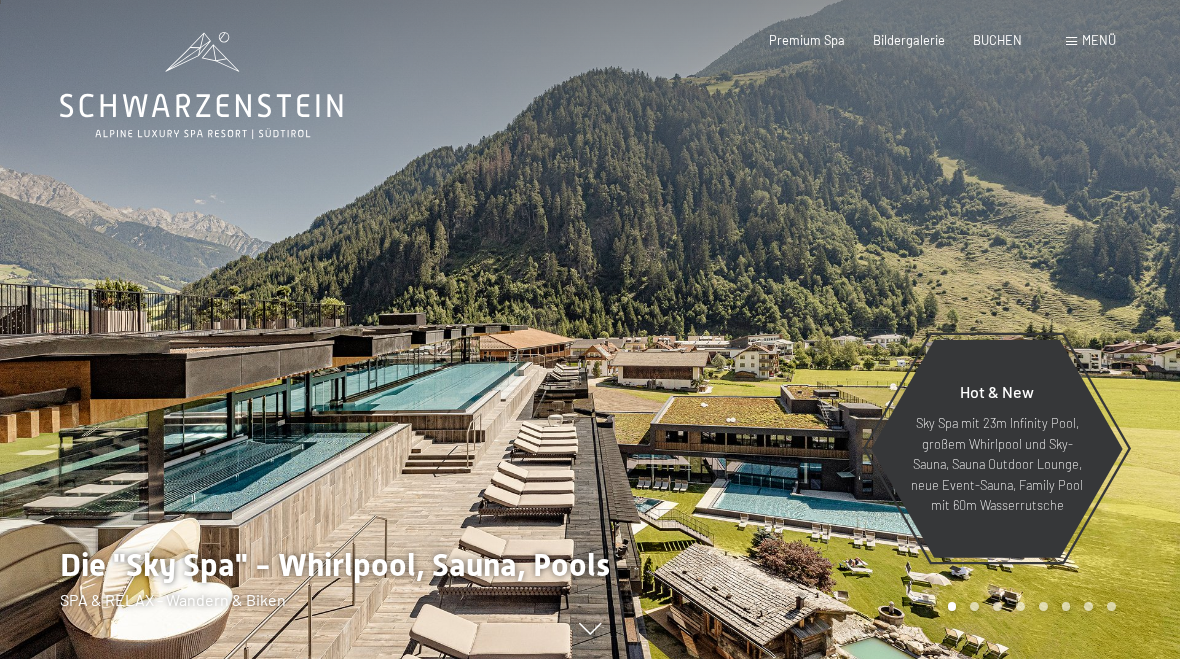 scroll, scrollTop: 9, scrollLeft: 0, axis: vertical 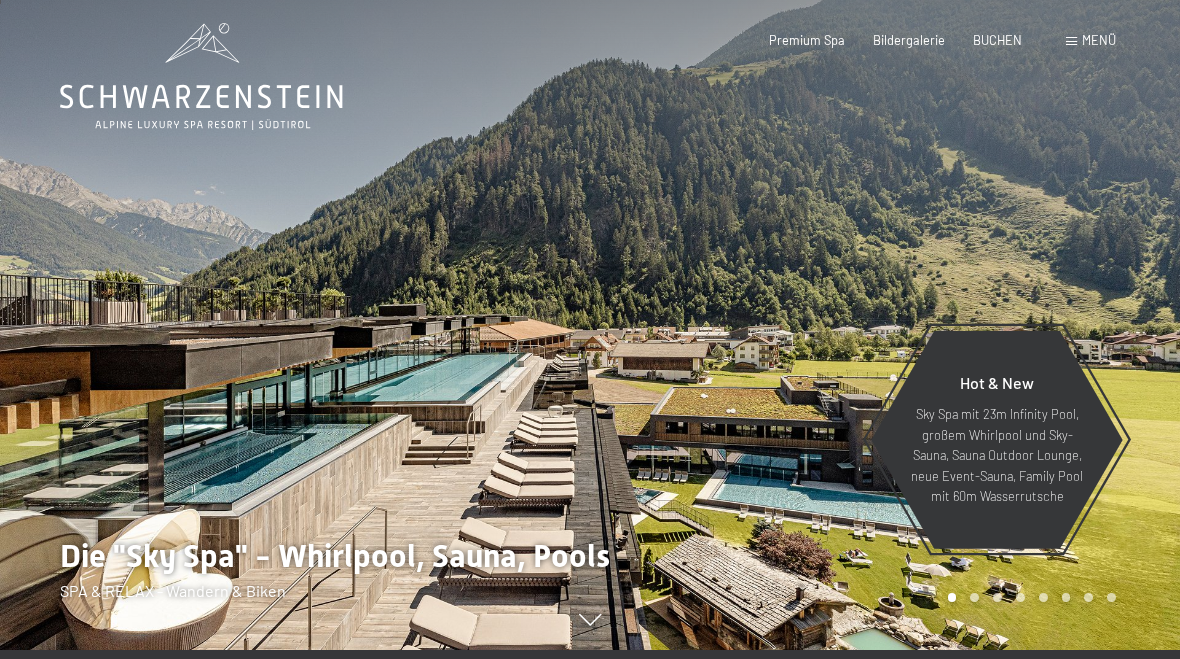 click on "Menü" at bounding box center (1099, 40) 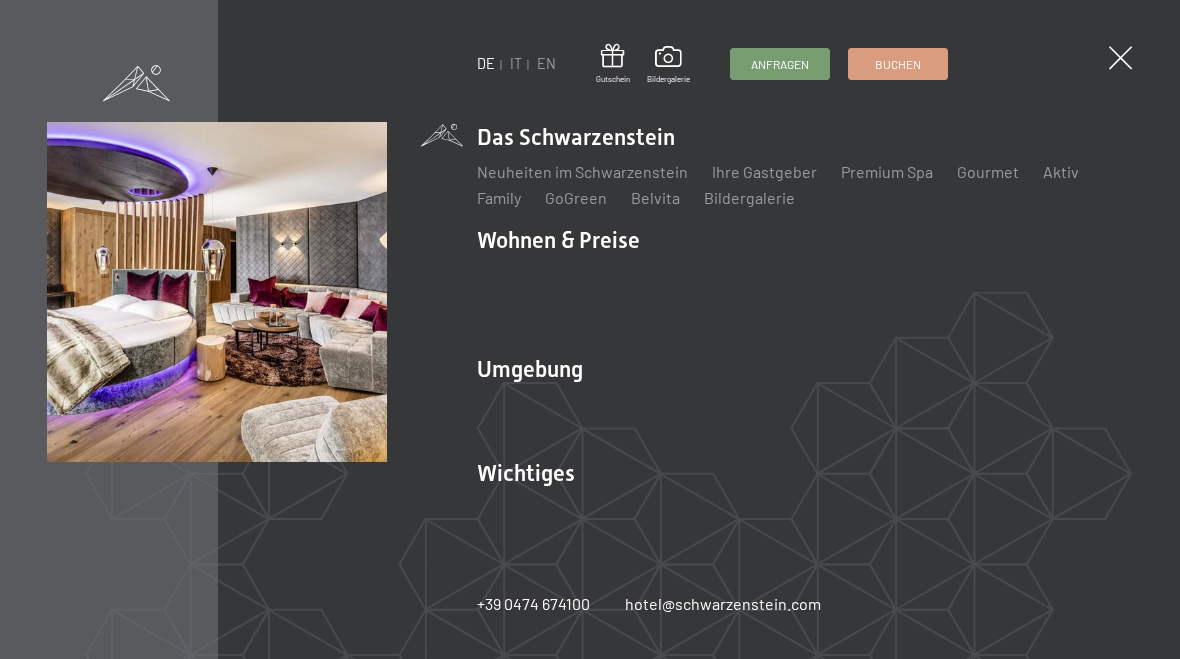 click on "Angebote" at bounding box center [806, 275] 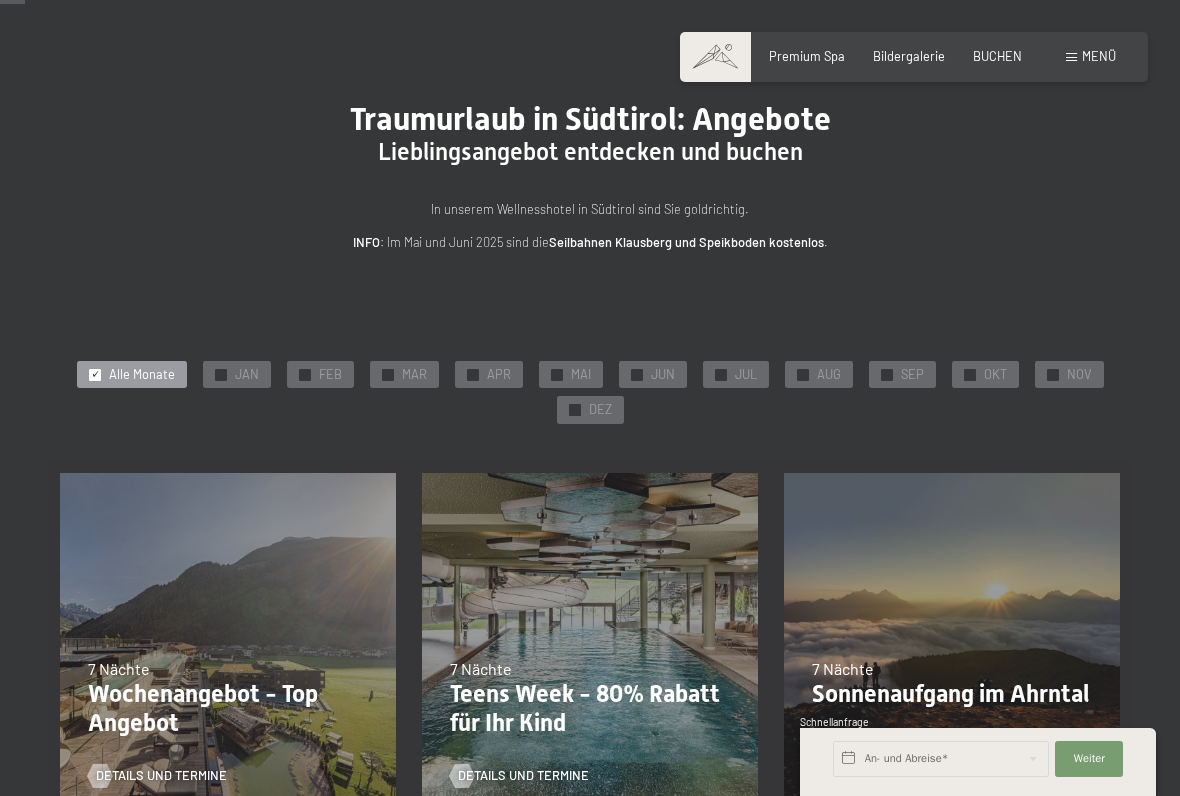 scroll, scrollTop: 61, scrollLeft: 0, axis: vertical 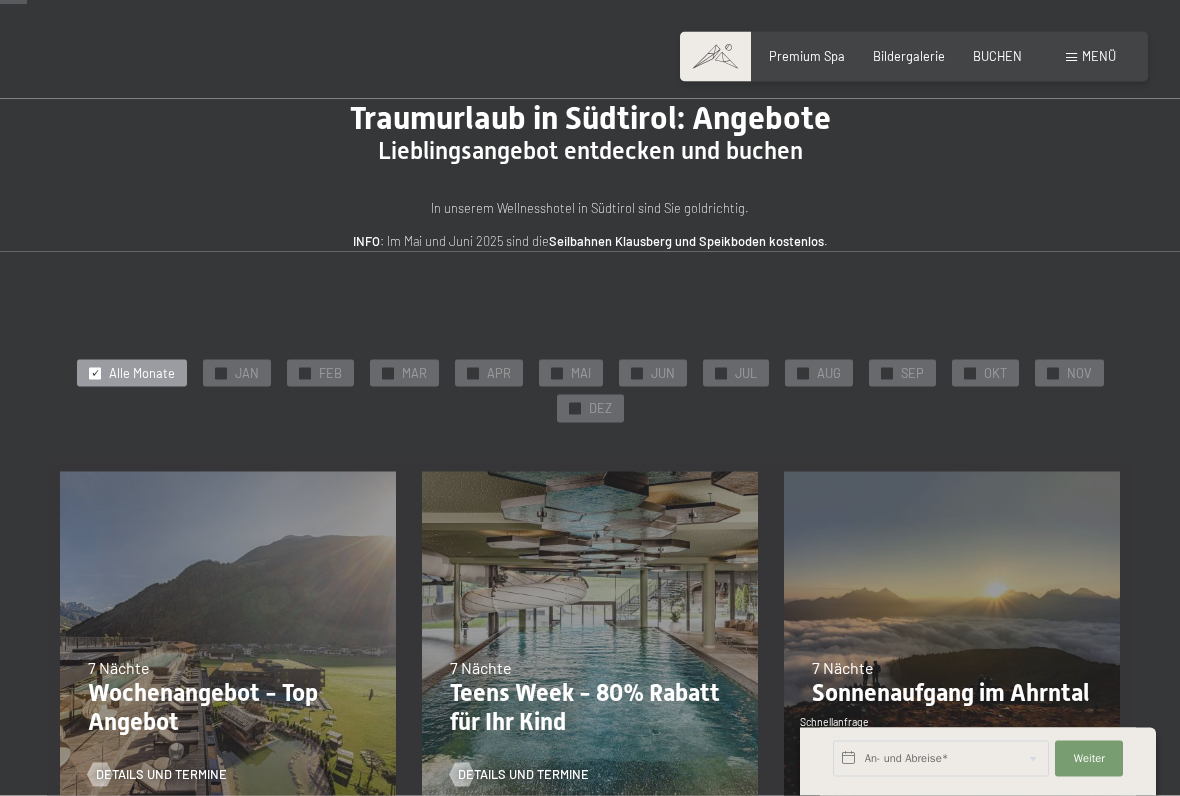 click on "JAN" at bounding box center [247, 374] 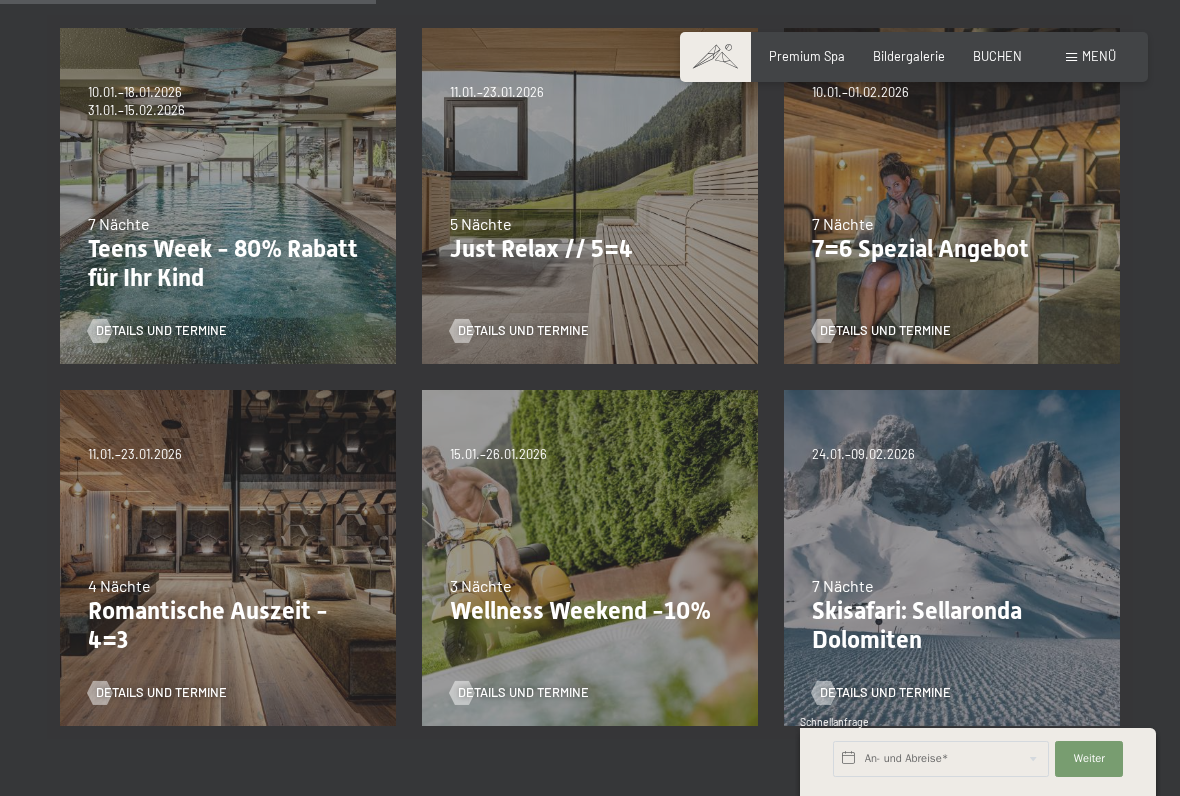 scroll, scrollTop: 508, scrollLeft: 0, axis: vertical 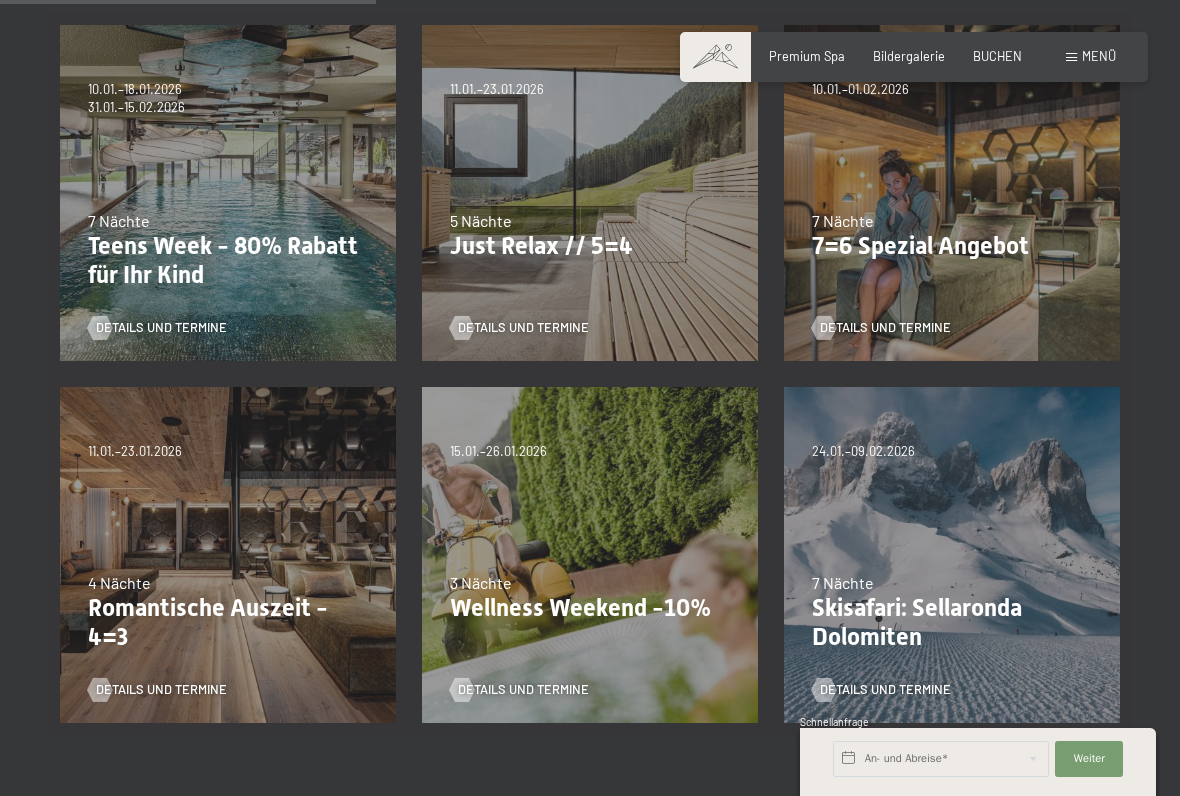 click on "BUCHEN" at bounding box center [997, 56] 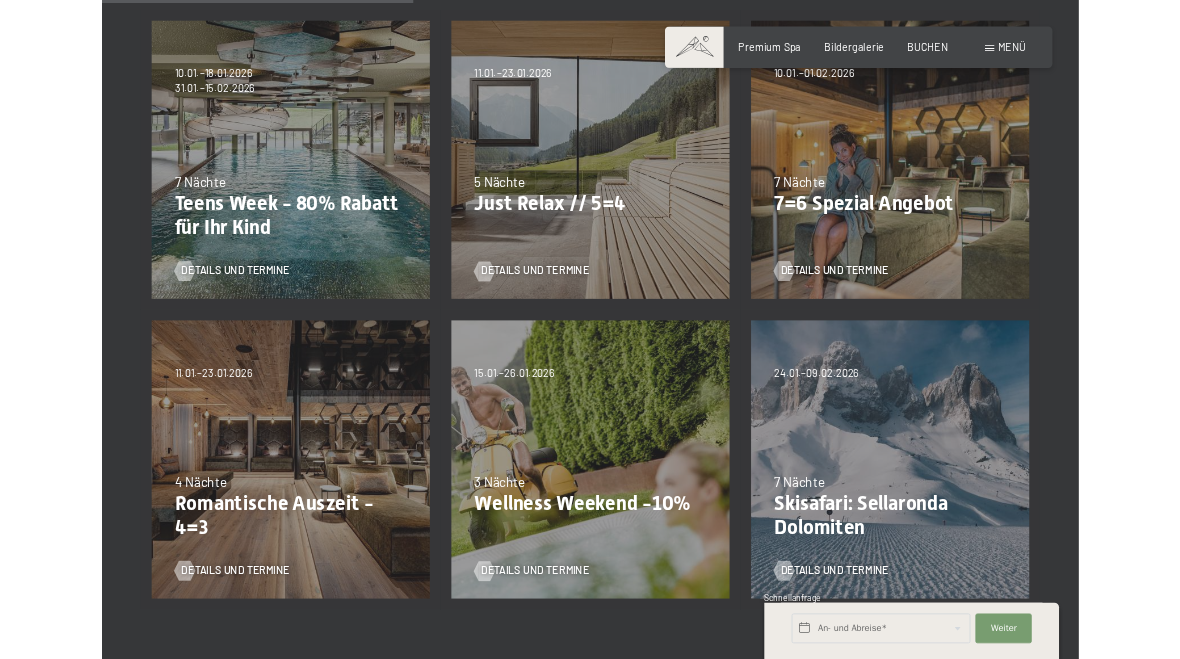 scroll, scrollTop: 0, scrollLeft: 0, axis: both 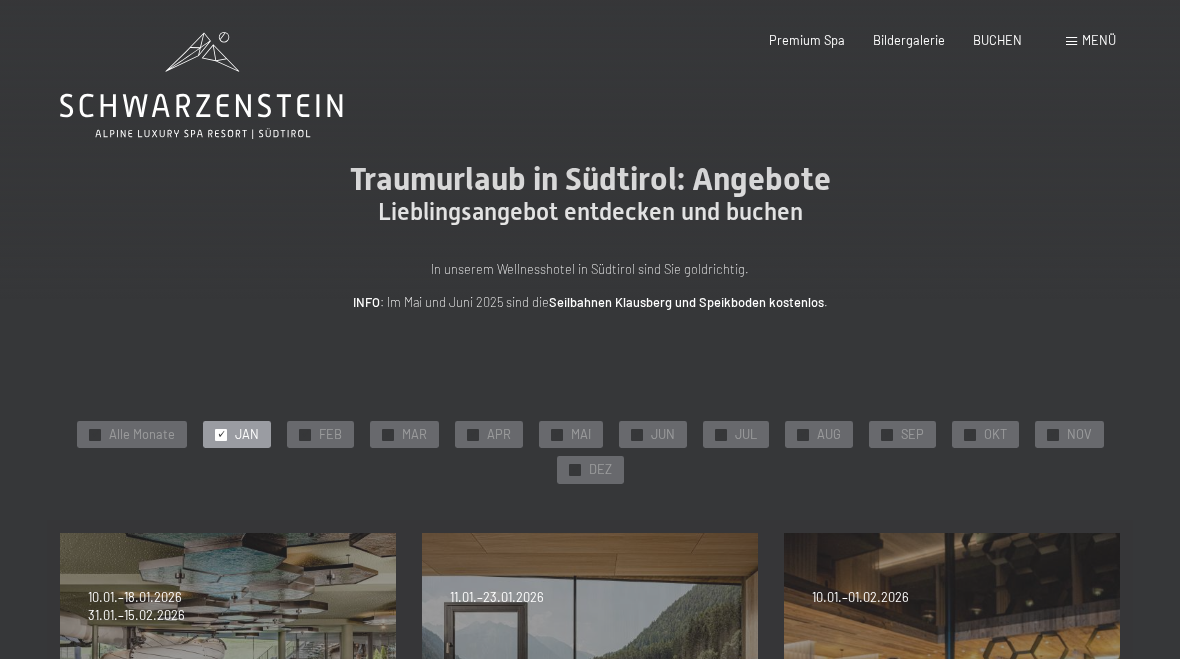click on "JAN" at bounding box center [247, 435] 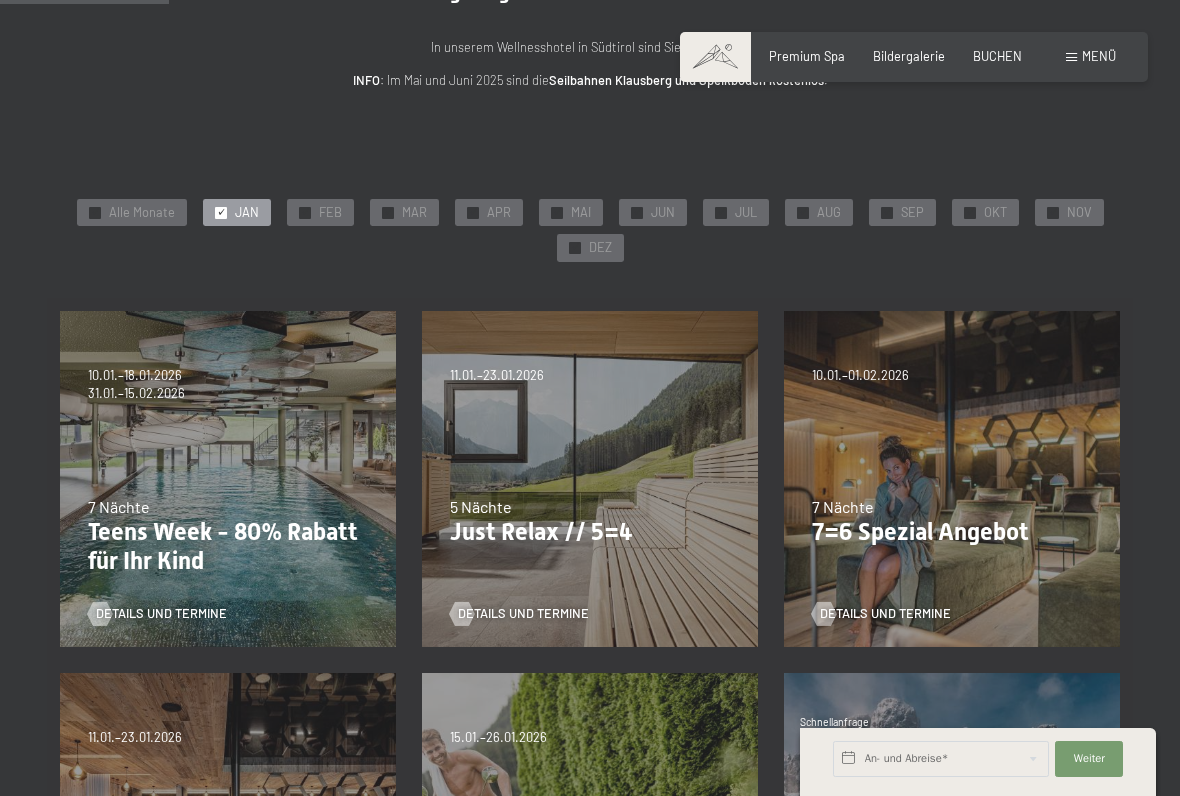 scroll, scrollTop: 217, scrollLeft: 0, axis: vertical 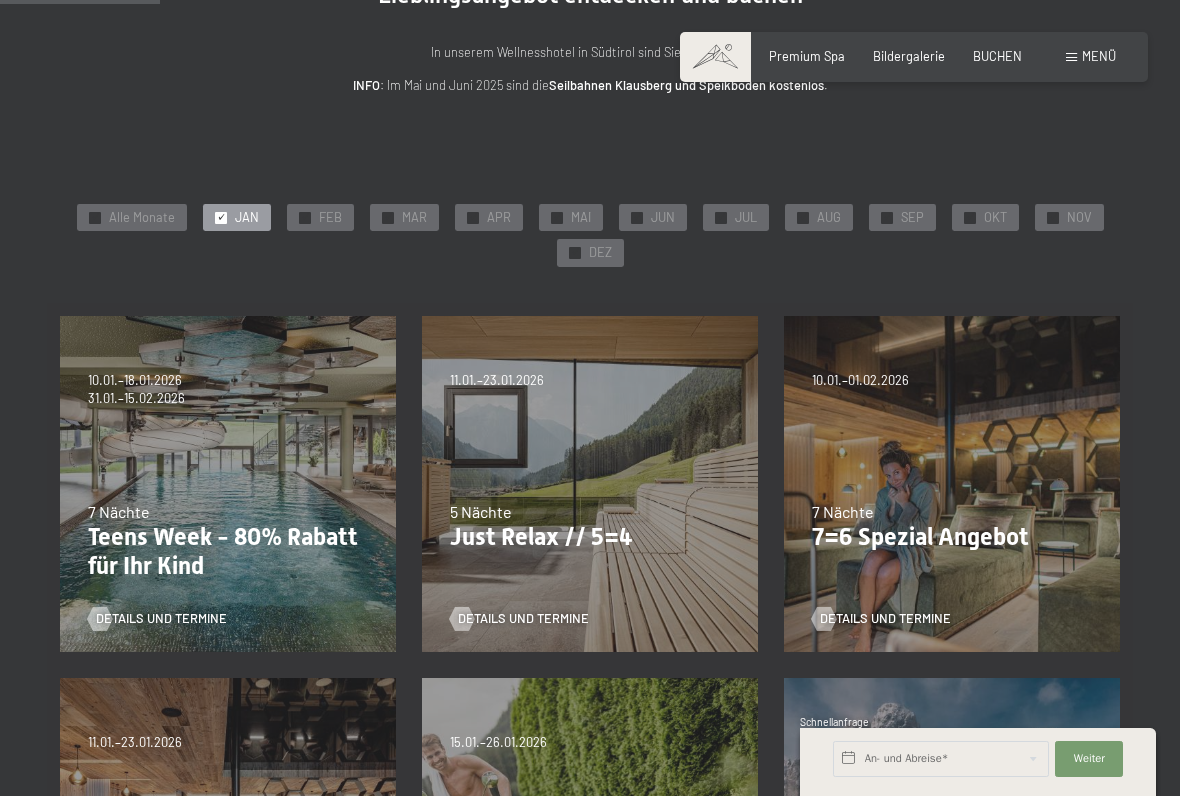 click on "BUCHEN" at bounding box center [997, 56] 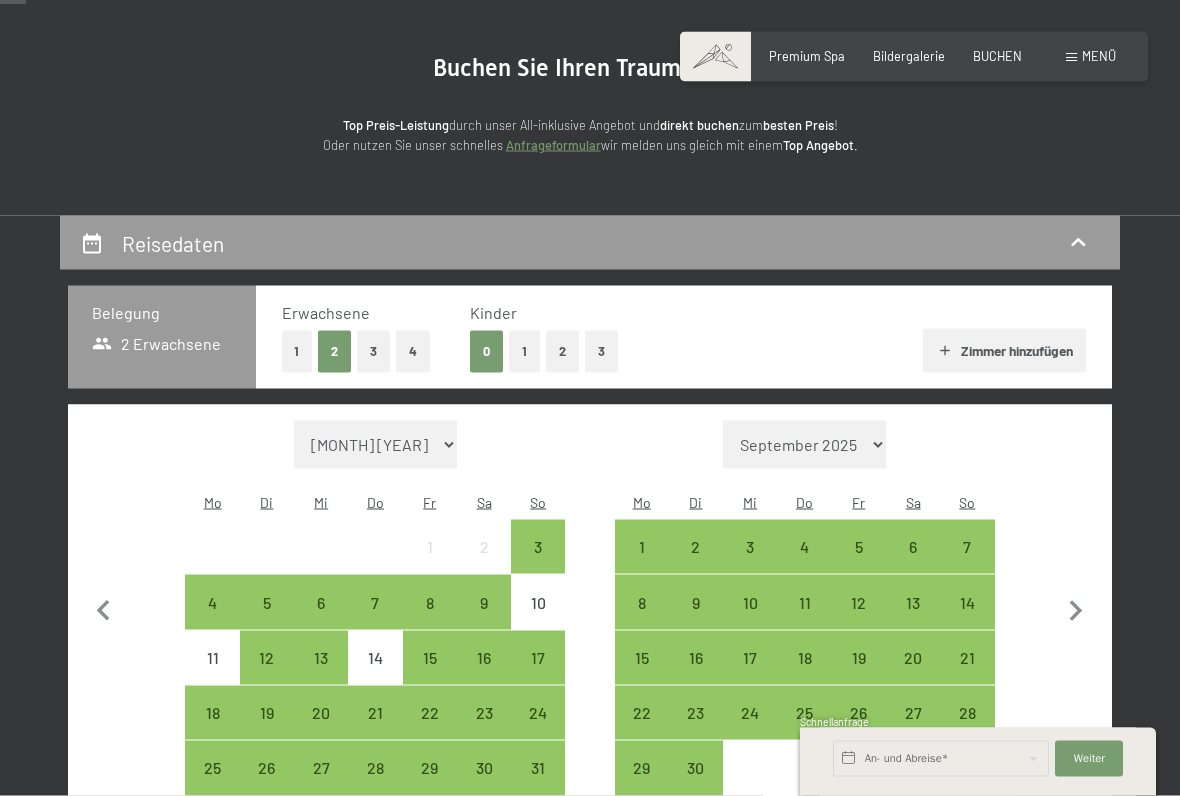 scroll, scrollTop: 172, scrollLeft: 0, axis: vertical 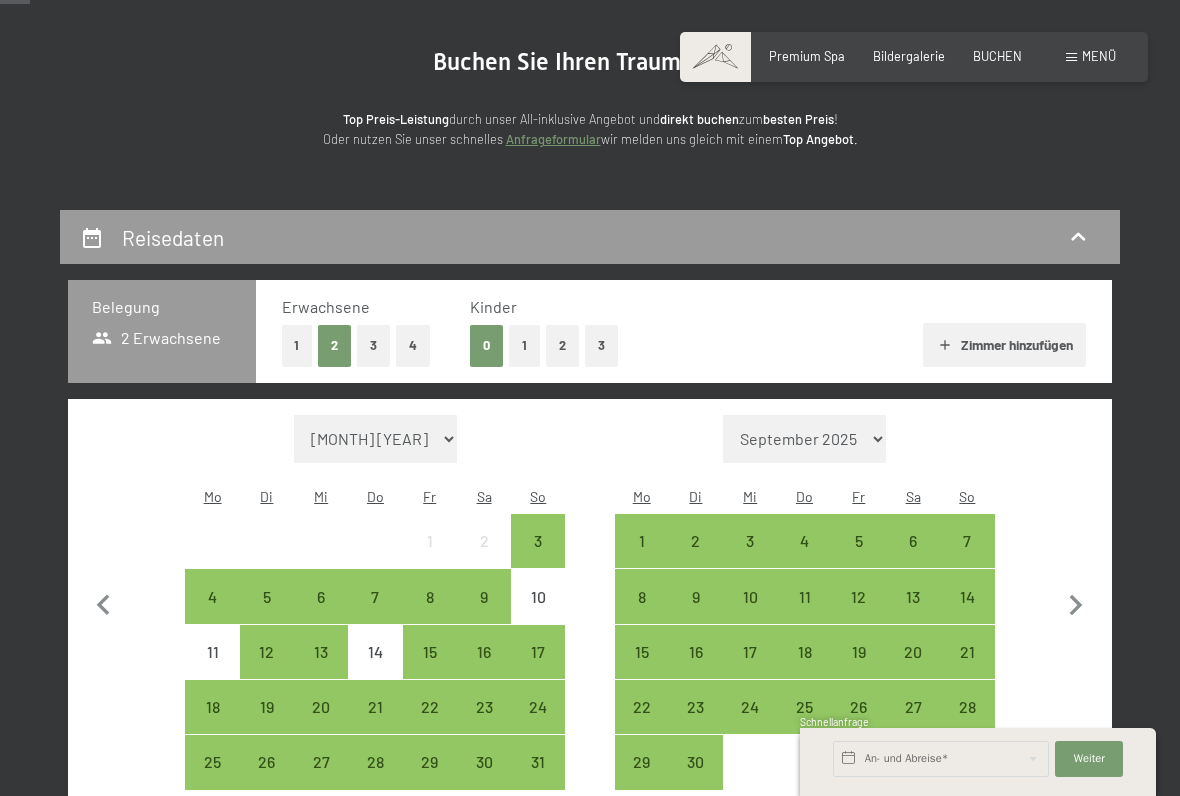 click 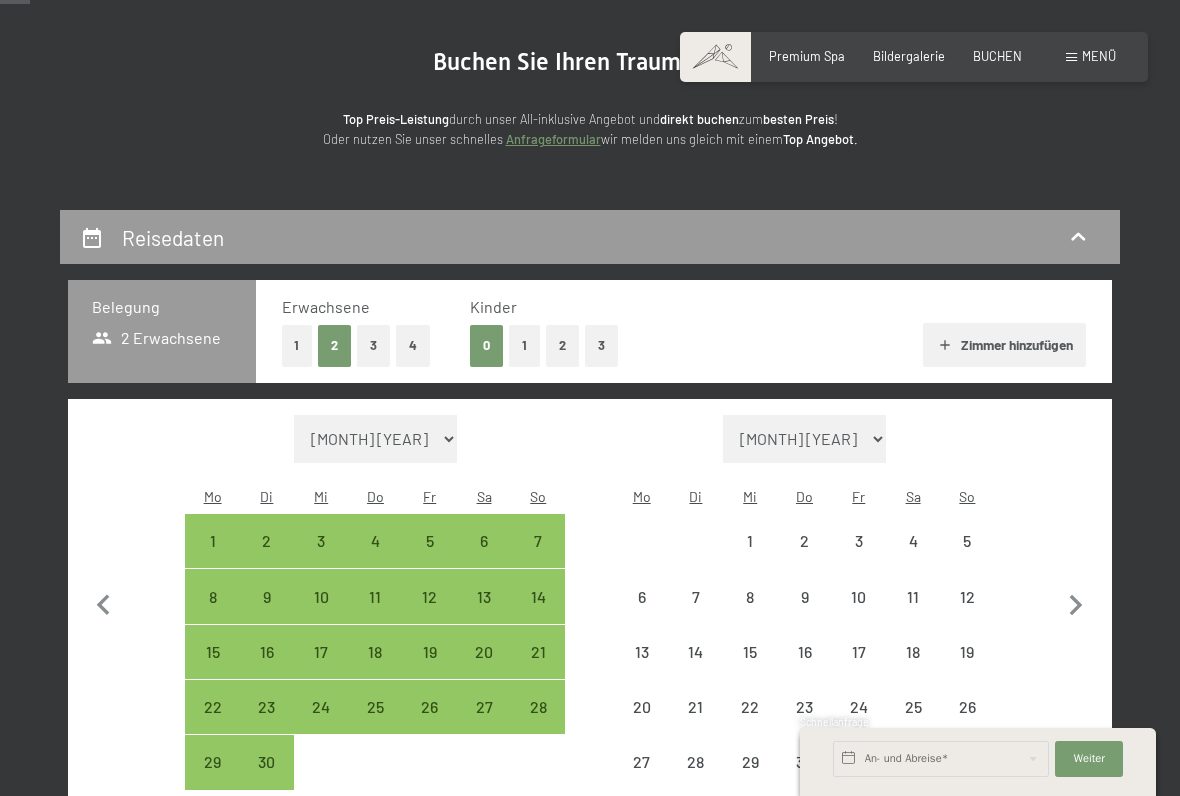 click 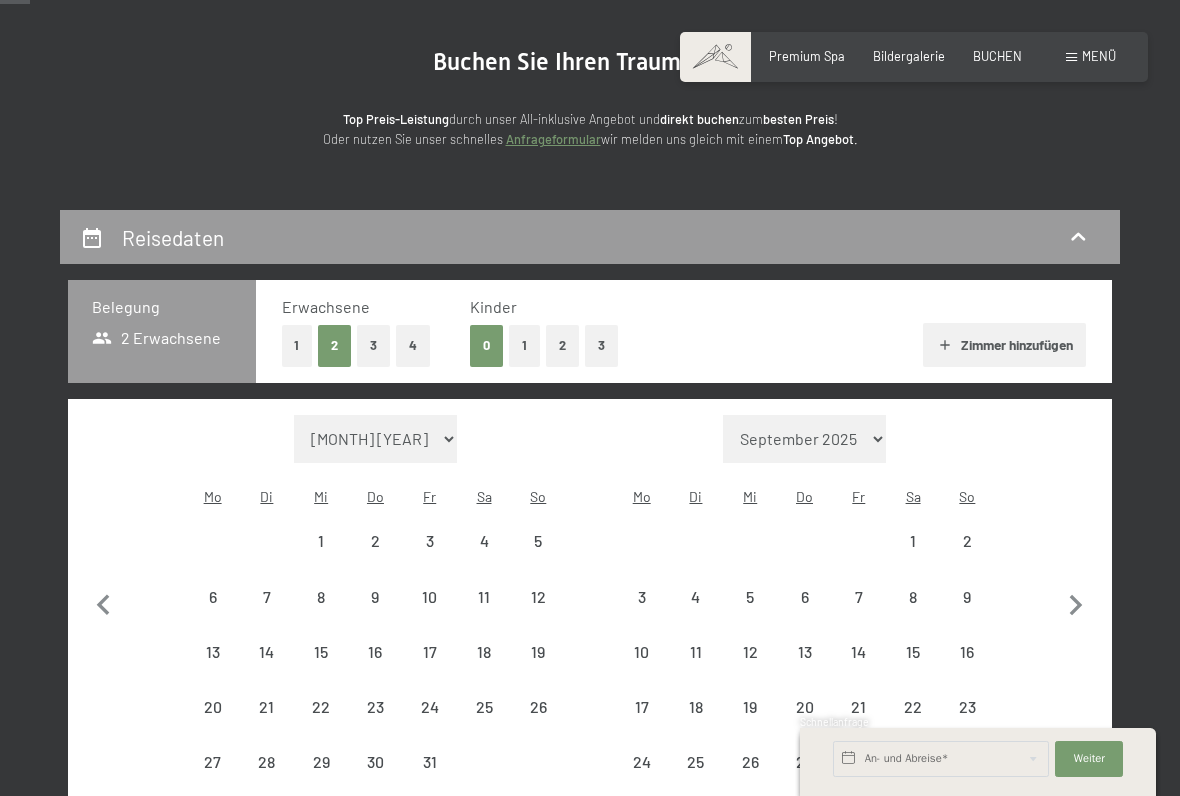 select on "2025-10-01" 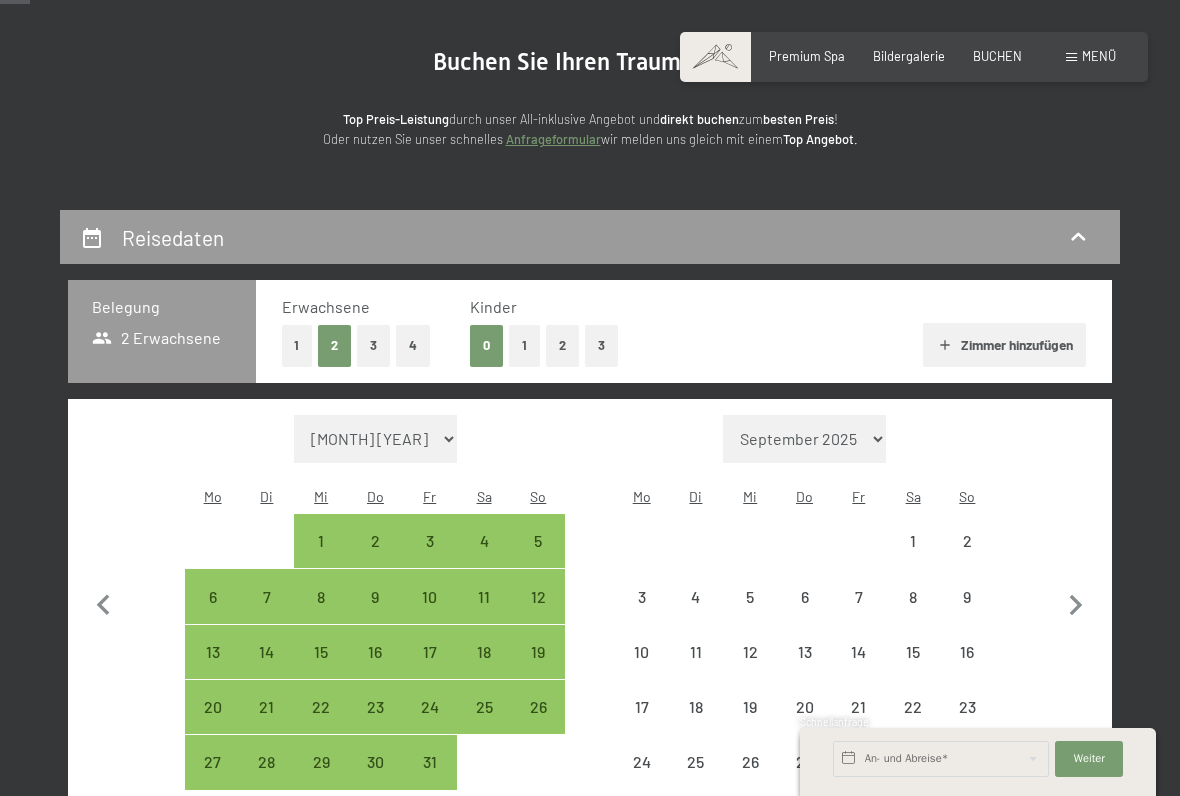 click 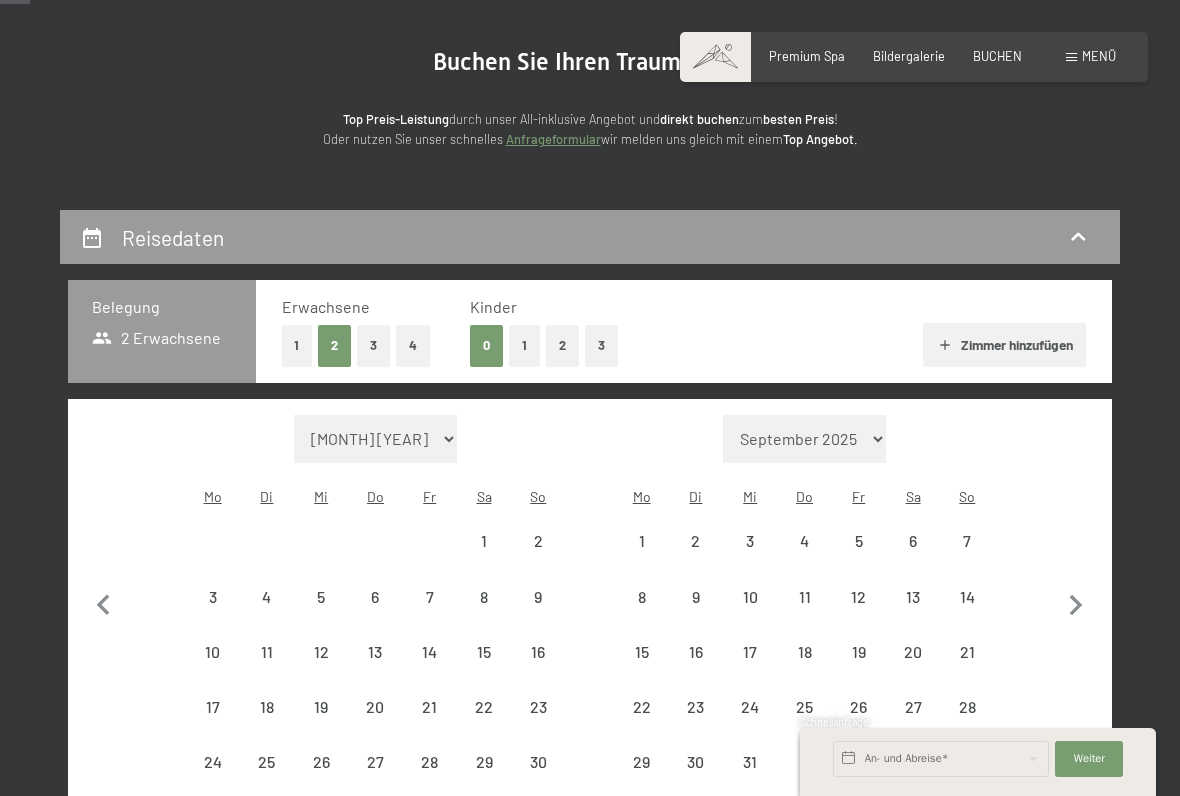 select on "[YEAR]-[MONTH]-[DAY]" 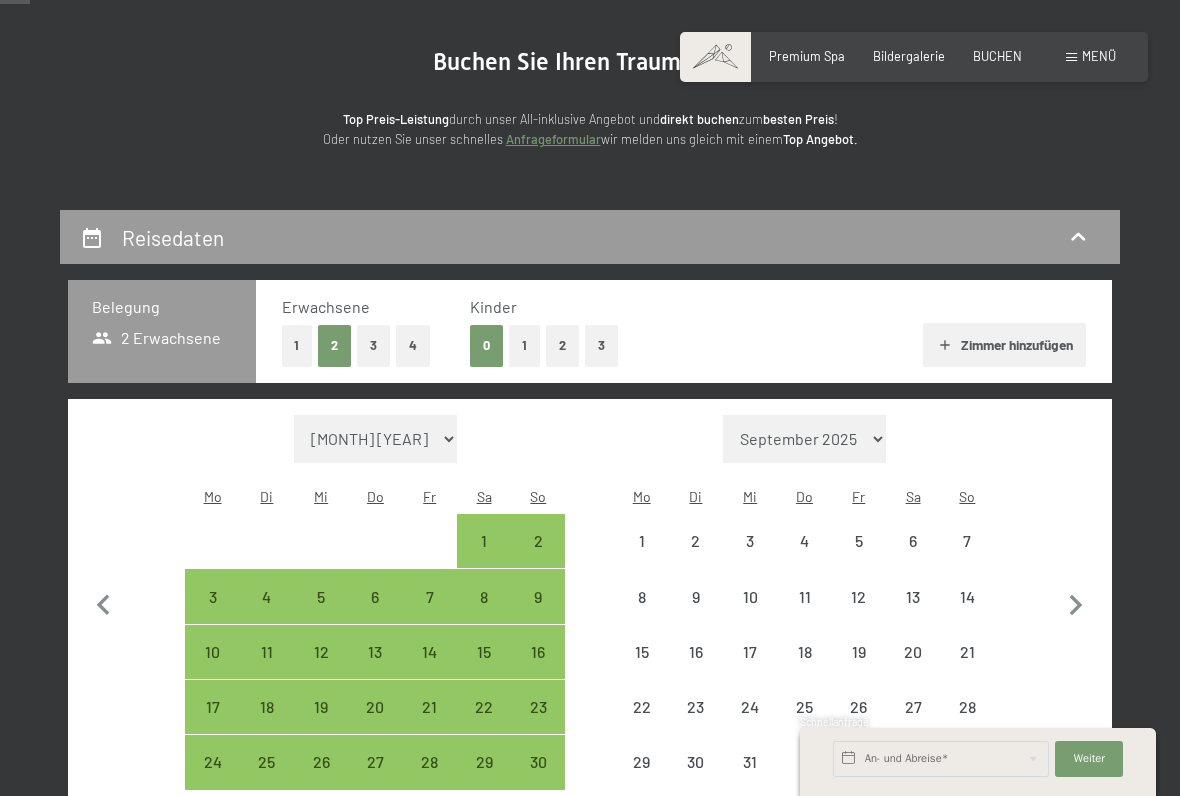 click 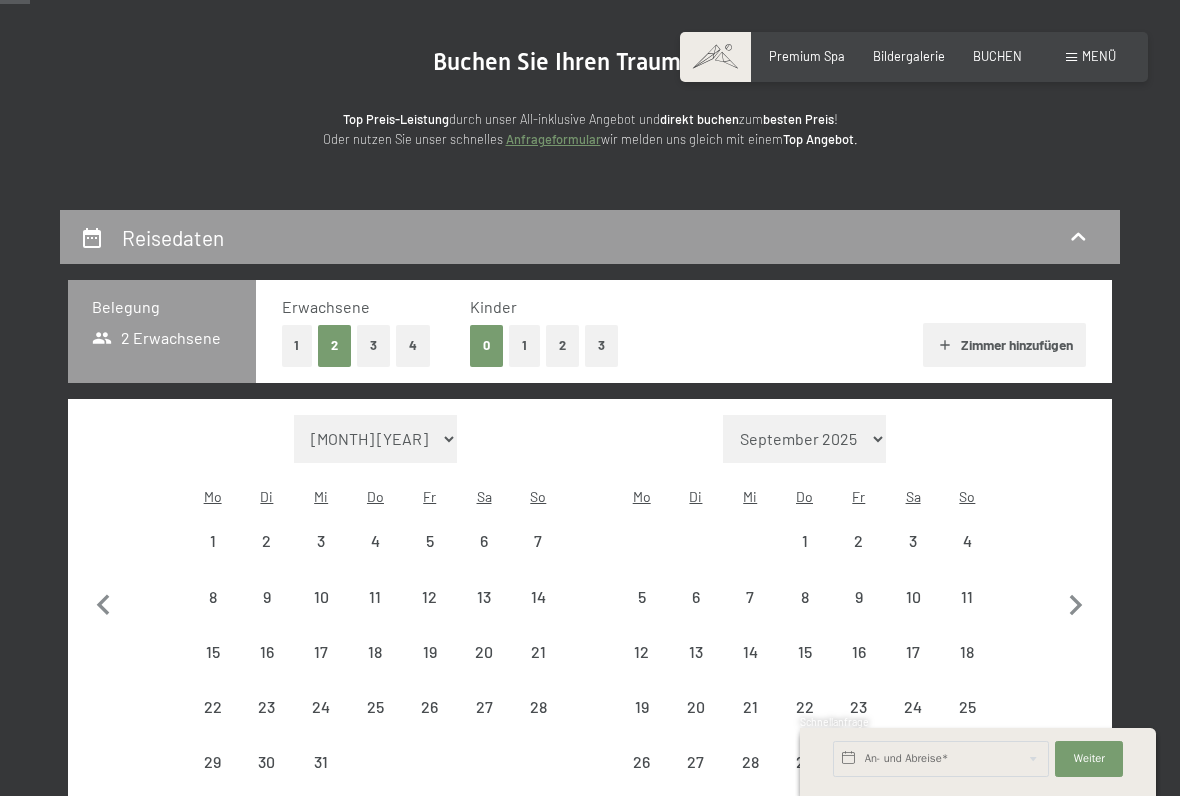 select on "[YEAR]-[MONTH]-[DAY]" 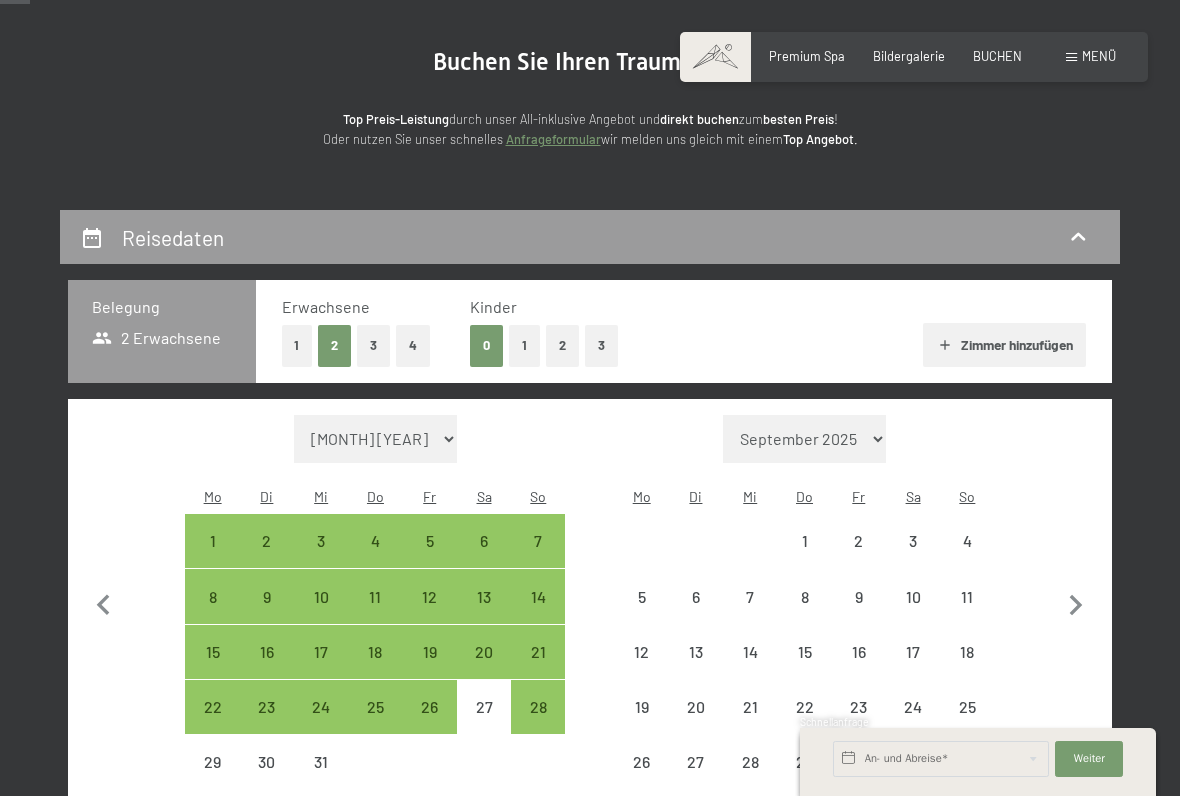 select on "[YEAR]-[MONTH]-[DAY]" 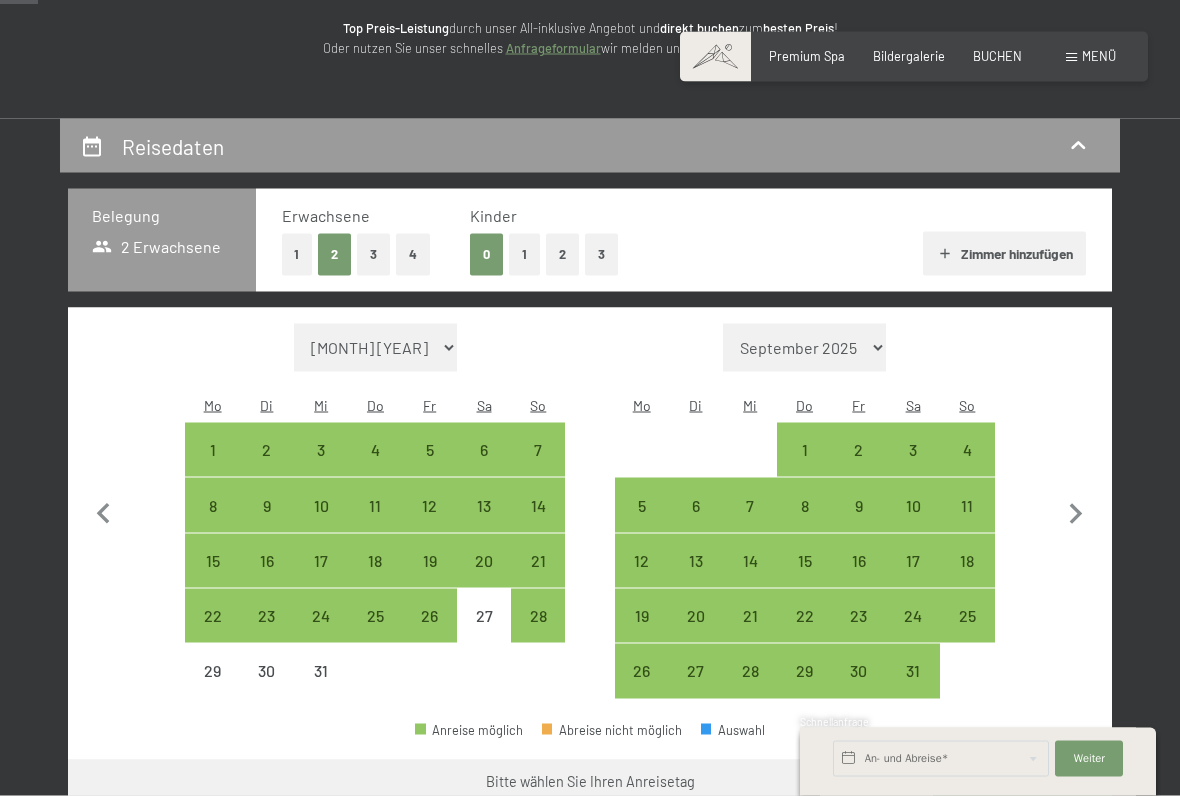 scroll, scrollTop: 272, scrollLeft: 0, axis: vertical 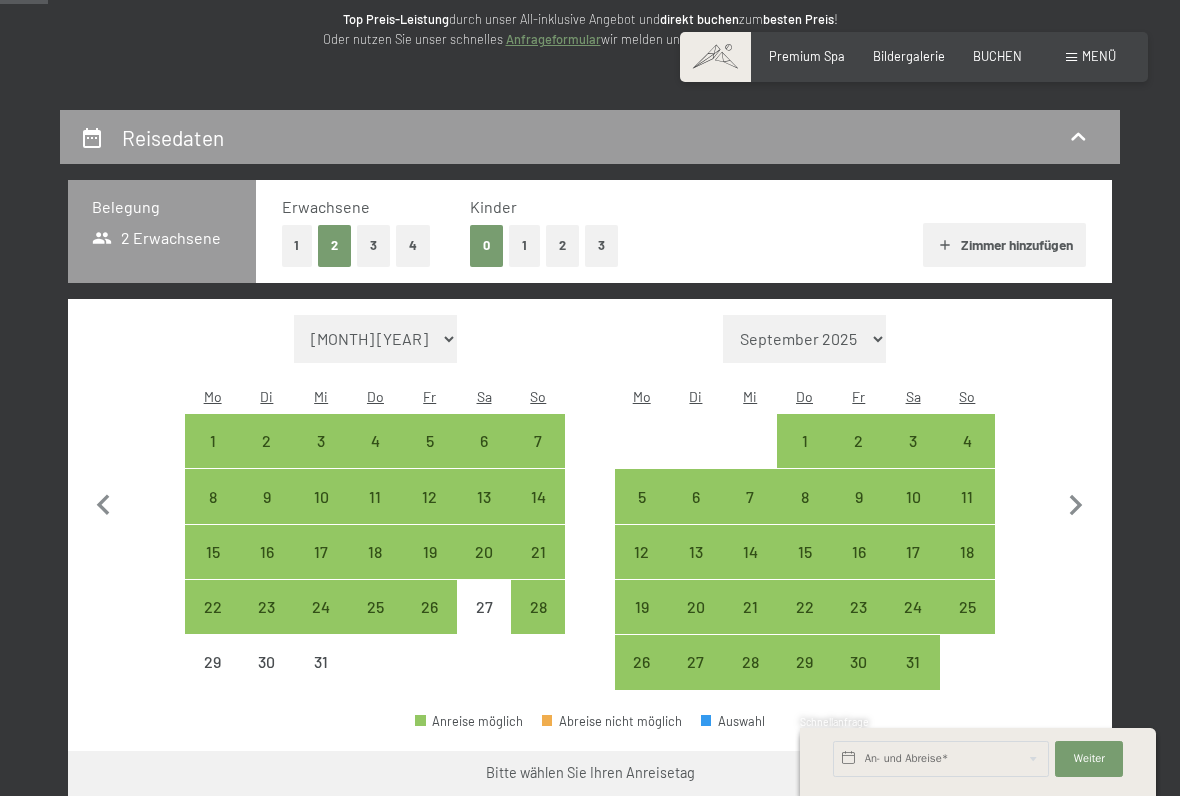 click on "12" at bounding box center [642, 569] 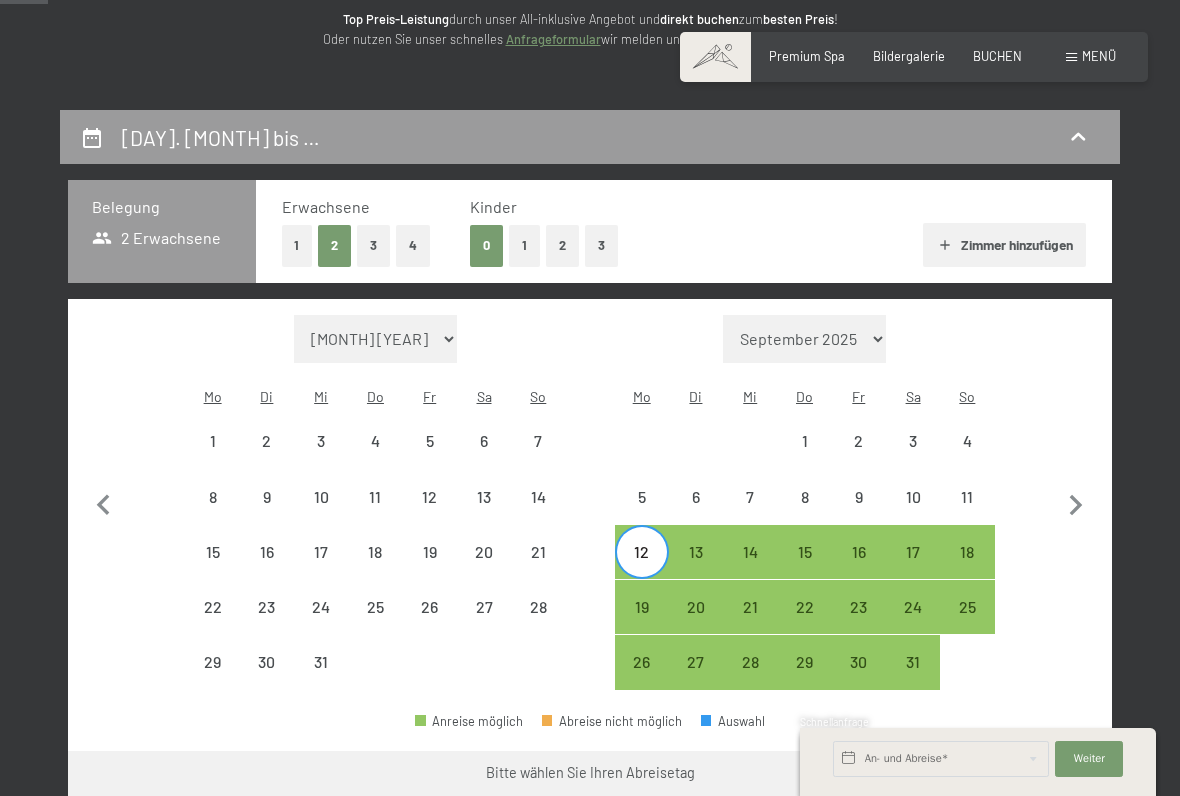 click on "16" at bounding box center [859, 552] 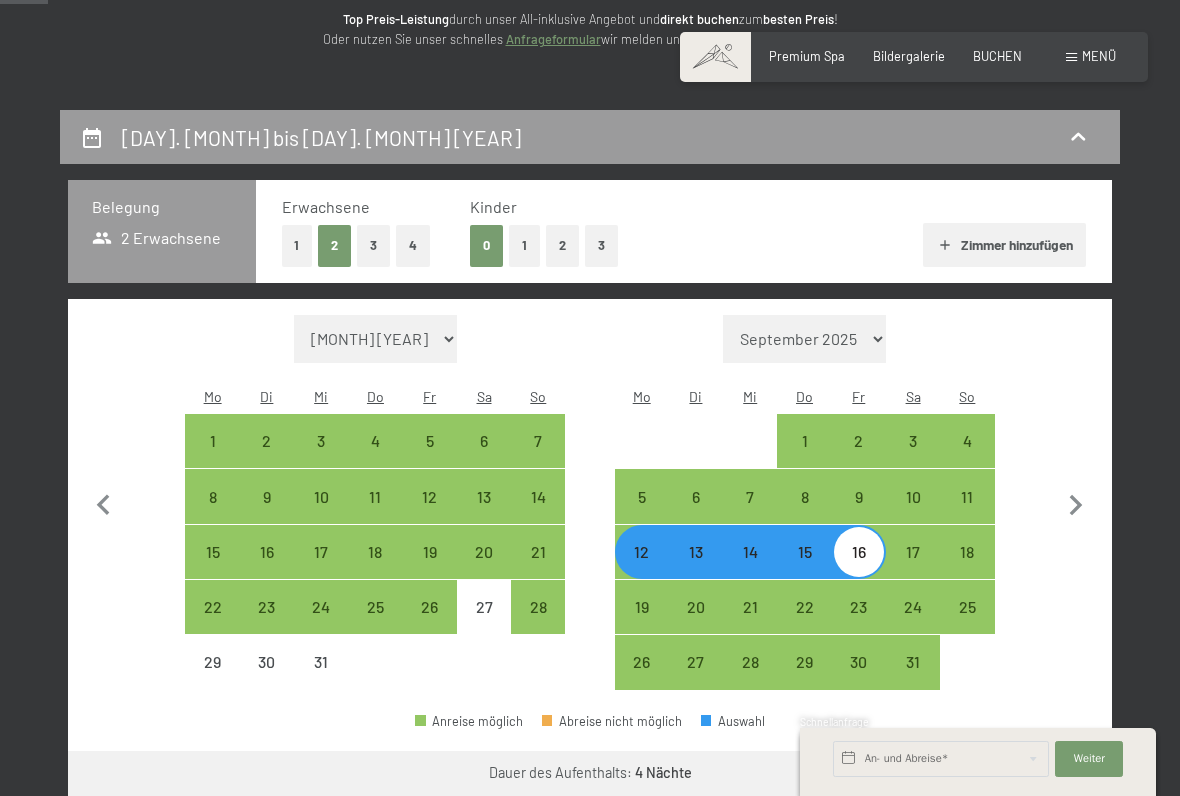 click on "2" at bounding box center (562, 245) 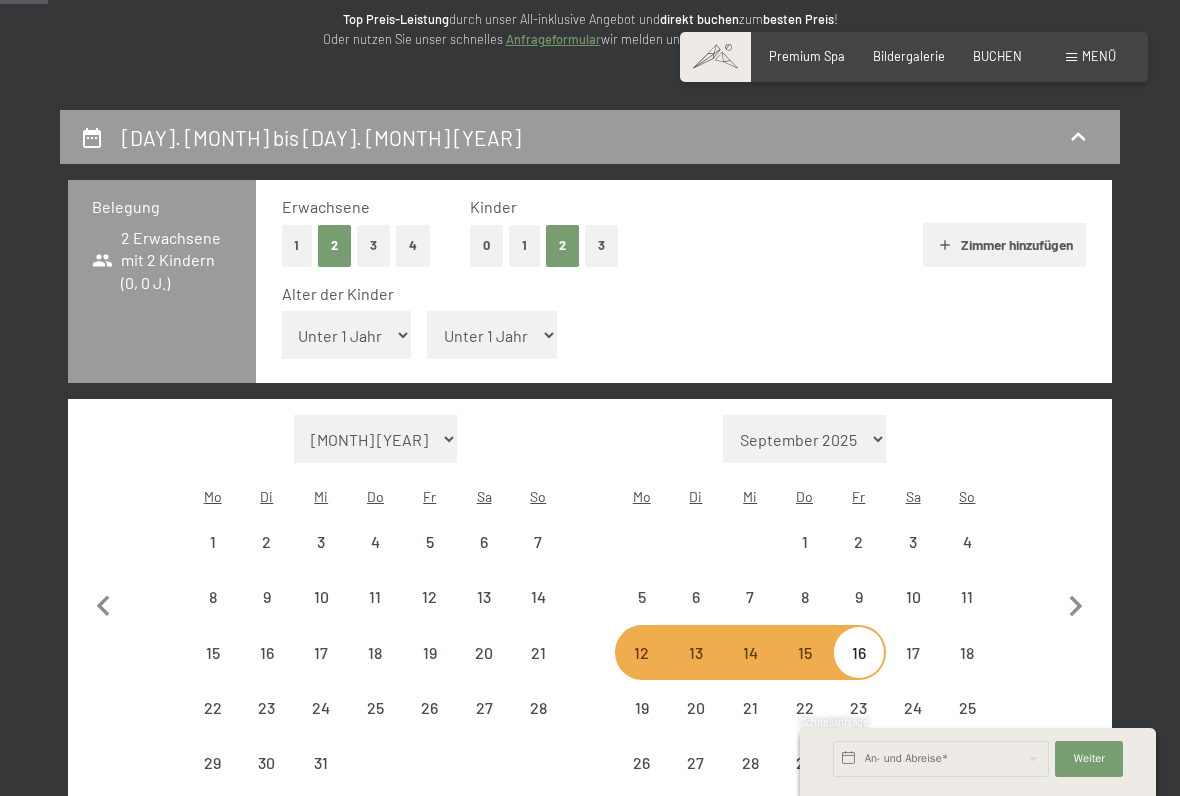 select on "[YEAR]-[MONTH]-[DAY]" 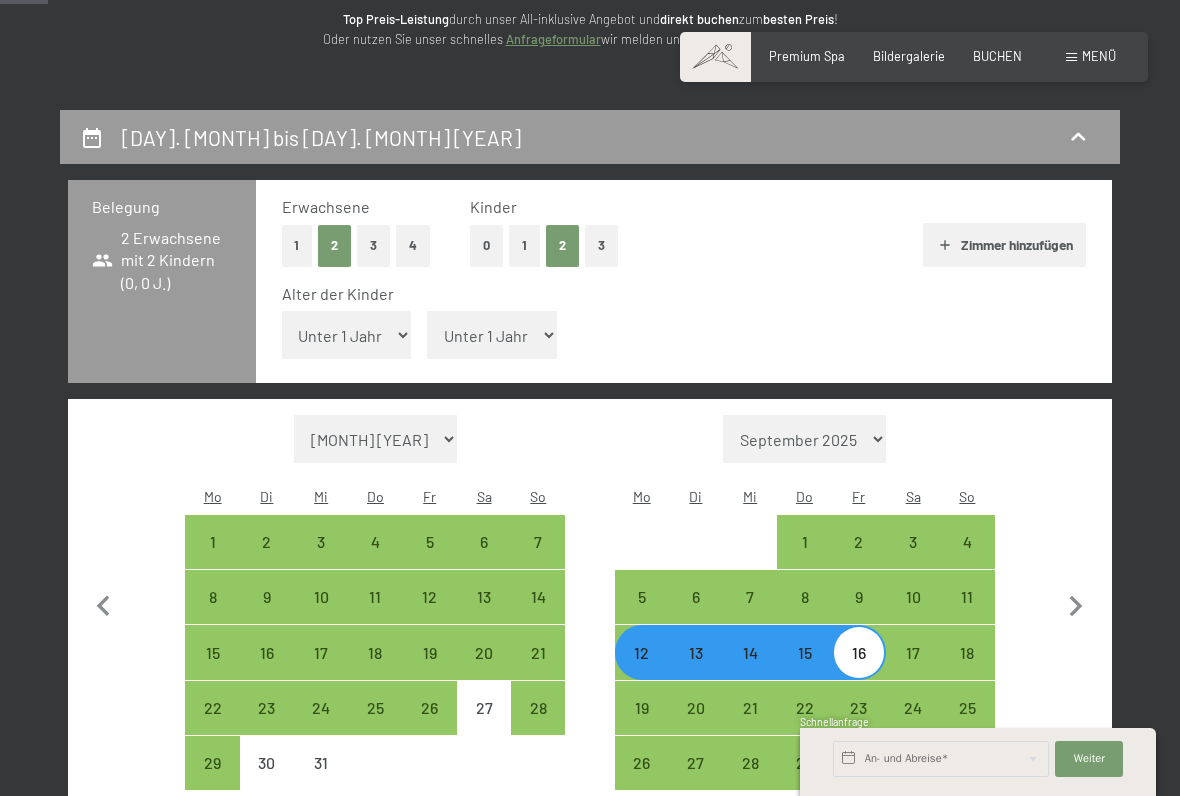 click on "Unter 1 Jahr 1 Jahr 2 Jahre 3 Jahre 4 Jahre 5 Jahre 6 Jahre 7 Jahre 8 Jahre 9 Jahre 10 Jahre 11 Jahre 12 Jahre 13 Jahre 14 Jahre 15 Jahre 16 Jahre 17 Jahre" at bounding box center (347, 335) 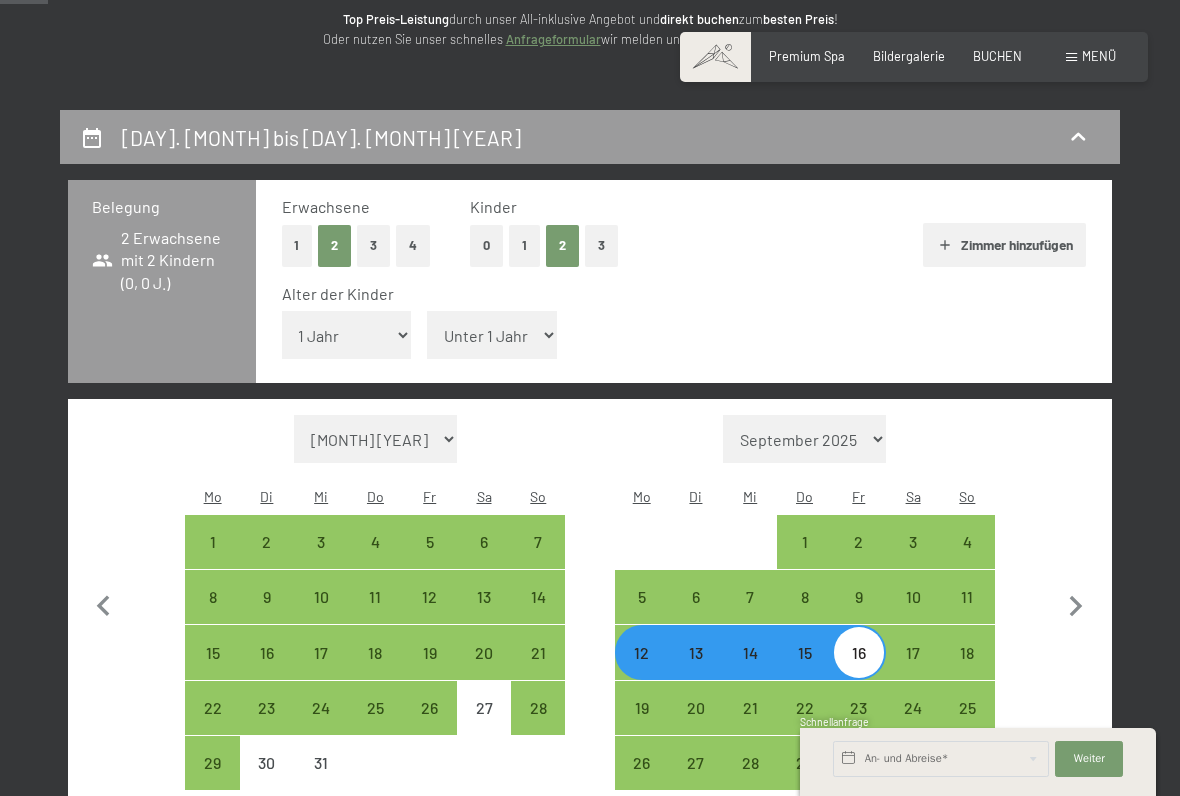 select on "[YEAR]-[MONTH]-[DAY]" 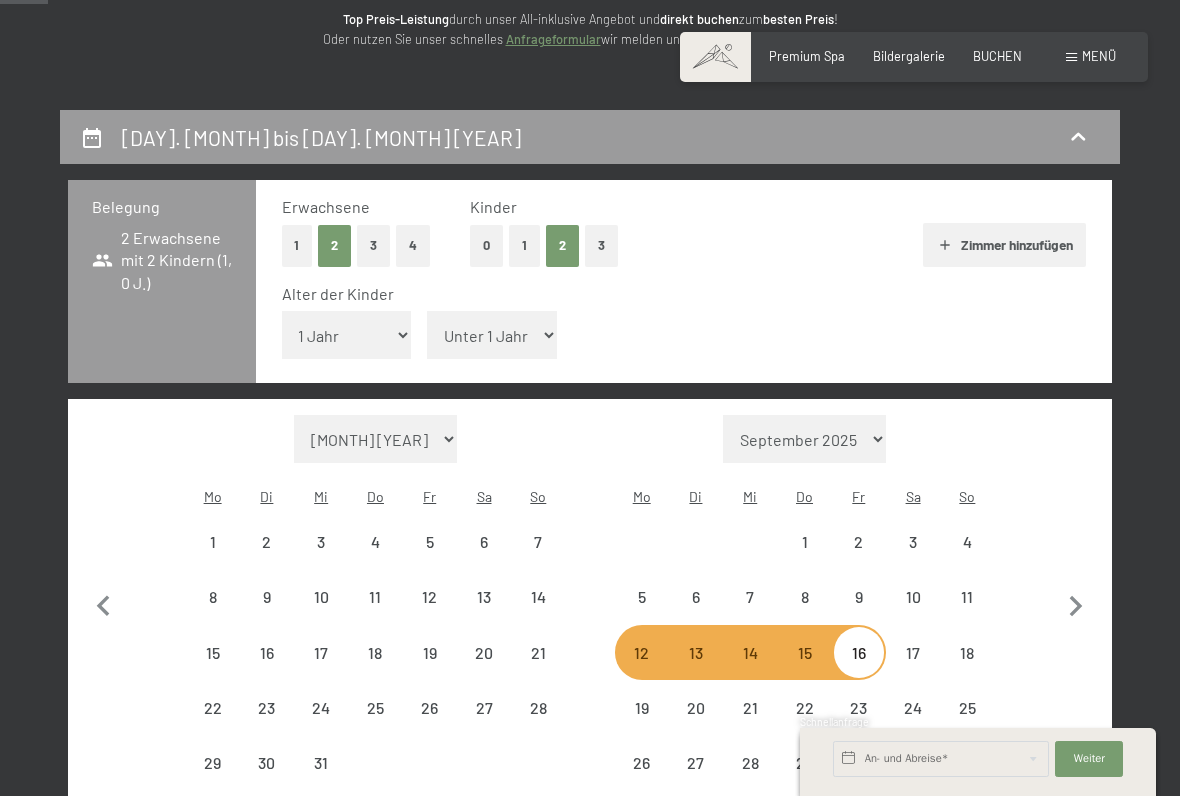 select on "[YEAR]-[MONTH]-[DAY]" 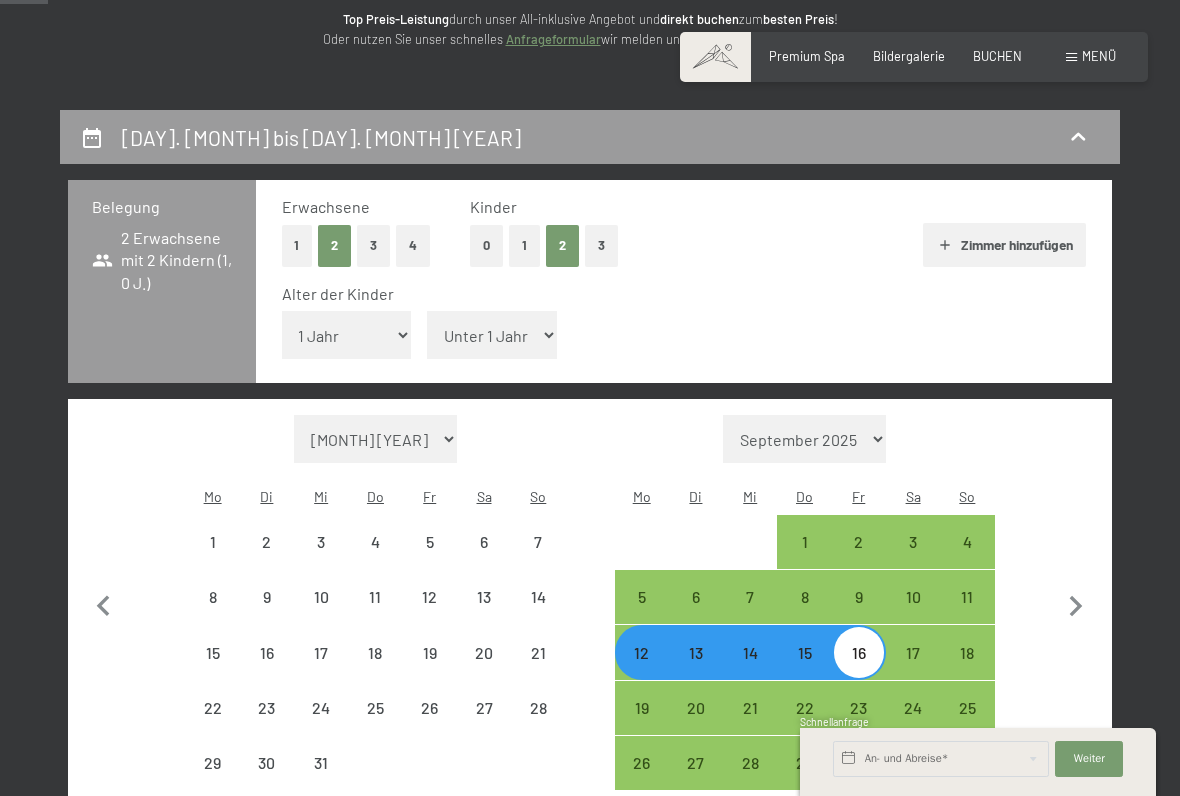 select on "[YEAR]-[MONTH]-[DAY]" 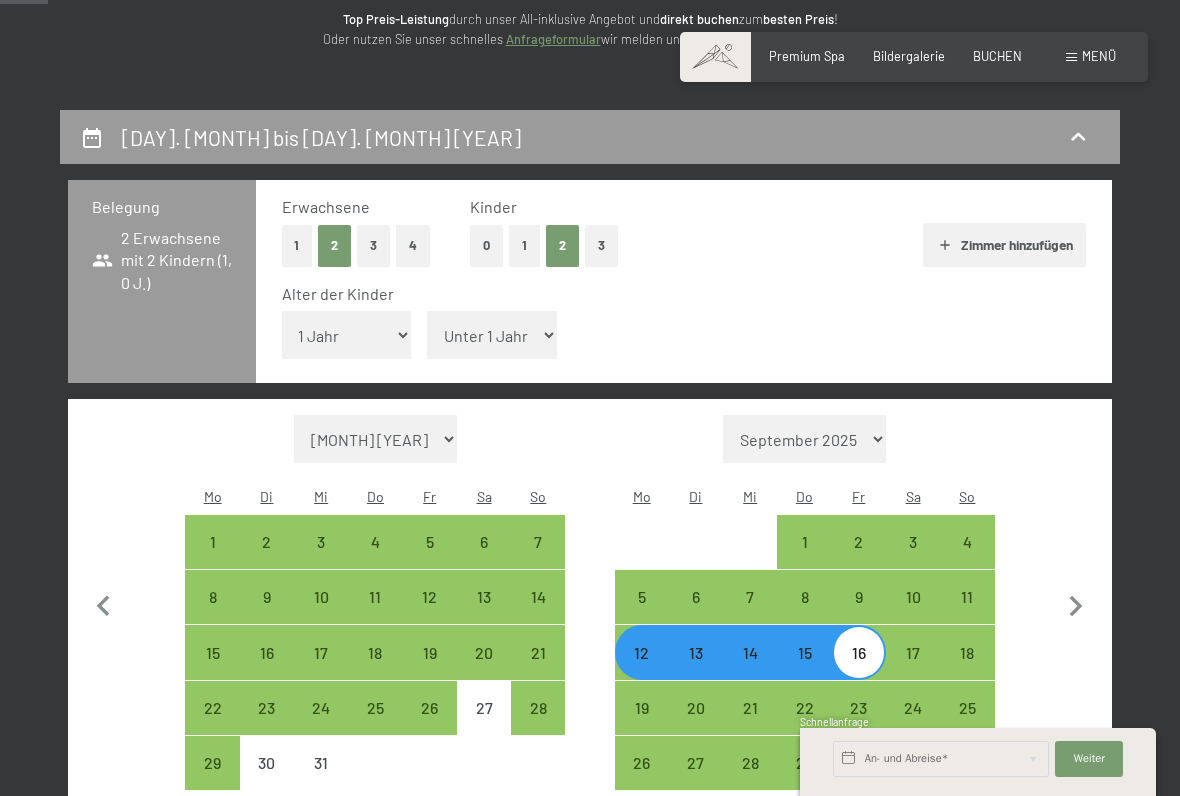 click on "Unter 1 Jahr 1 Jahr 2 Jahre 3 Jahre 4 Jahre 5 Jahre 6 Jahre 7 Jahre 8 Jahre 9 Jahre 10 Jahre 11 Jahre 12 Jahre 13 Jahre 14 Jahre 15 Jahre 16 Jahre 17 Jahre" at bounding box center [492, 335] 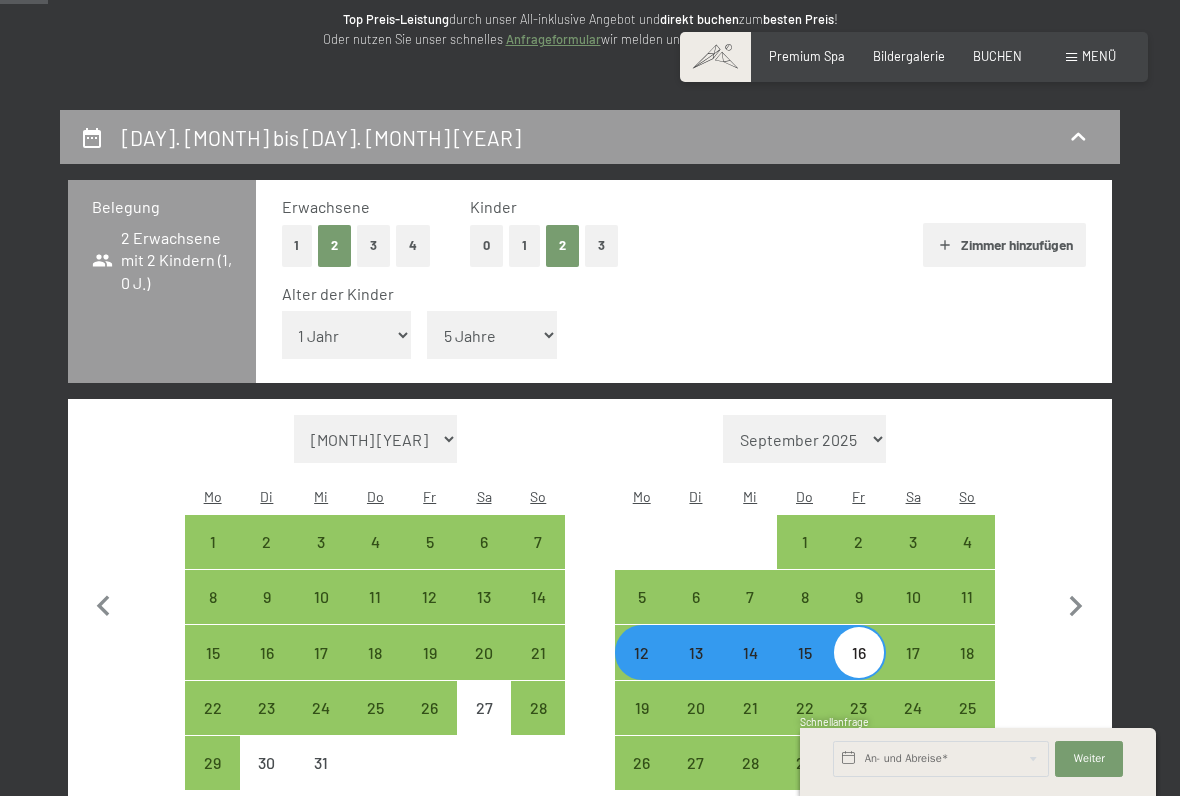 select on "[YEAR]-[MONTH]-[DAY]" 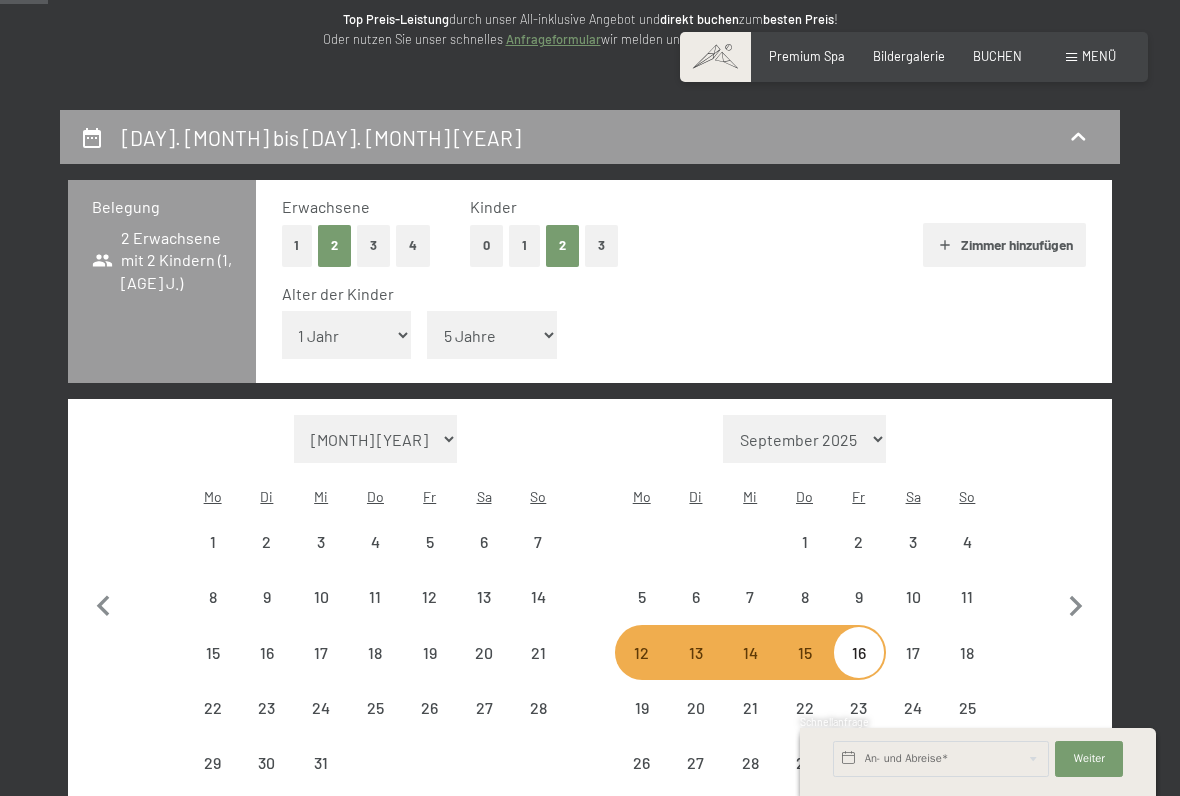 select on "[YEAR]-[MONTH]-[DAY]" 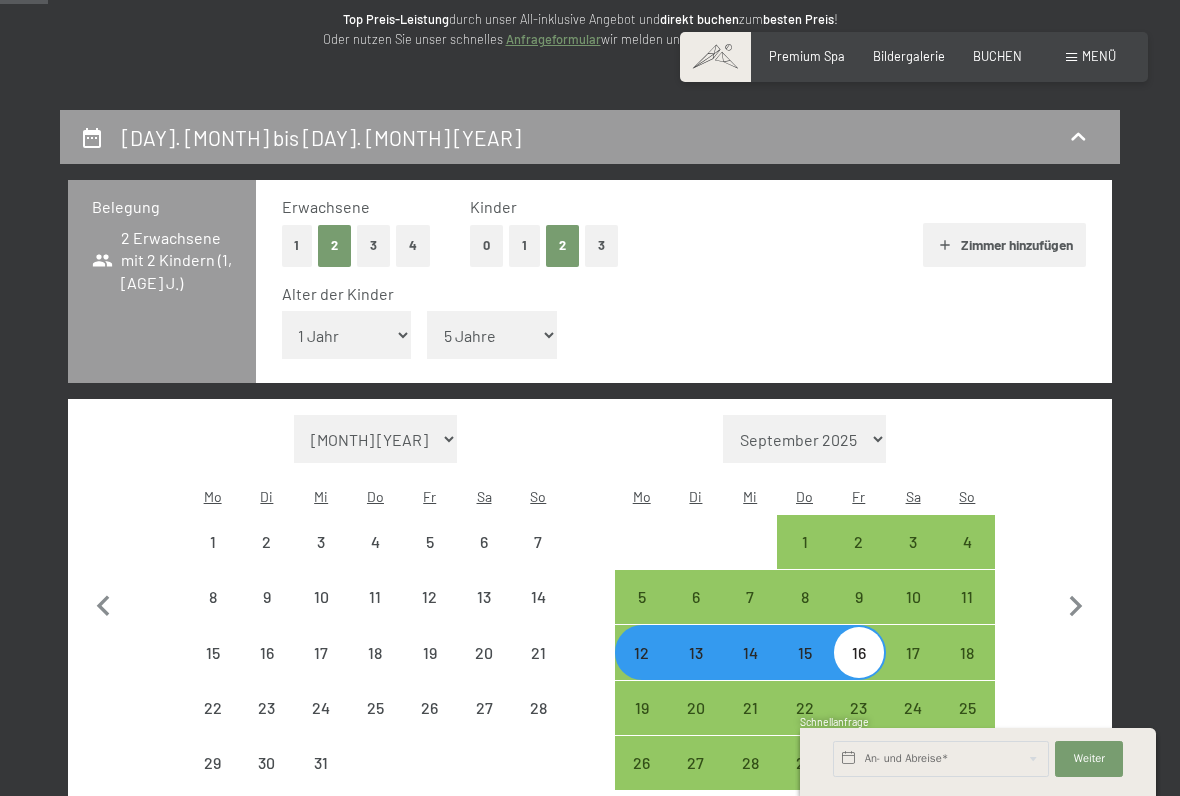 select on "[YEAR]-[MONTH]-[DAY]" 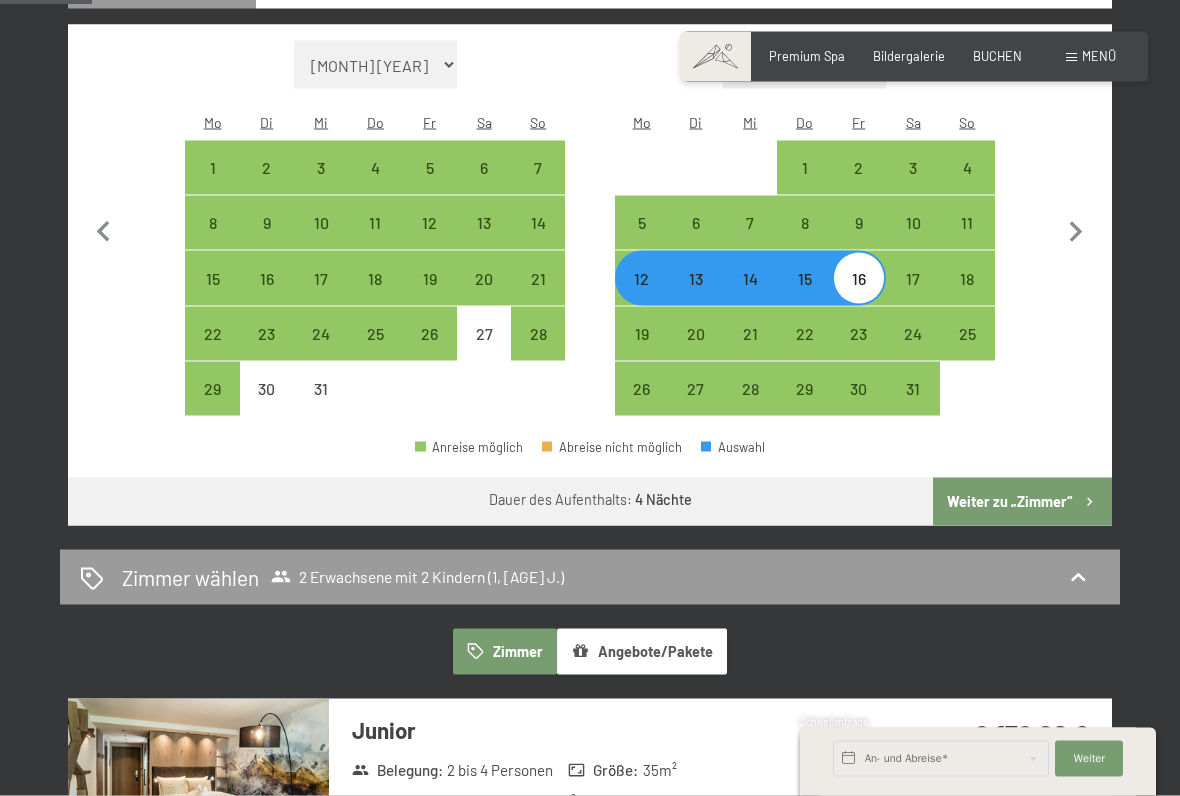 scroll, scrollTop: 648, scrollLeft: 0, axis: vertical 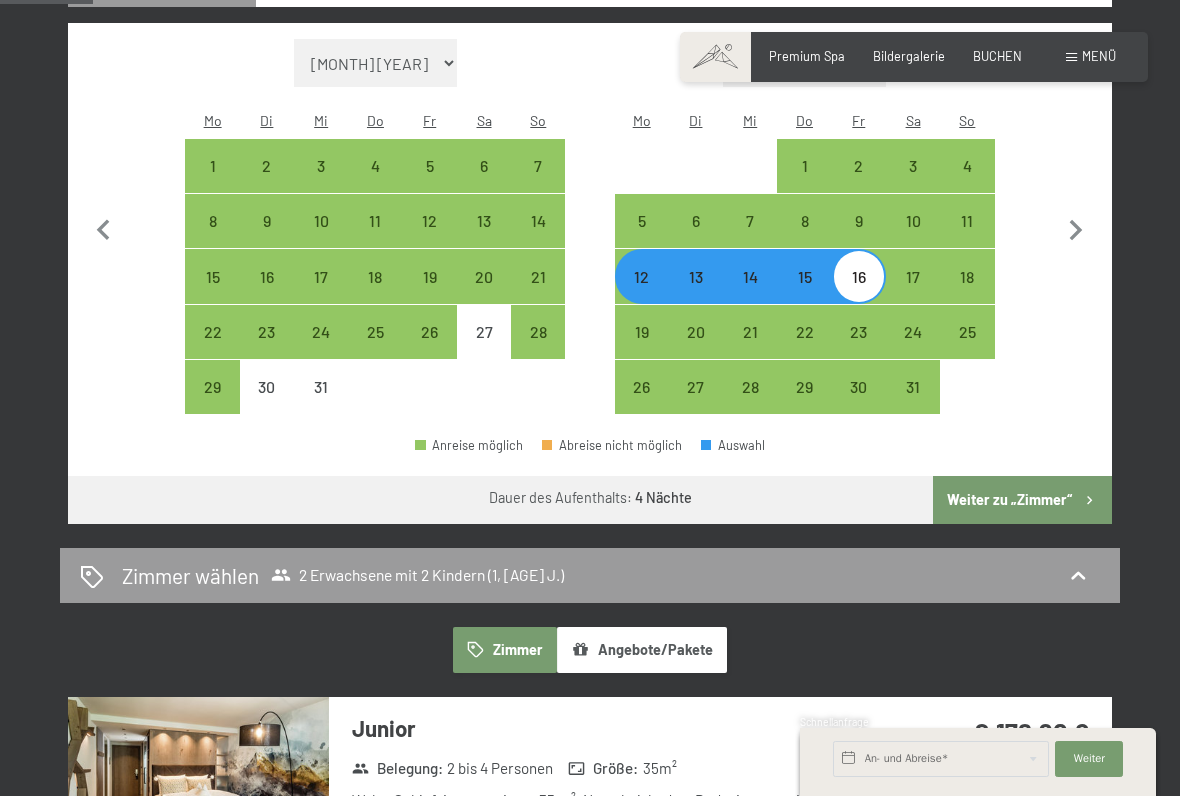 click on "Weiter zu „Zimmer“" at bounding box center (1022, 500) 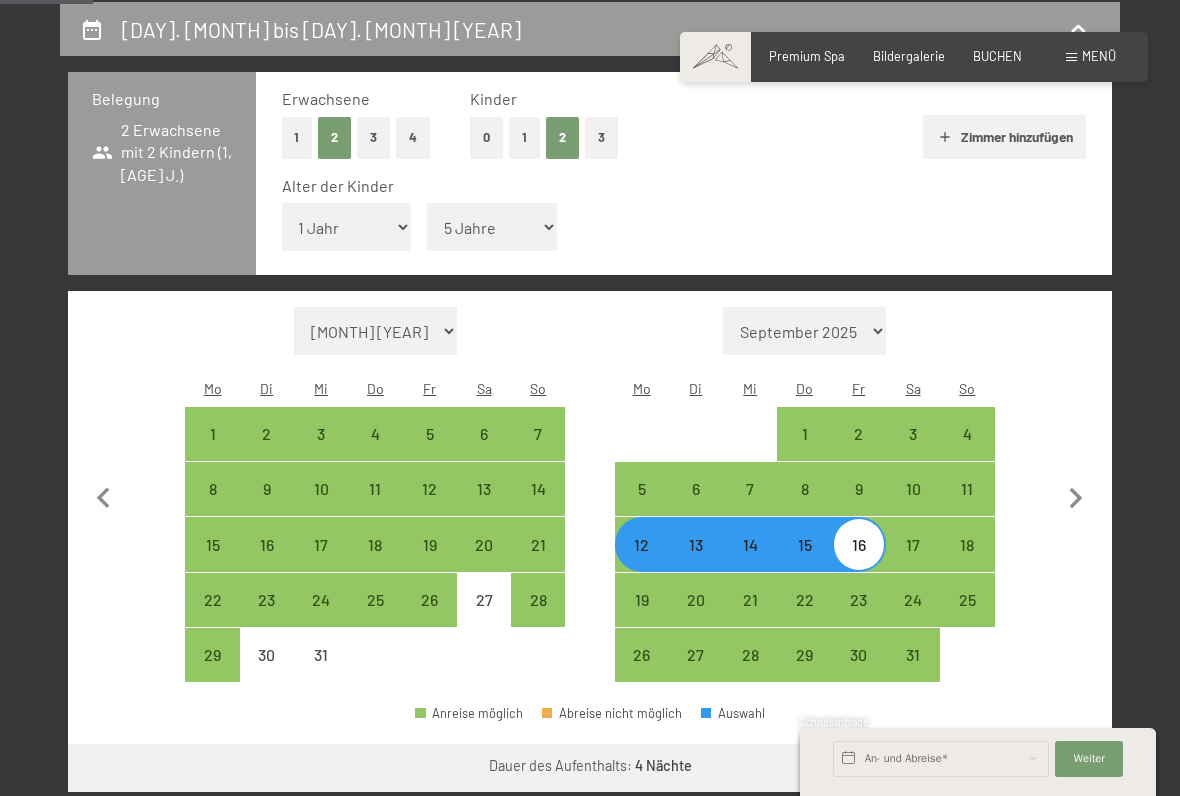 select on "[YEAR]-[MONTH]-[DAY]" 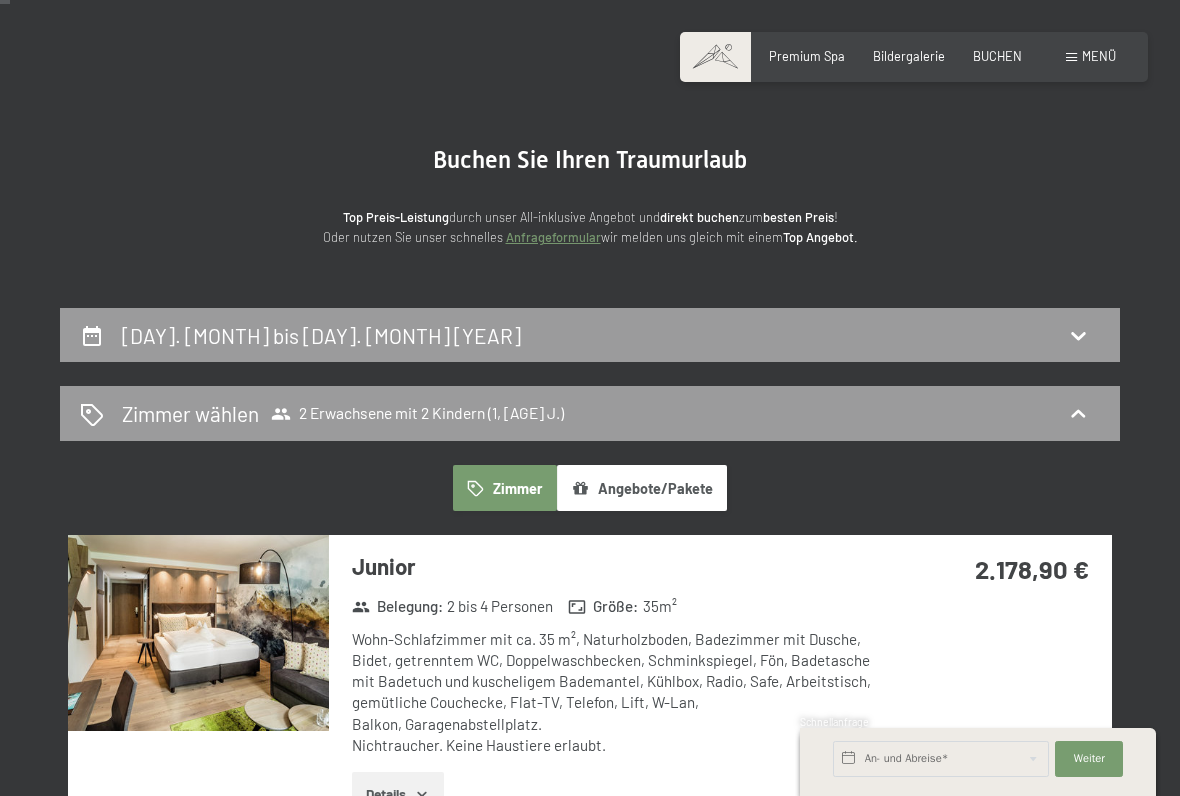 scroll, scrollTop: 81, scrollLeft: 0, axis: vertical 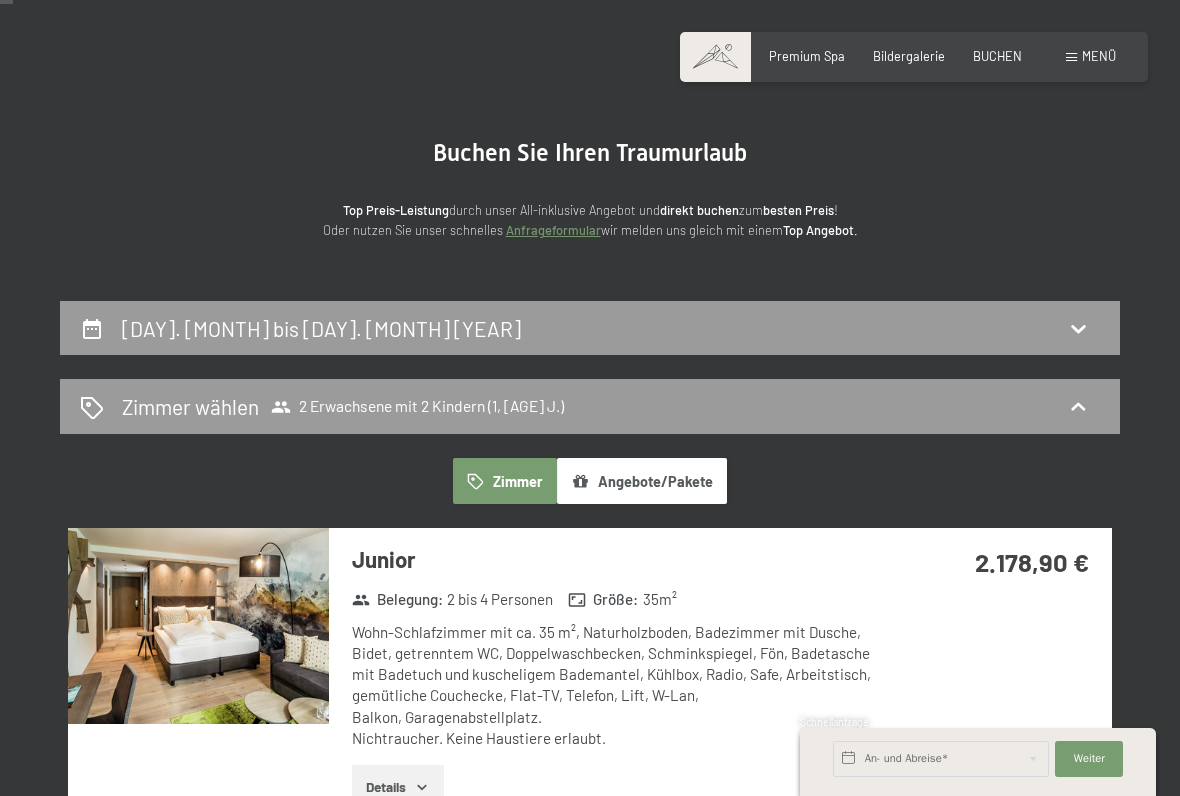 click 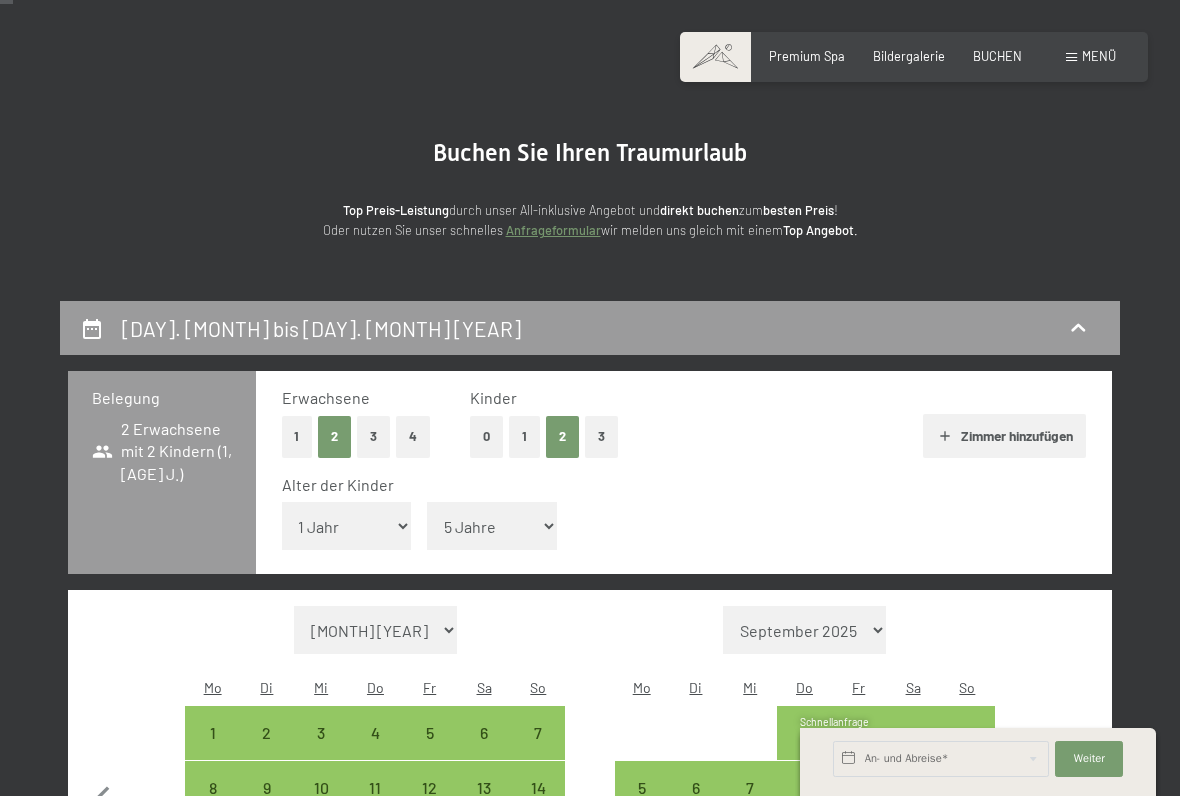 scroll, scrollTop: 380, scrollLeft: 0, axis: vertical 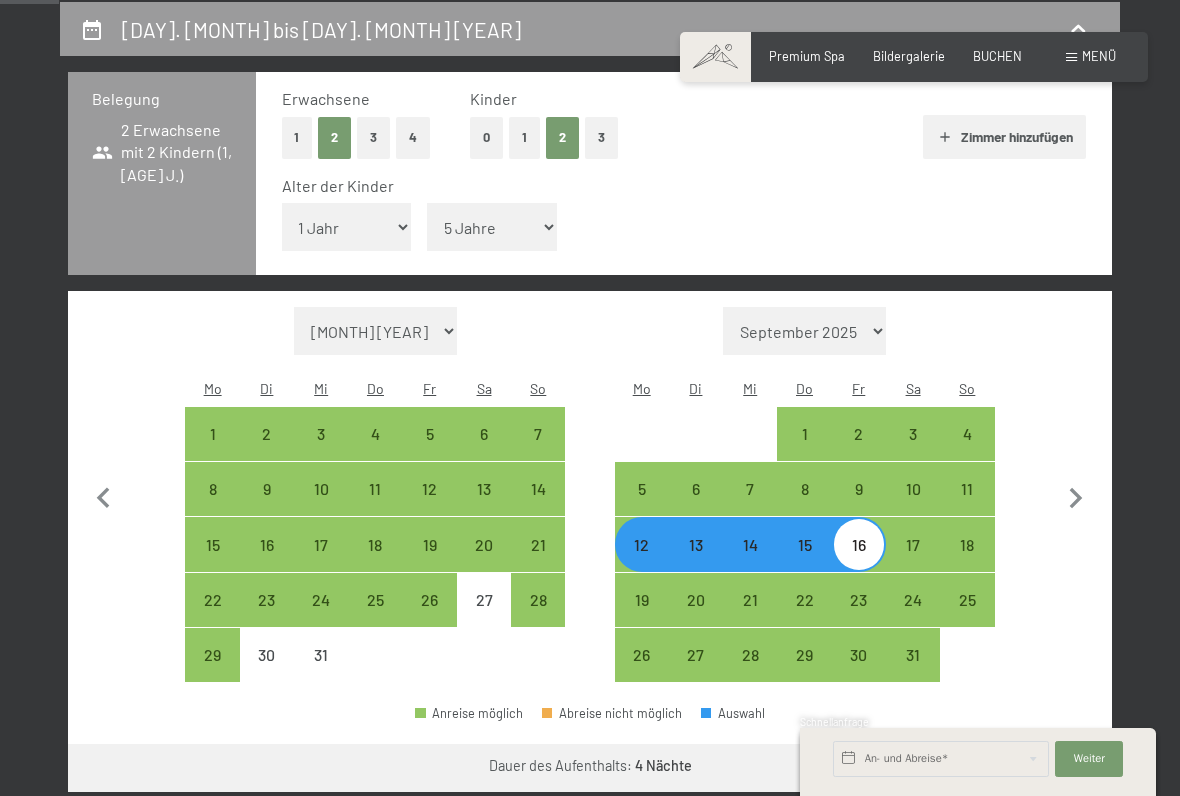 click on "Unter 1 Jahr 1 Jahr 2 Jahre 3 Jahre 4 Jahre 5 Jahre 6 Jahre 7 Jahre 8 Jahre 9 Jahre 10 Jahre 11 Jahre 12 Jahre 13 Jahre 14 Jahre 15 Jahre 16 Jahre 17 Jahre" at bounding box center (347, 227) 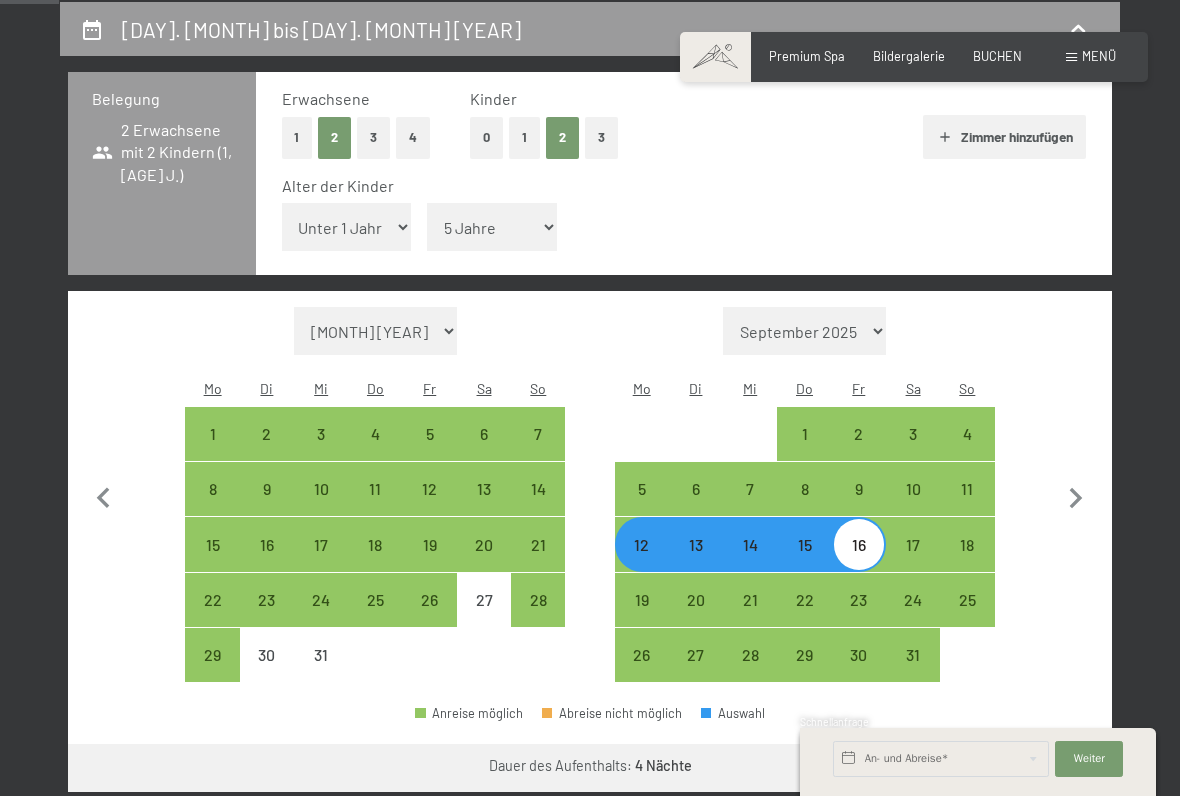 select on "[YEAR]-[MONTH]-[DAY]" 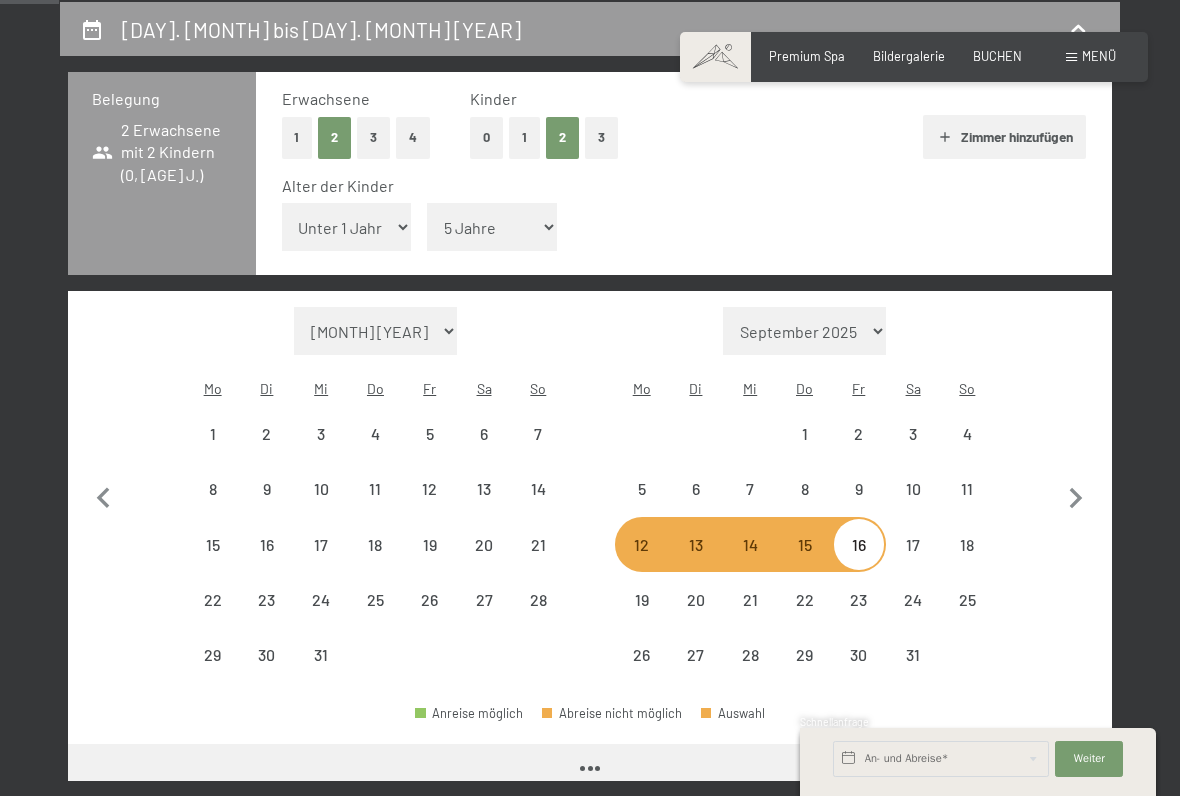 select on "[YEAR]-[MONTH]-[DAY]" 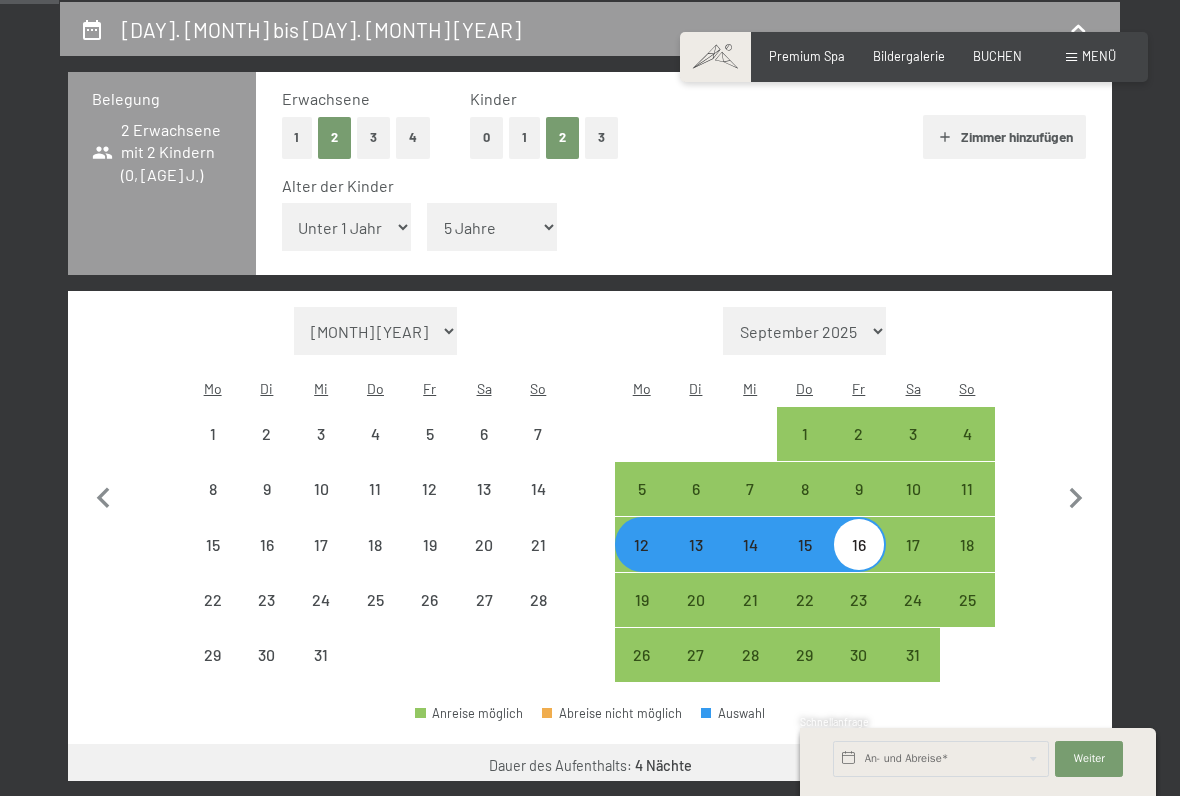 click on "Unter 1 Jahr 1 Jahr 2 Jahre 3 Jahre 4 Jahre 5 Jahre 6 Jahre 7 Jahre 8 Jahre 9 Jahre 10 Jahre 11 Jahre 12 Jahre 13 Jahre 14 Jahre 15 Jahre 16 Jahre 17 Jahre" at bounding box center [492, 227] 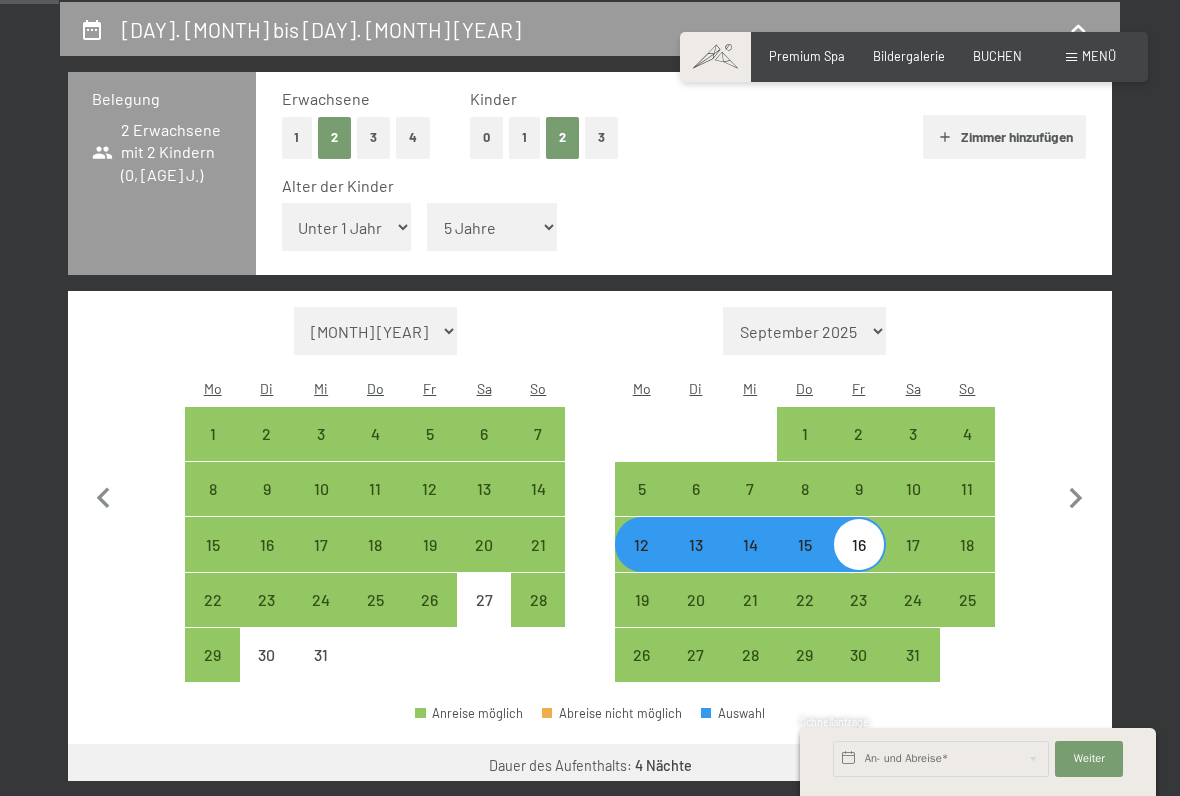 select on "0" 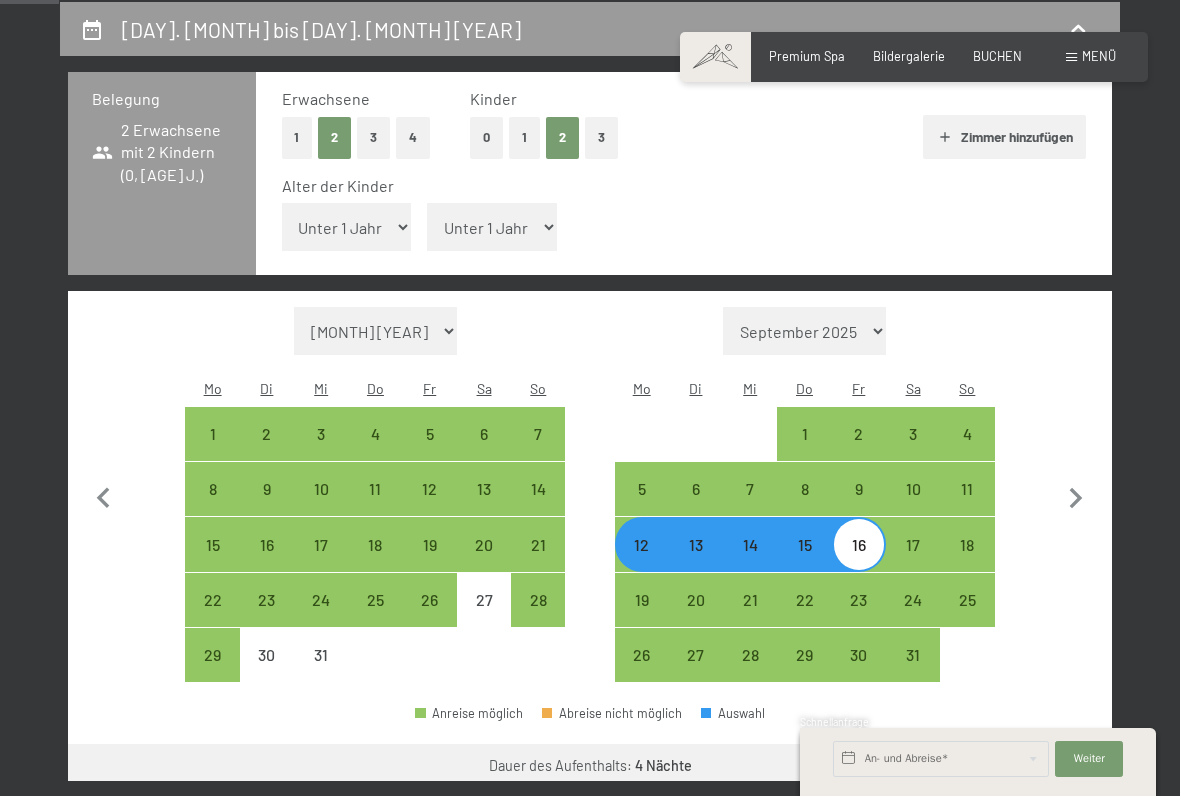 select on "[YEAR]-[MONTH]-[DAY]" 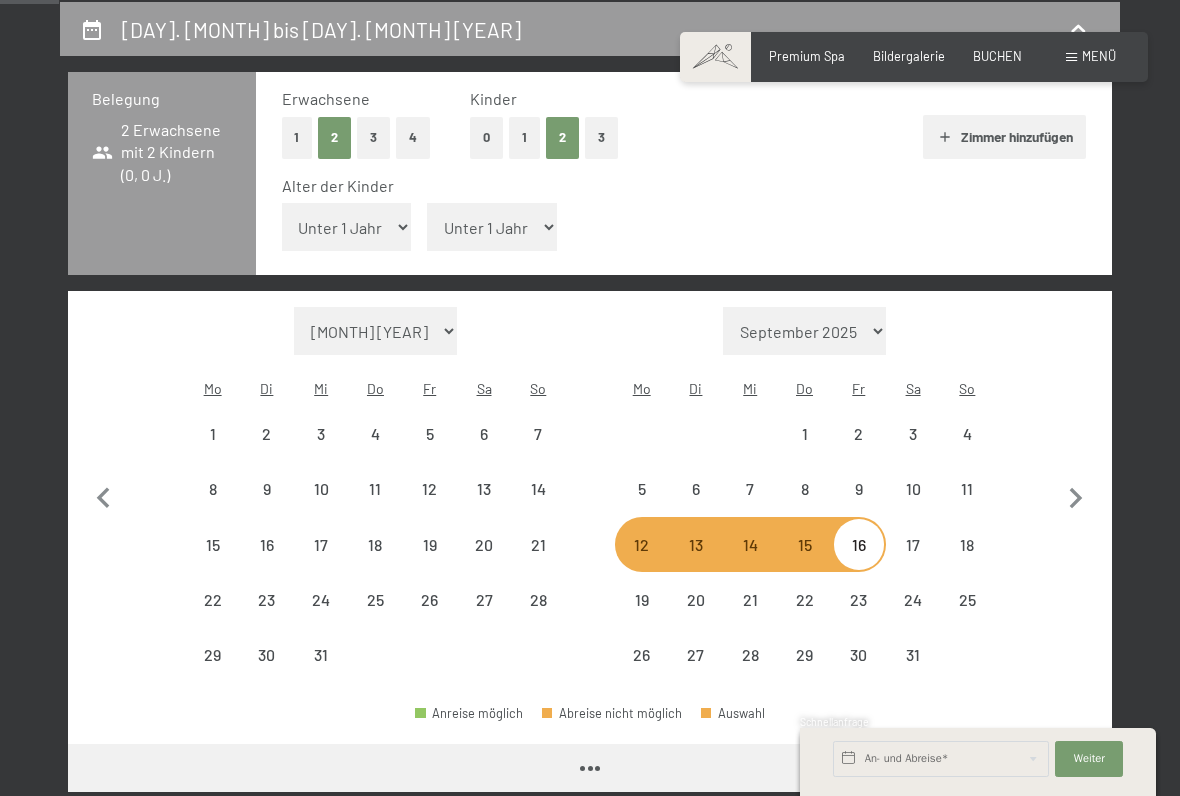 select on "[YEAR]-[MONTH]-[DAY]" 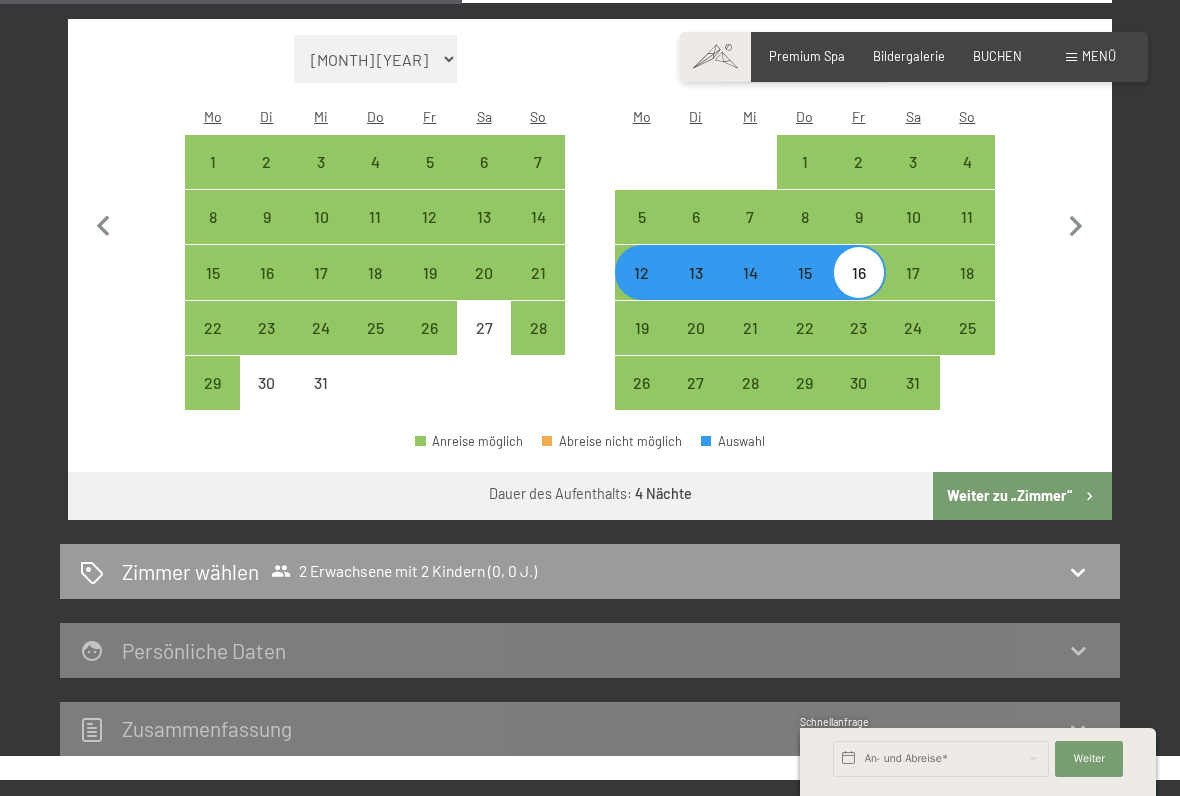 click on "Weiter zu „Zimmer“" at bounding box center [1022, 496] 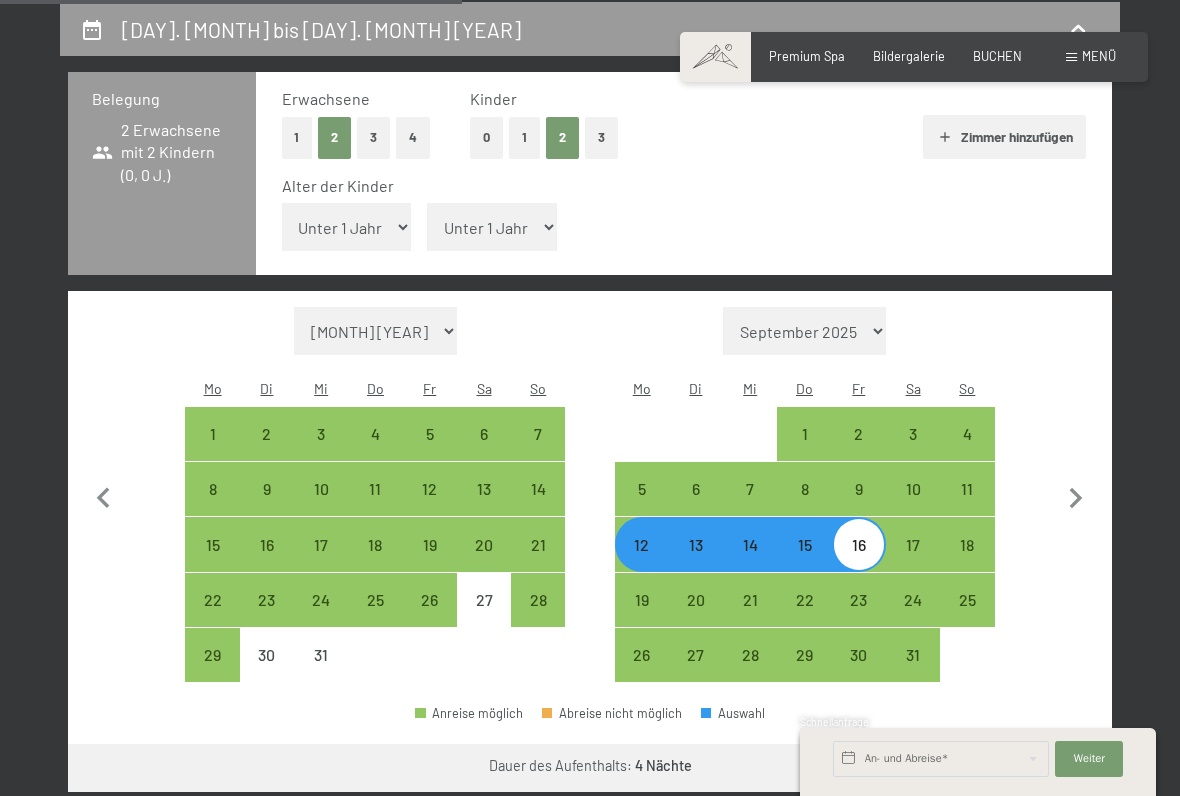 select on "[YEAR]-[MONTH]-[DAY]" 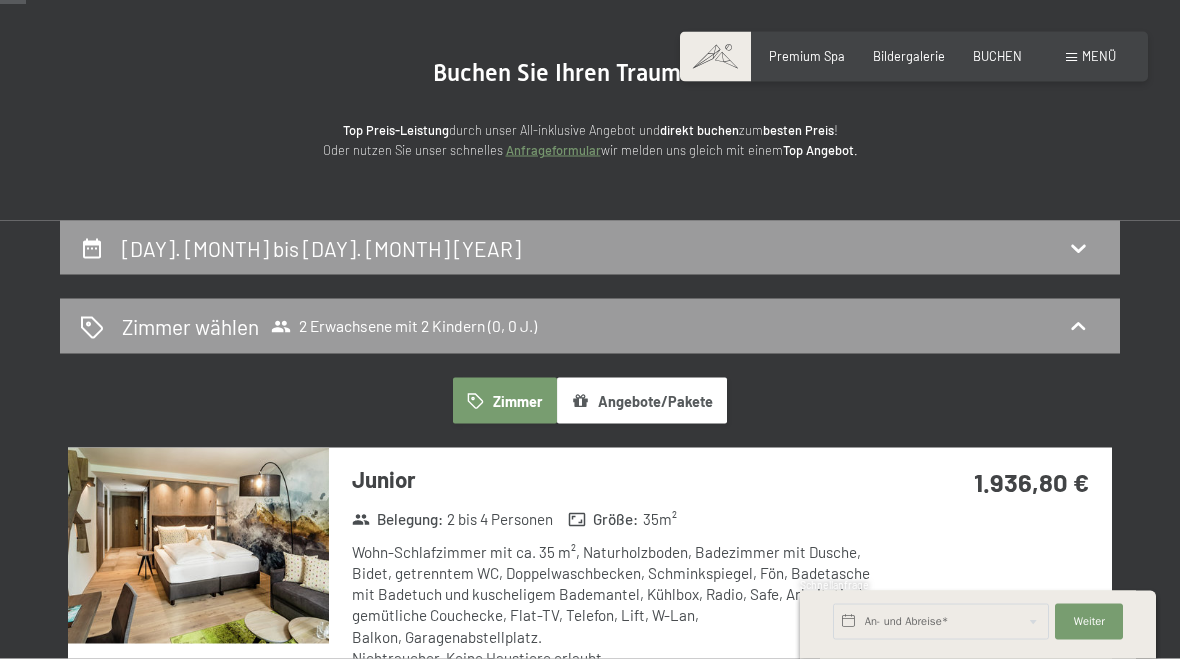 scroll, scrollTop: 138, scrollLeft: 0, axis: vertical 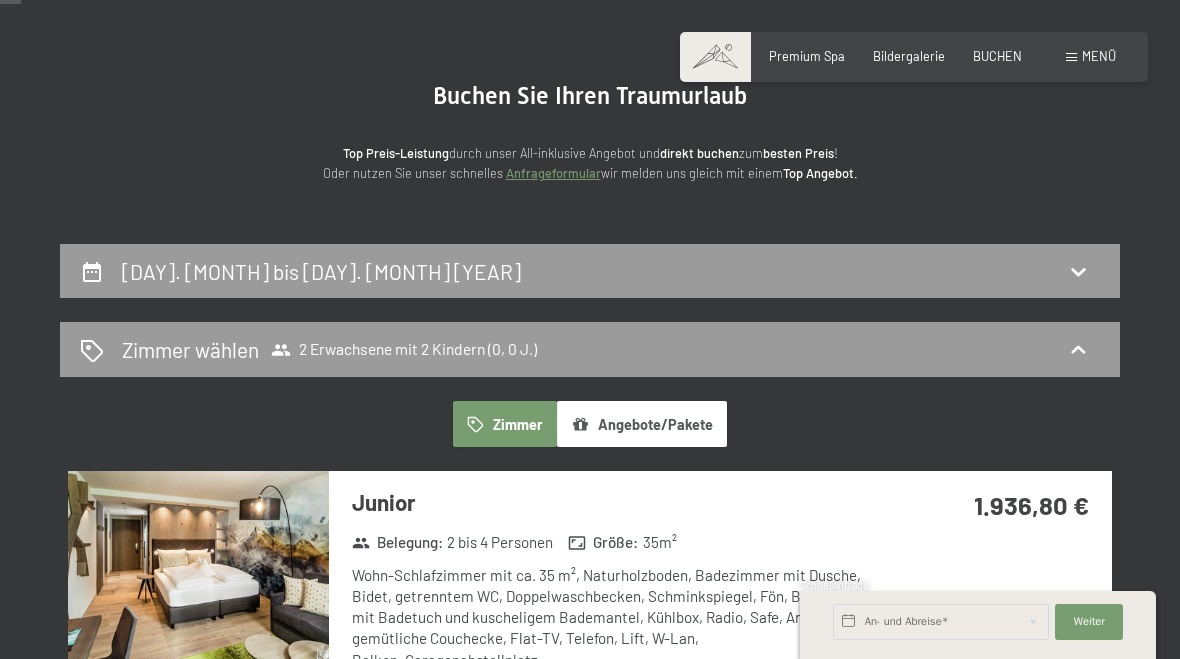 click 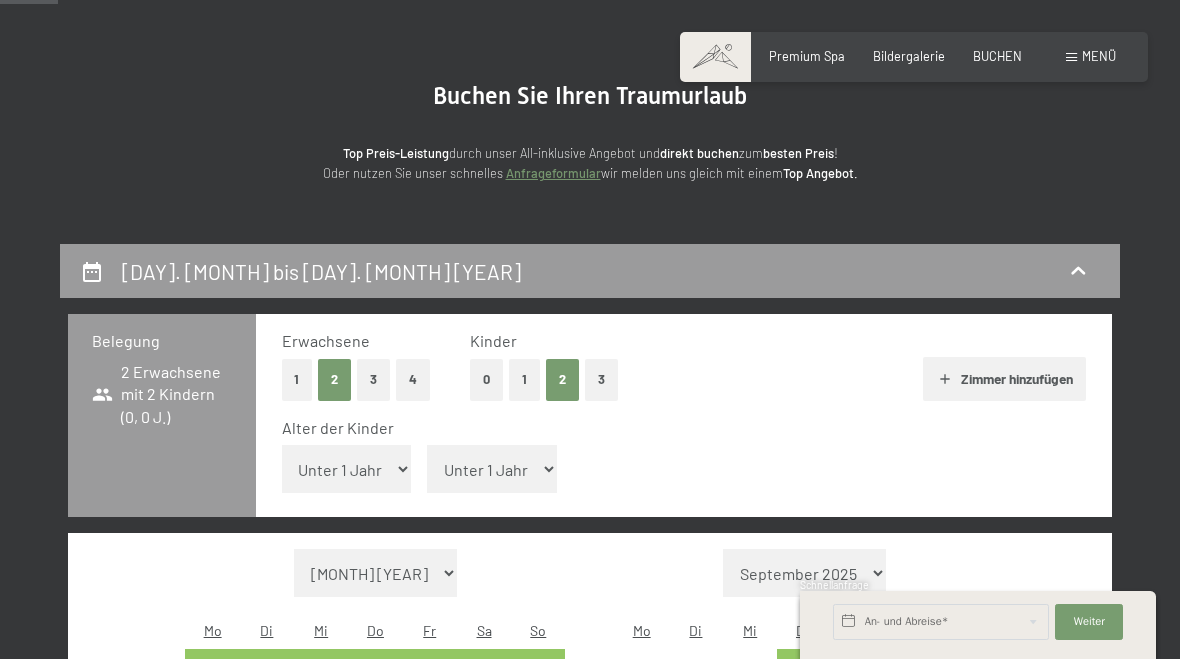 scroll, scrollTop: 380, scrollLeft: 0, axis: vertical 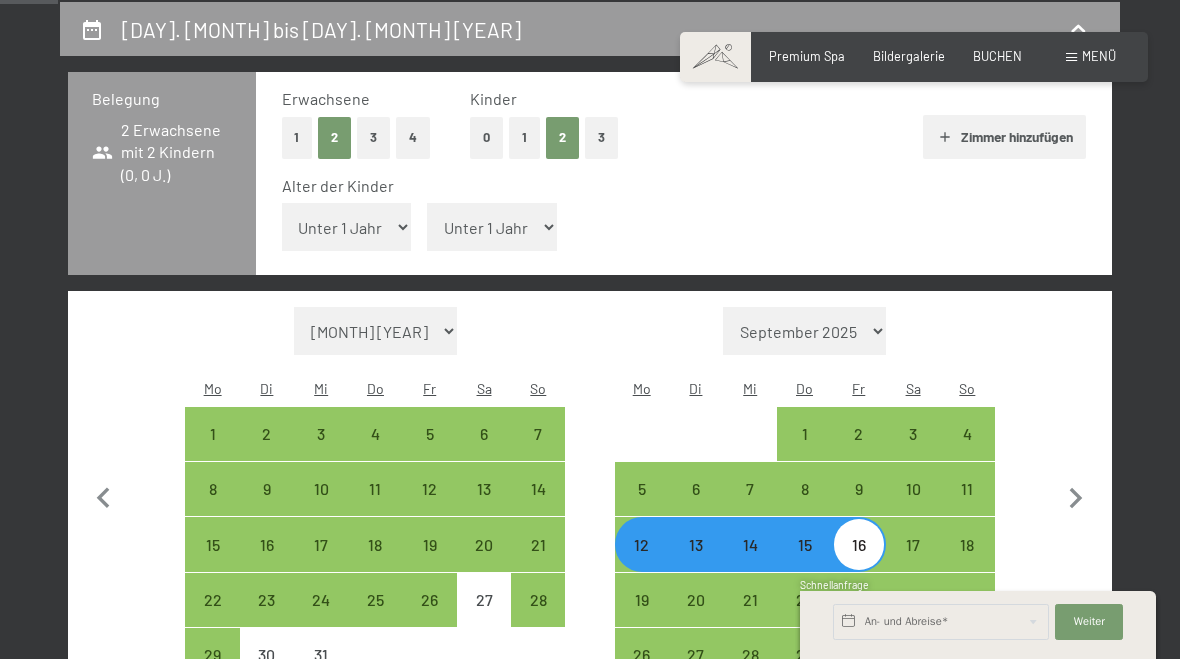 click on "18" at bounding box center (967, 562) 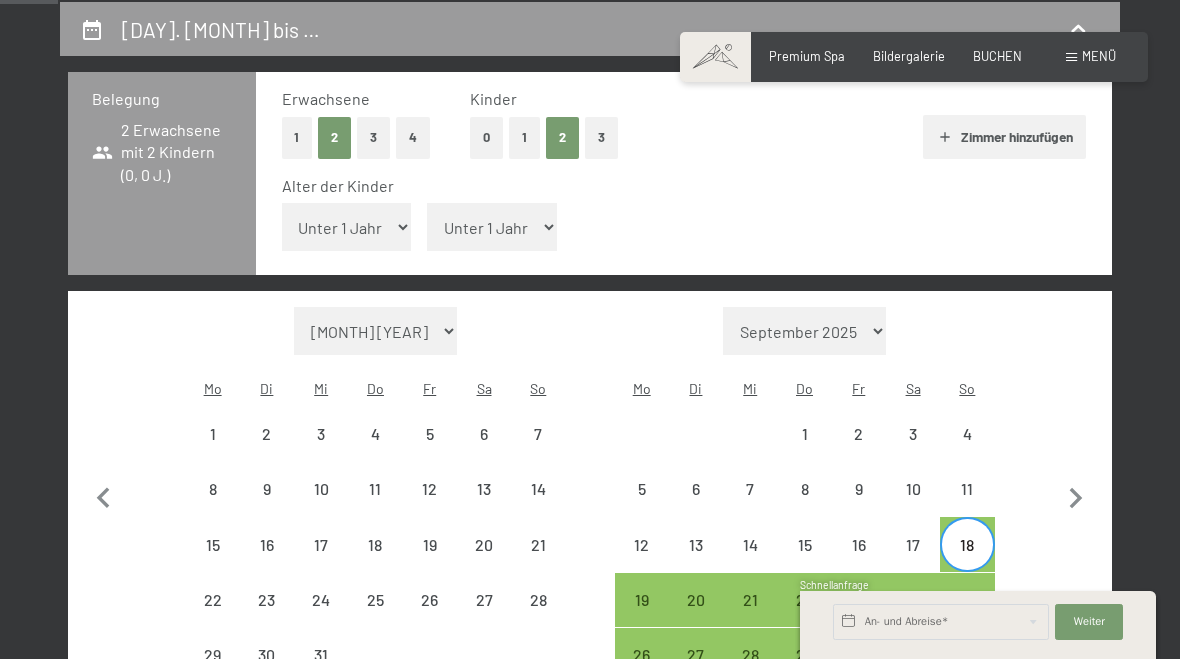 click on "12" at bounding box center [642, 562] 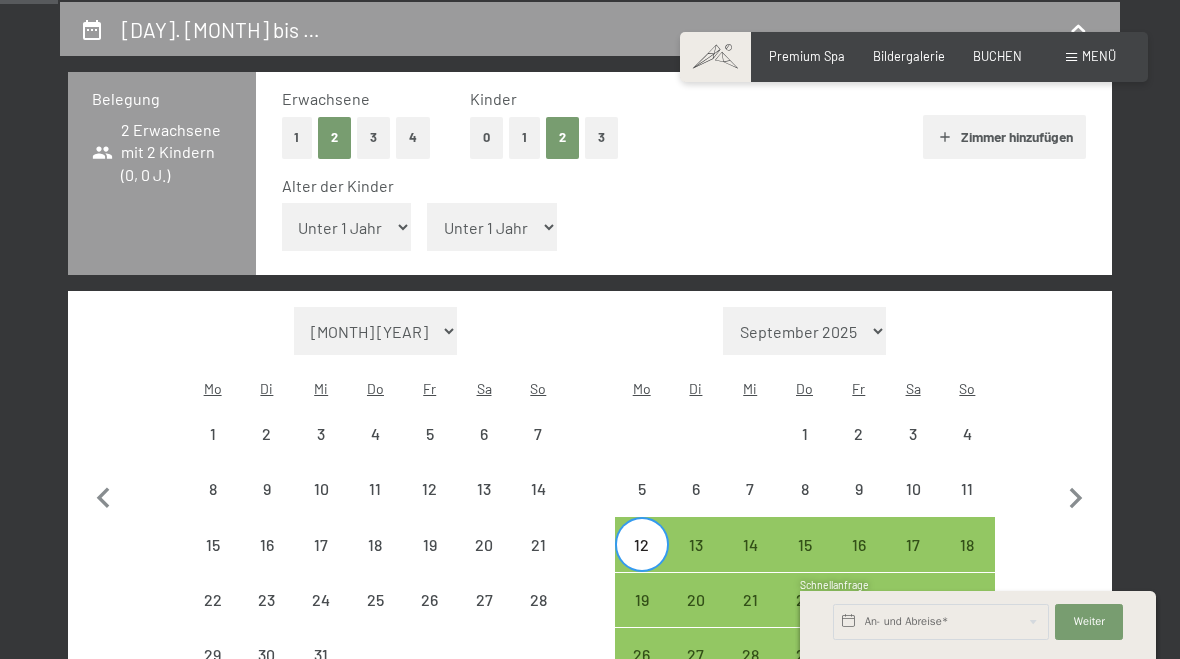 click on "18" at bounding box center (967, 562) 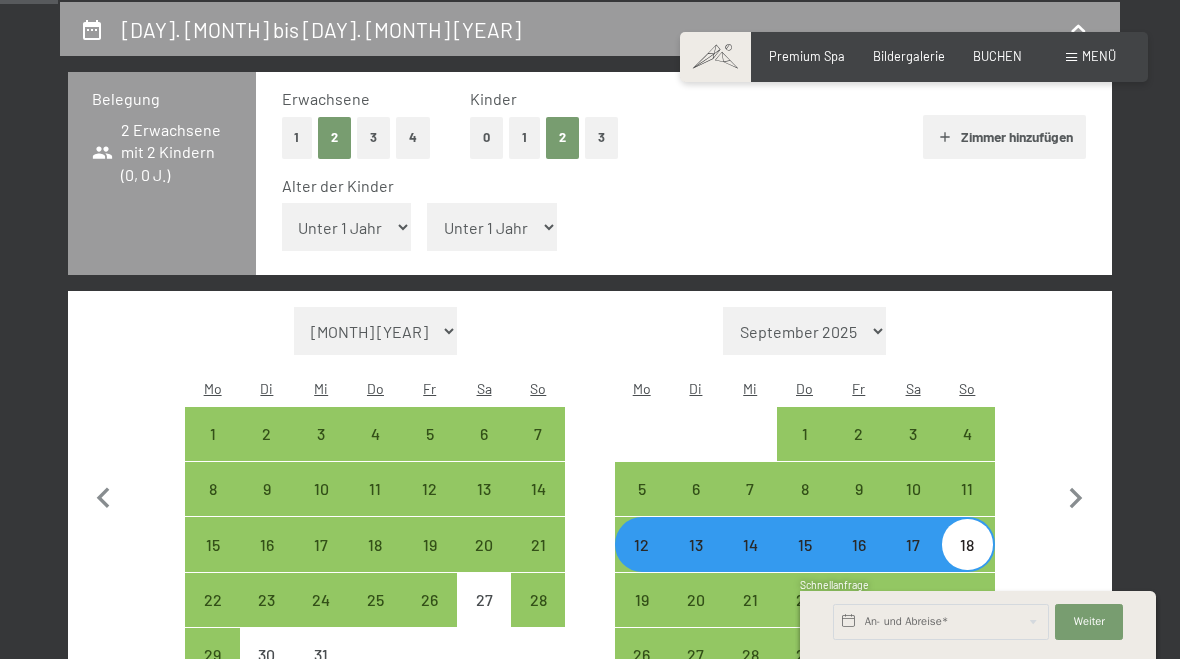 click 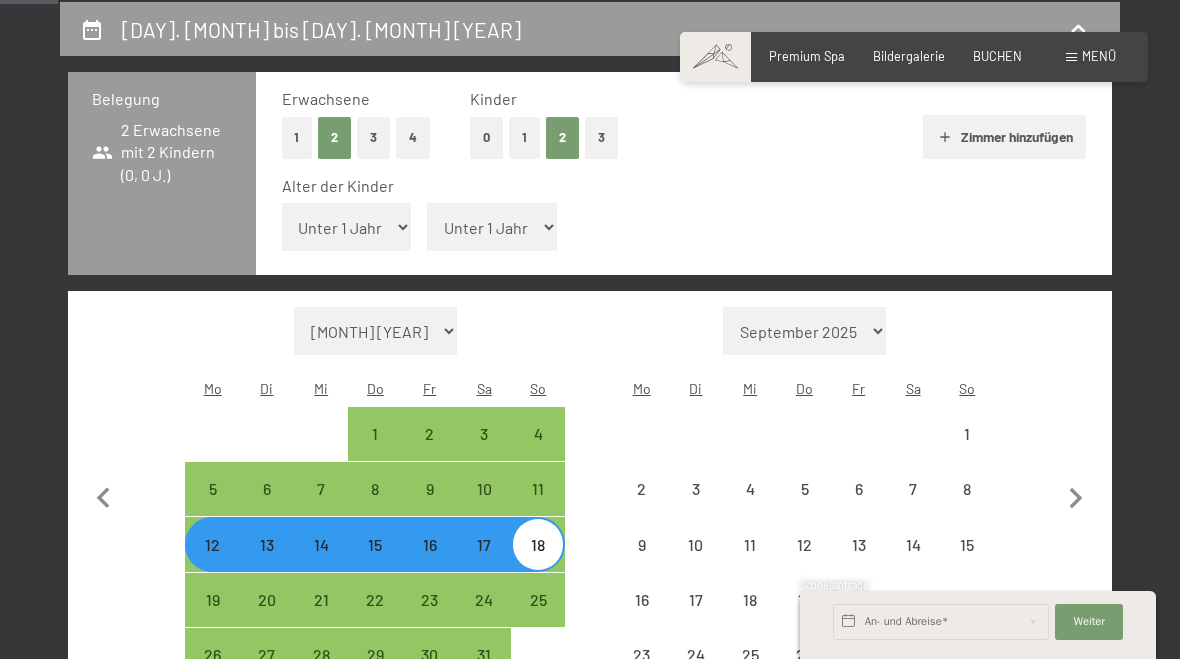 select on "[YEAR]-[MONTH]-[DAY]" 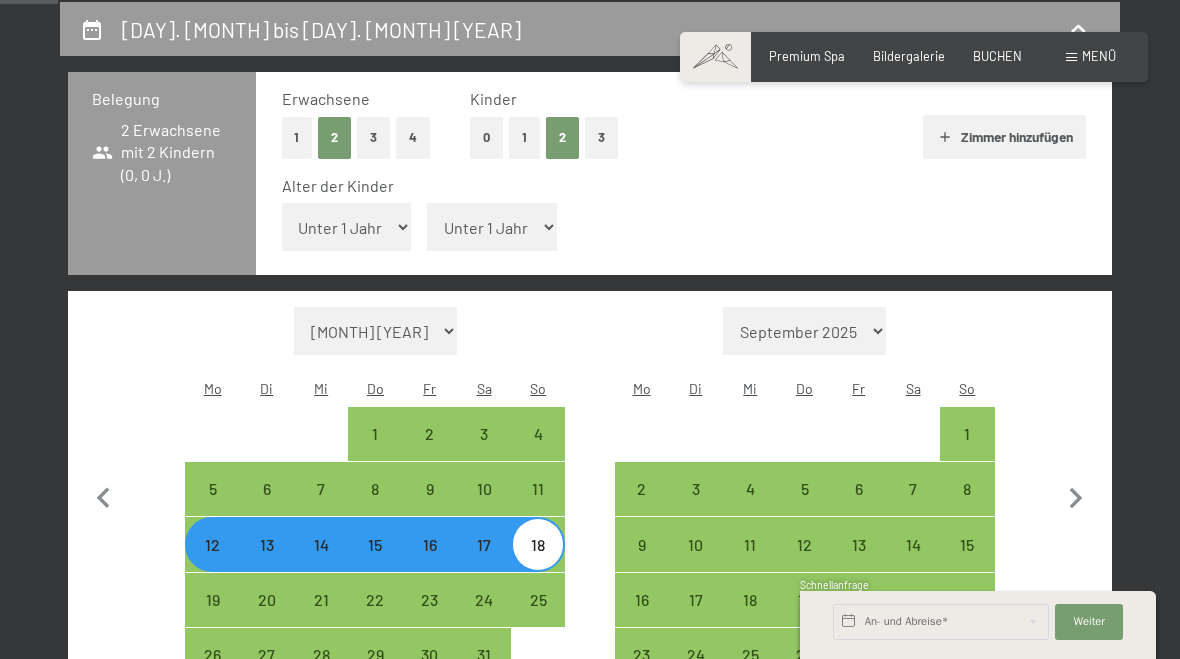 click on "0" at bounding box center (486, 137) 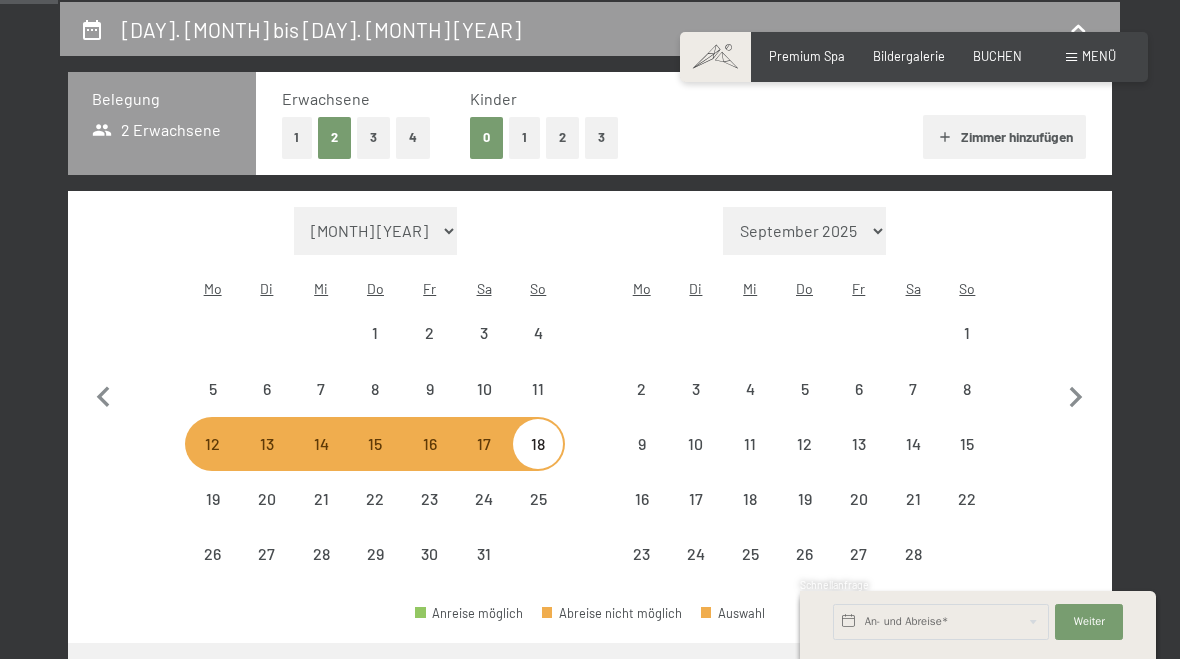 select on "[YEAR]-[MONTH]-[DAY]" 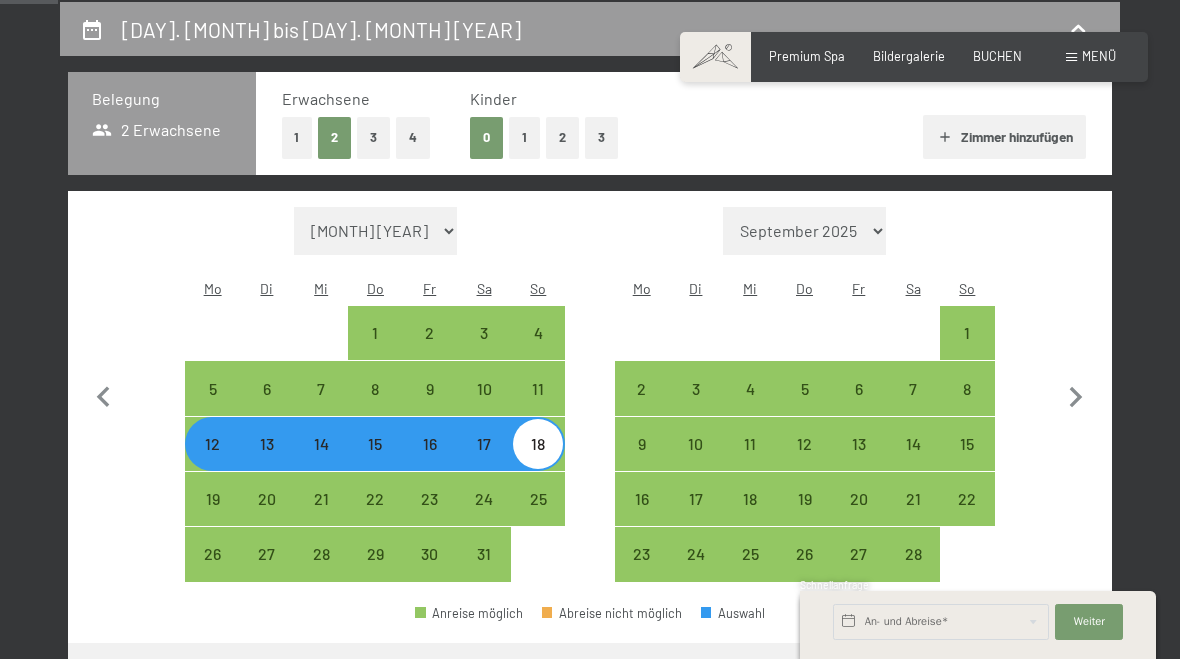 click on "16" at bounding box center (430, 461) 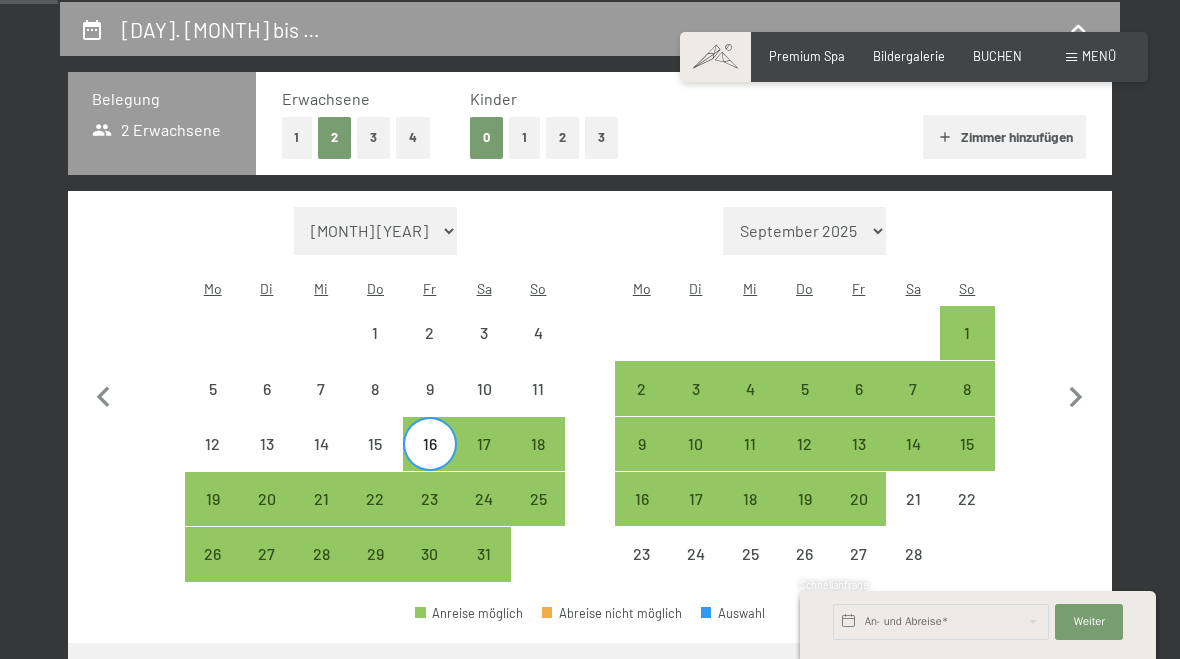 click on "12" at bounding box center [212, 461] 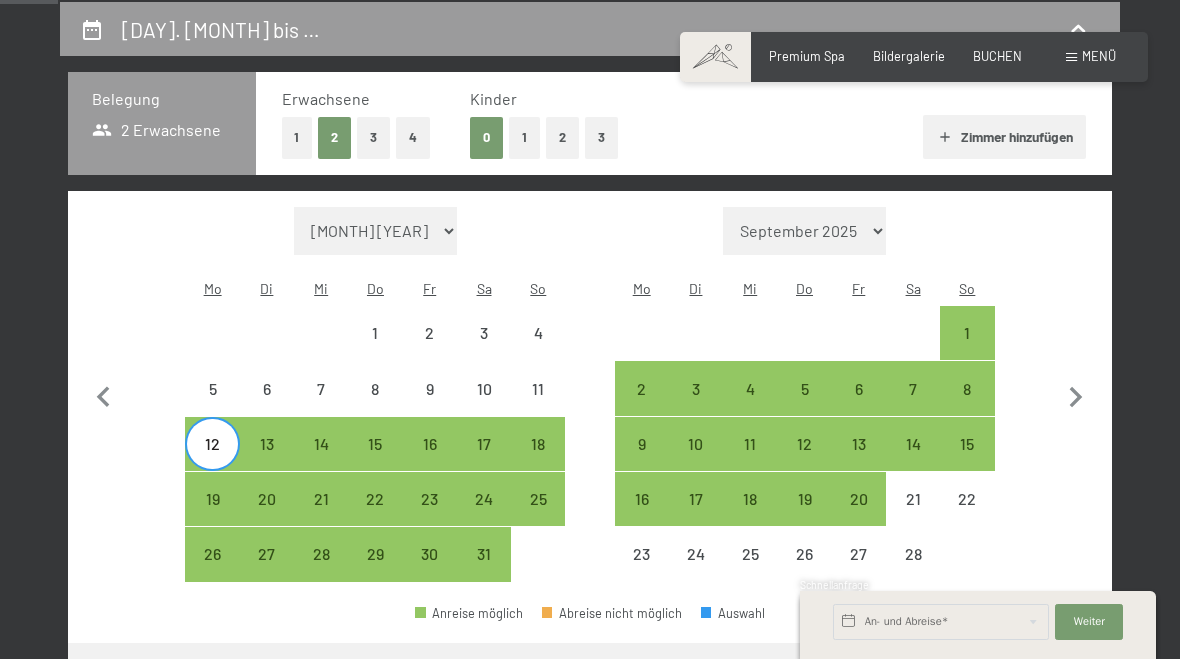click on "16" at bounding box center [430, 461] 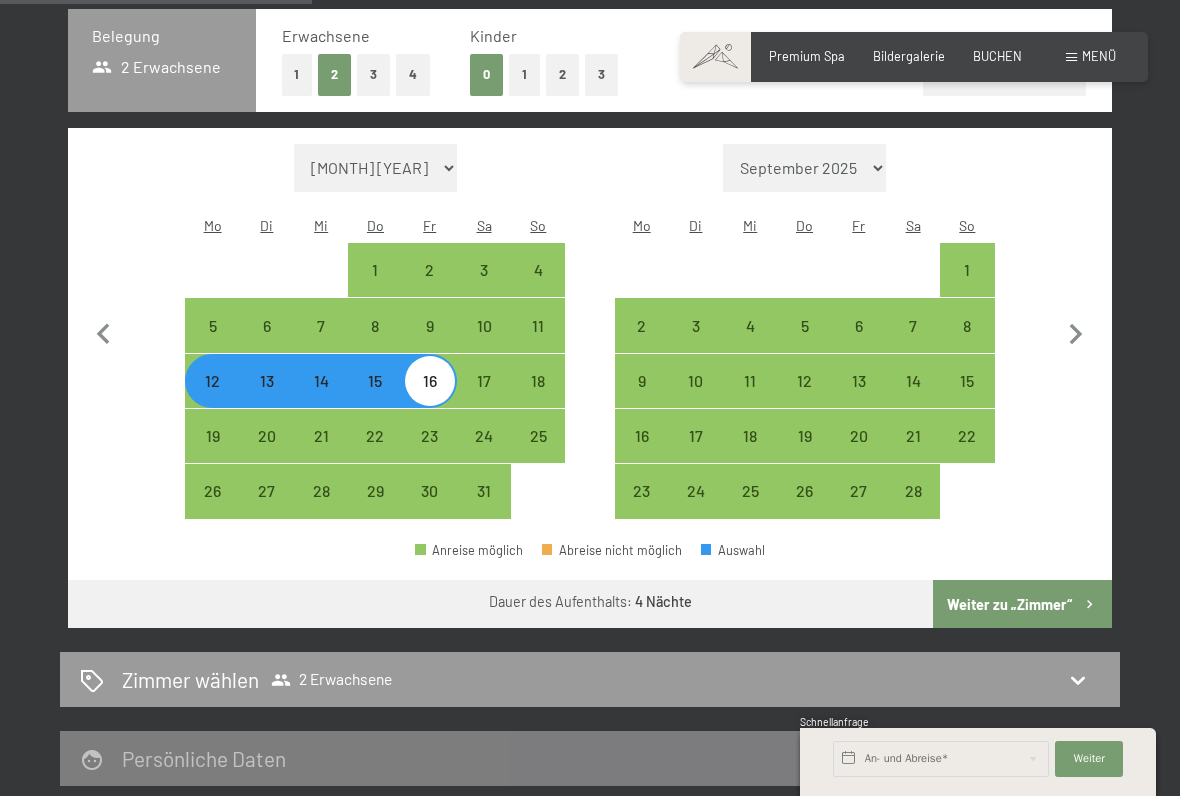 click on "Weiter zu „Zimmer“" at bounding box center (1022, 604) 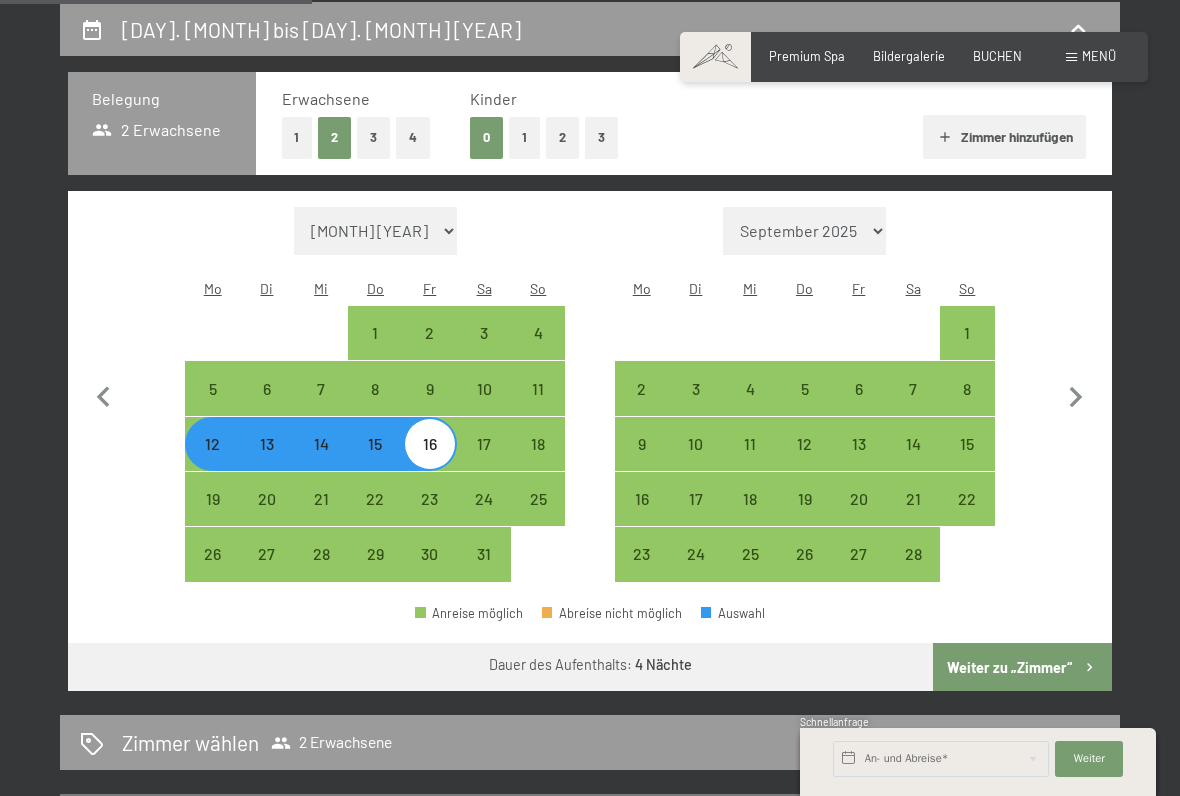 select on "[YEAR]-[MONTH]-[DAY]" 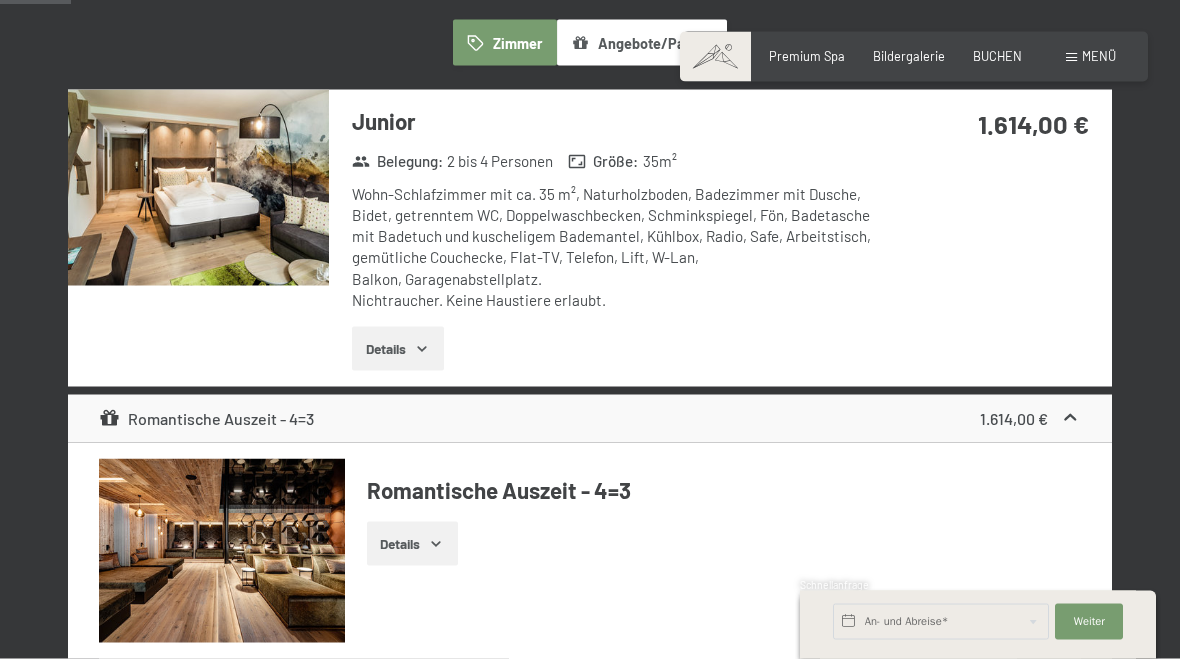 scroll, scrollTop: 505, scrollLeft: 0, axis: vertical 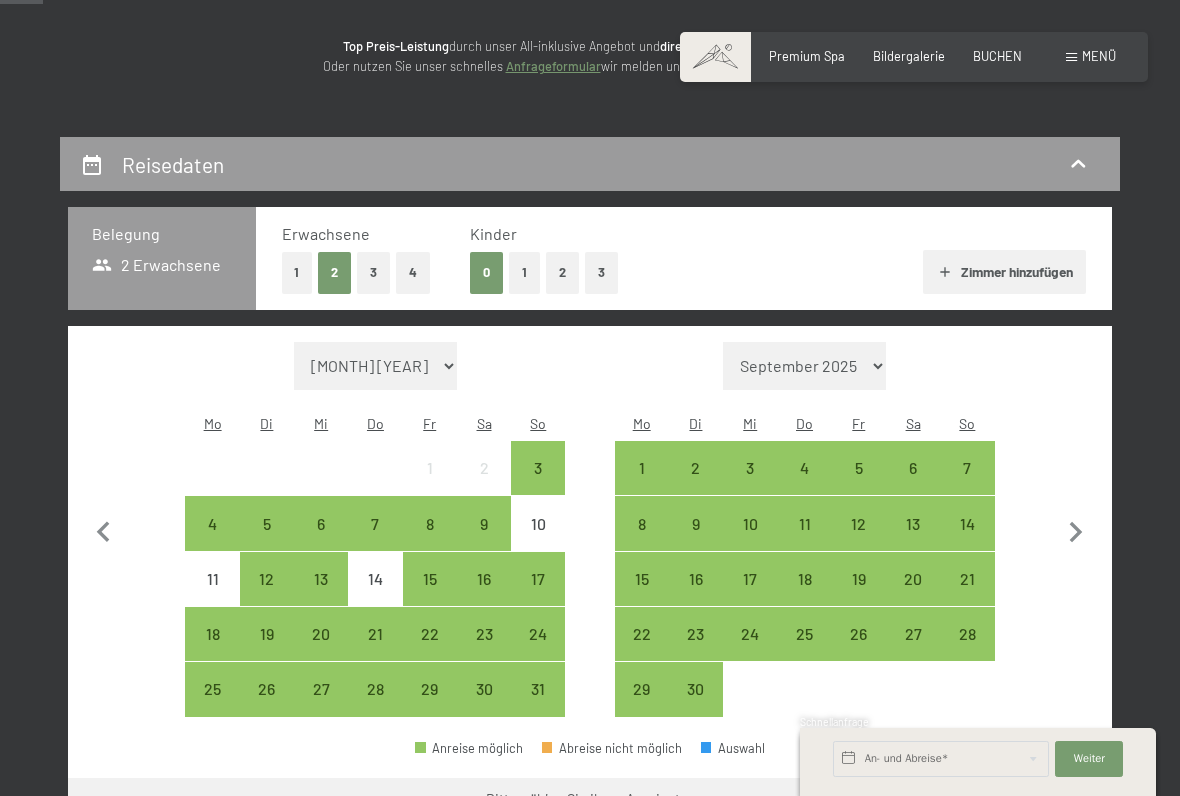 click 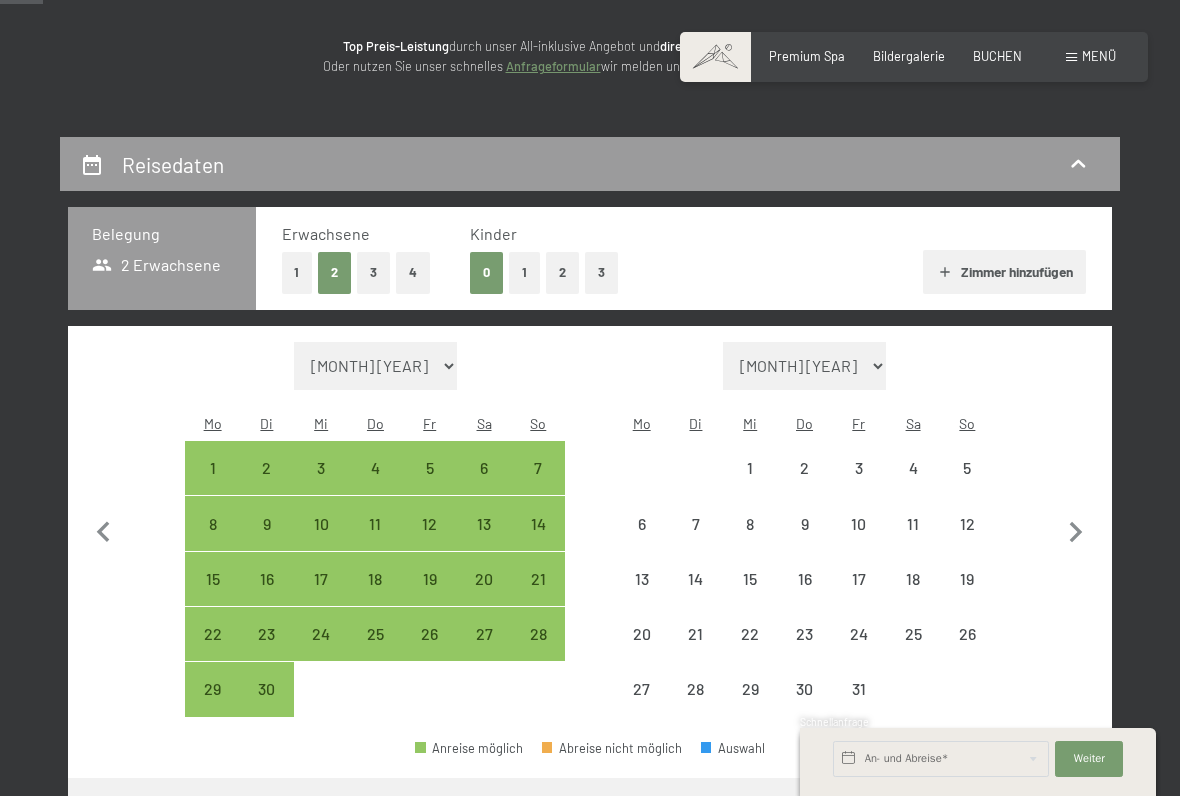 click 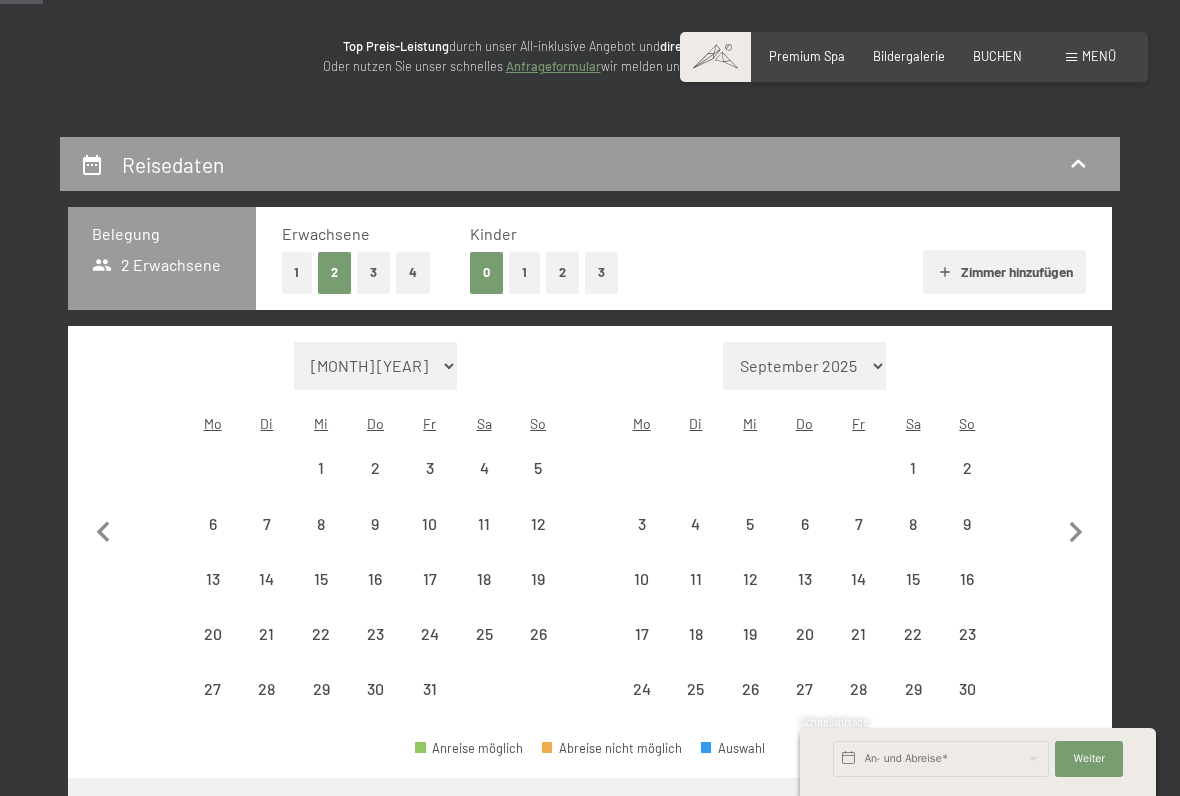 click 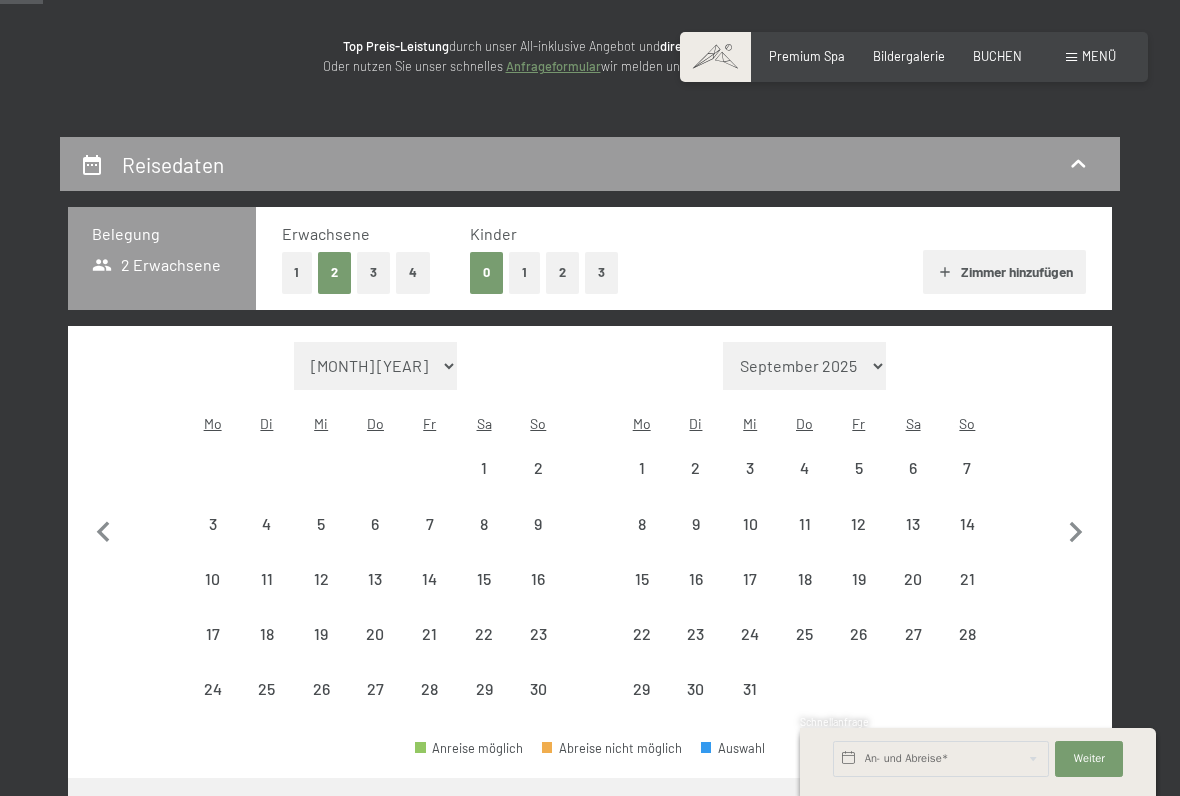 click 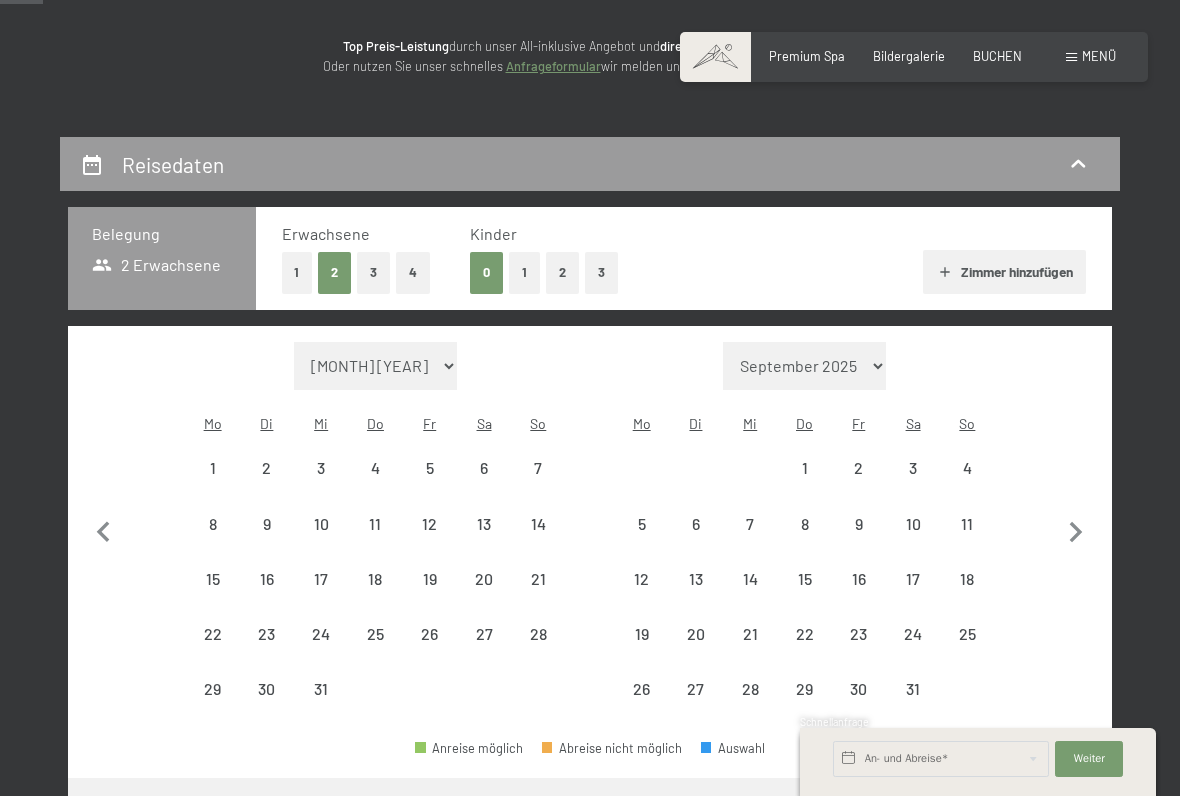 select on "[YEAR]-[MONTH]-[DAY]" 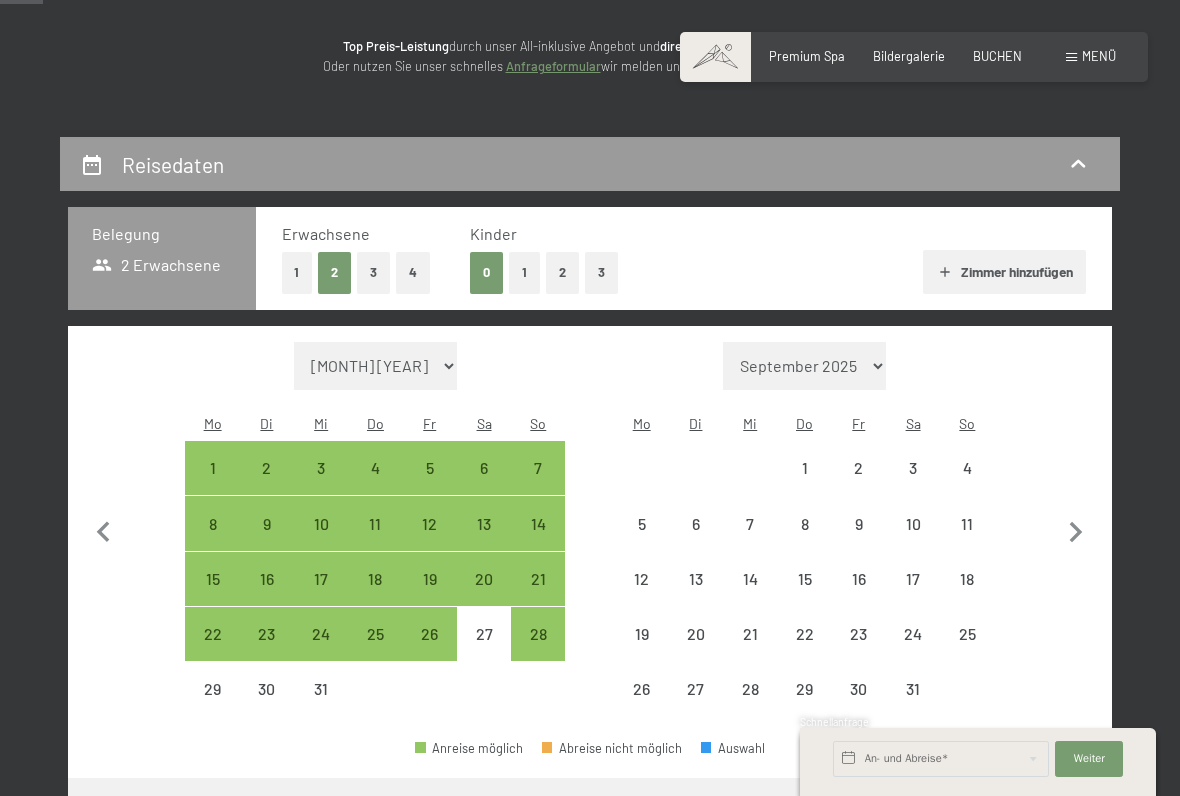 select on "2025-12-01" 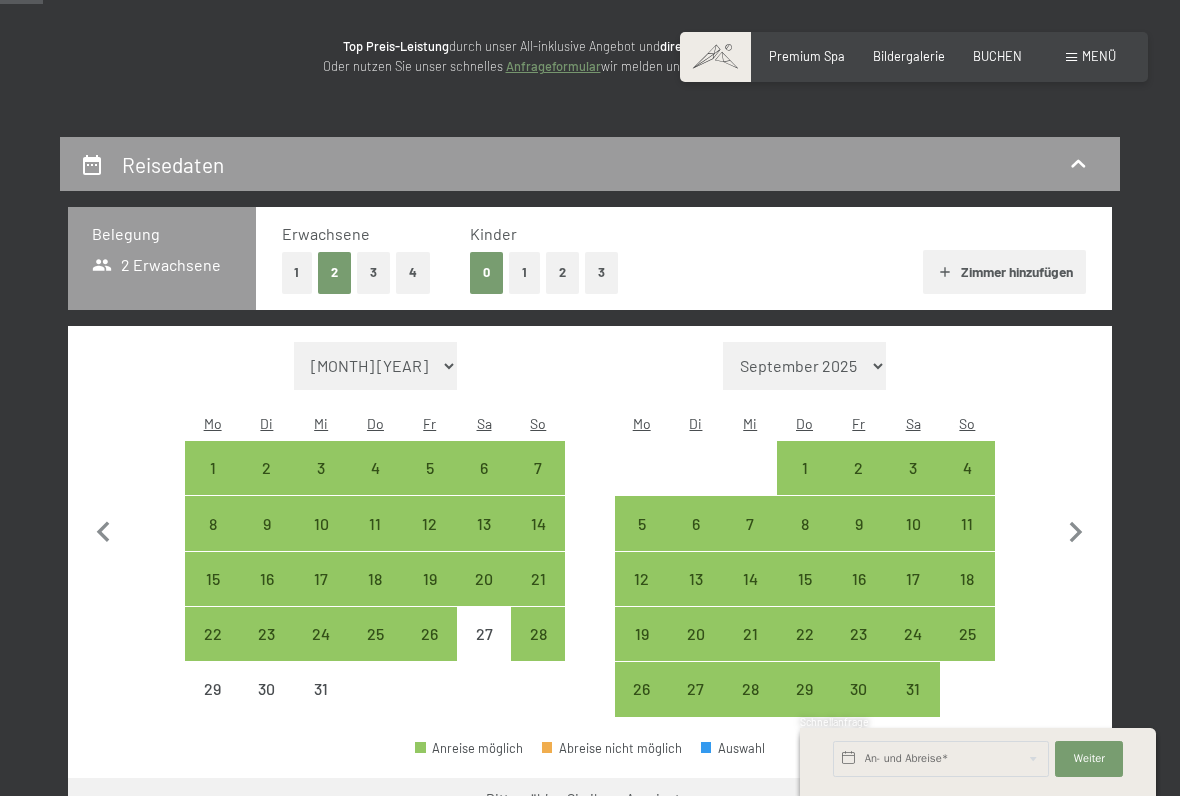 click on "12" at bounding box center (642, 596) 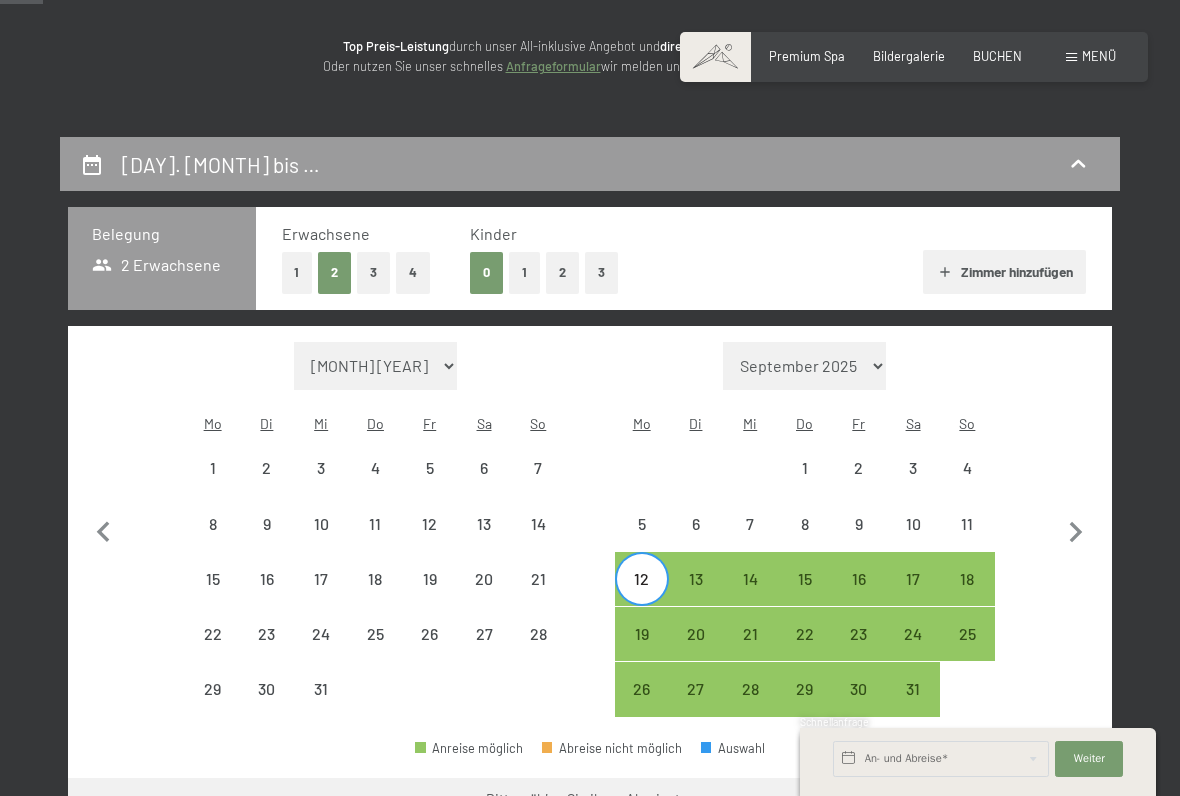 click on "18" at bounding box center (967, 596) 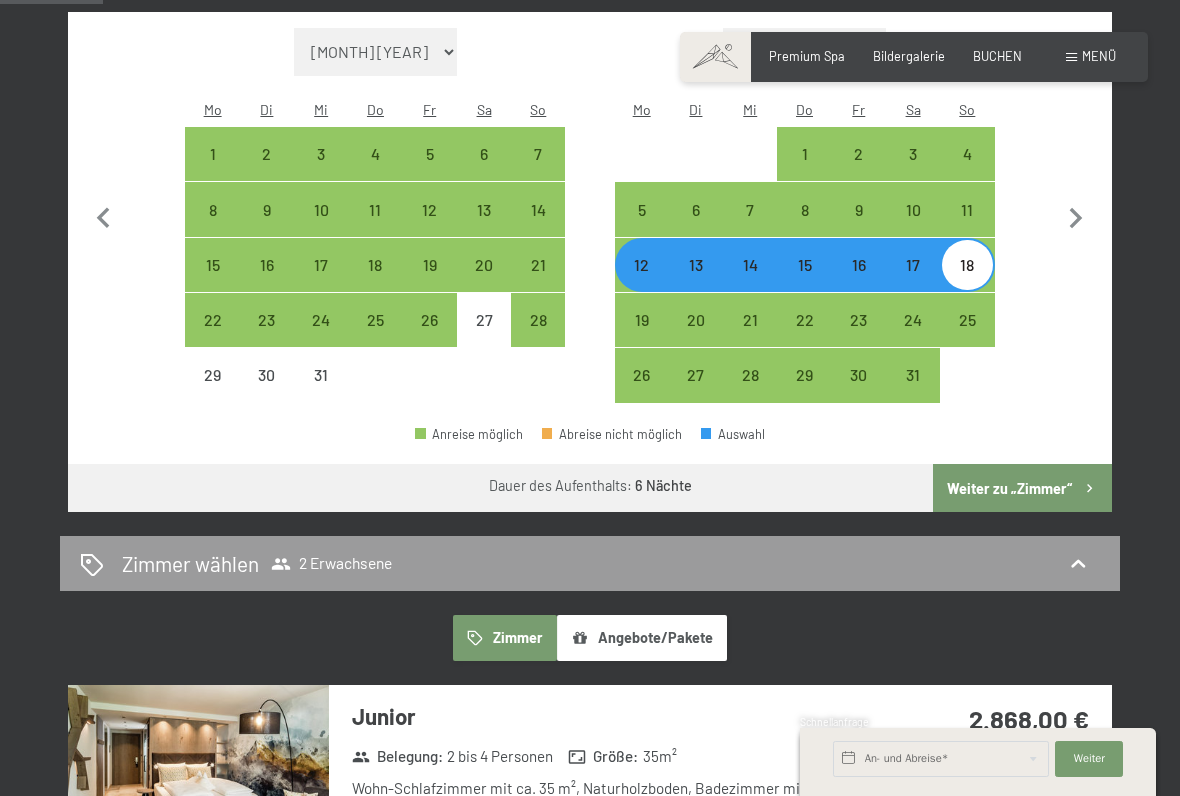scroll, scrollTop: 563, scrollLeft: 0, axis: vertical 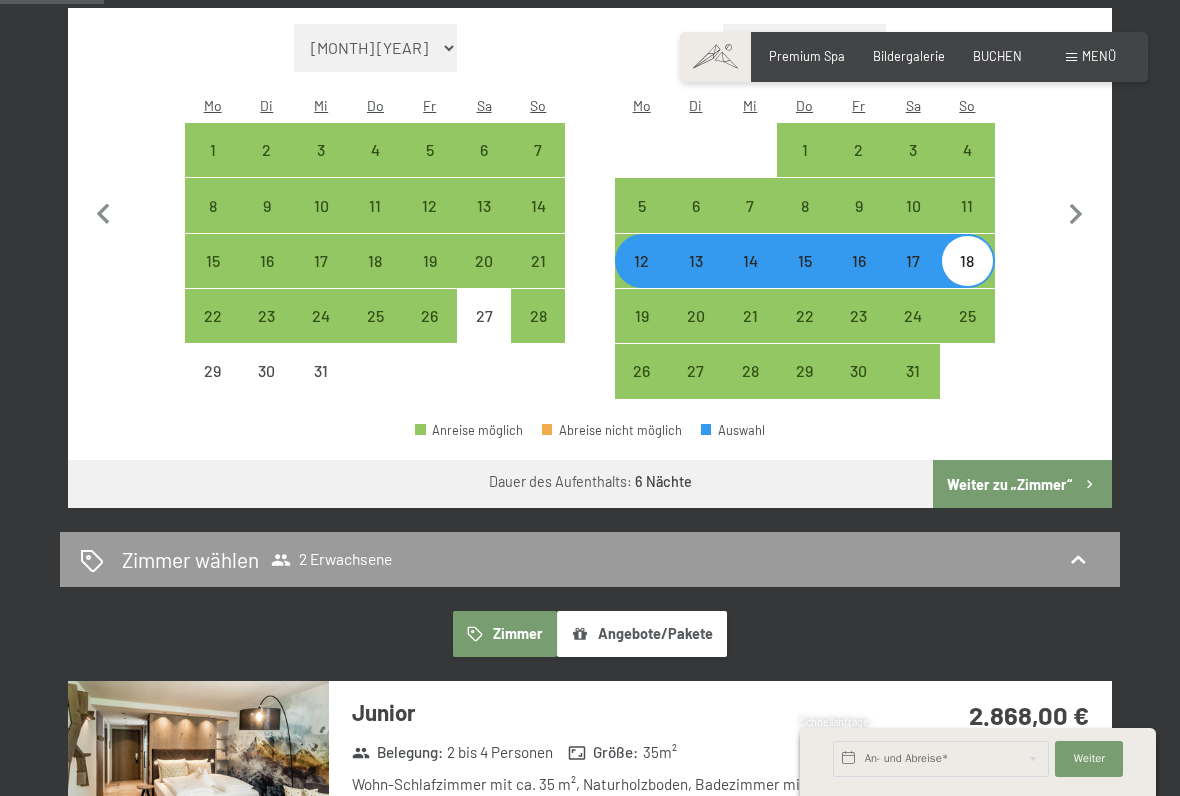 click on "Weiter zu „Zimmer“" at bounding box center (1022, 484) 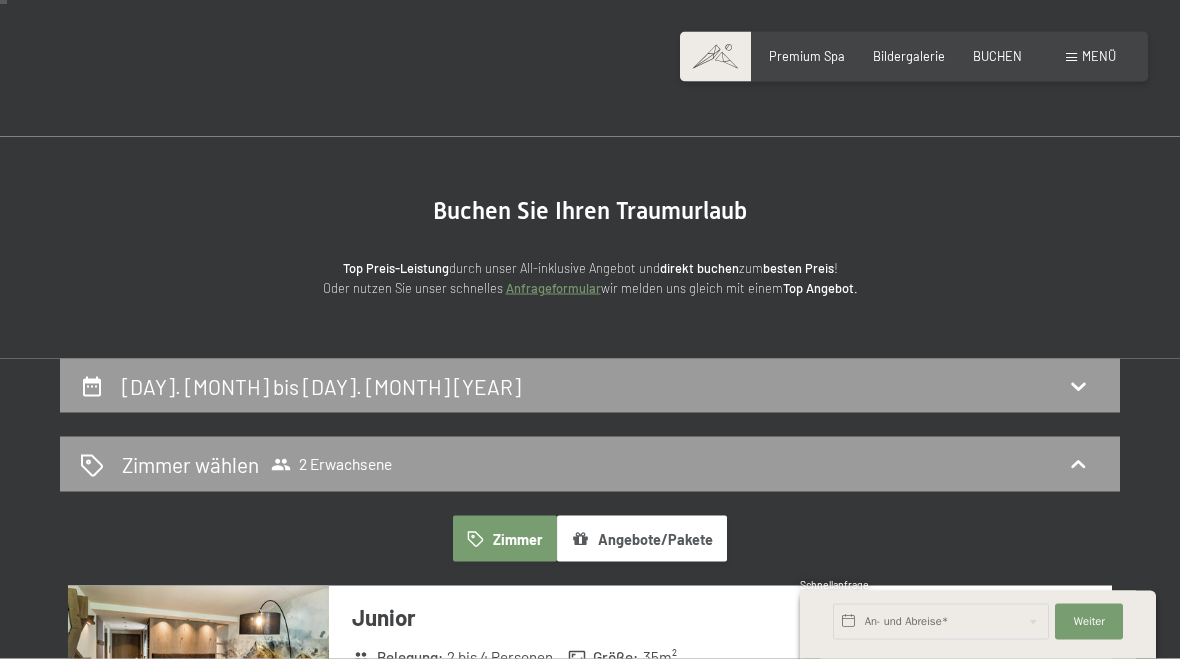 scroll, scrollTop: 0, scrollLeft: 0, axis: both 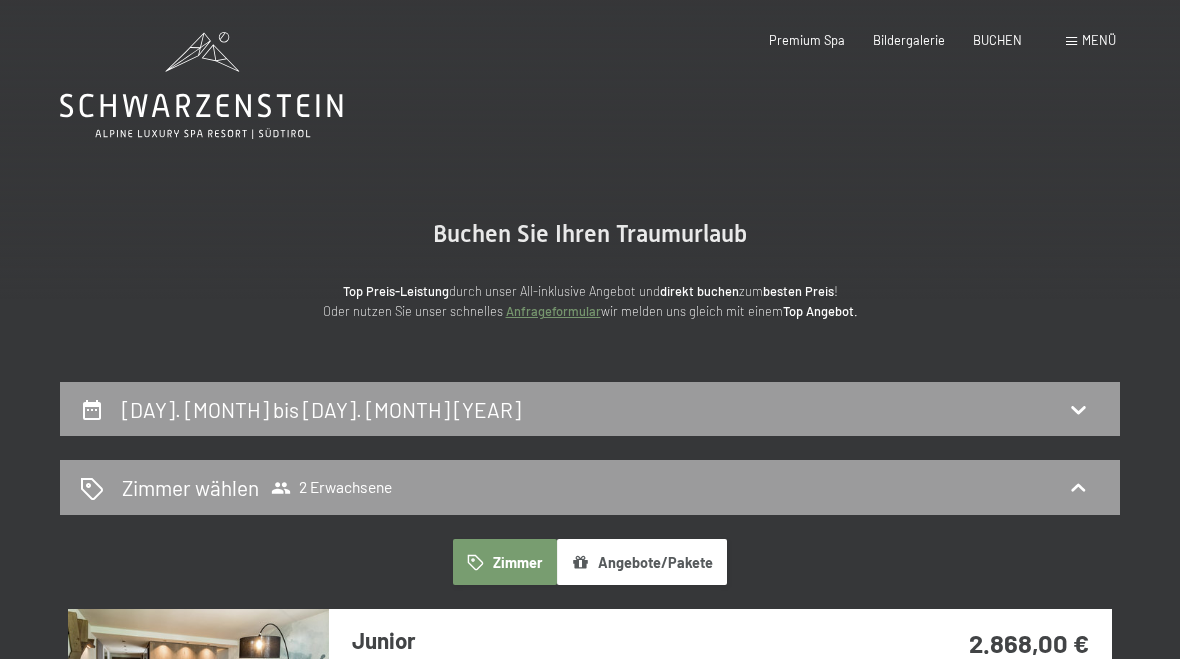 click on "Menü" at bounding box center [1099, 40] 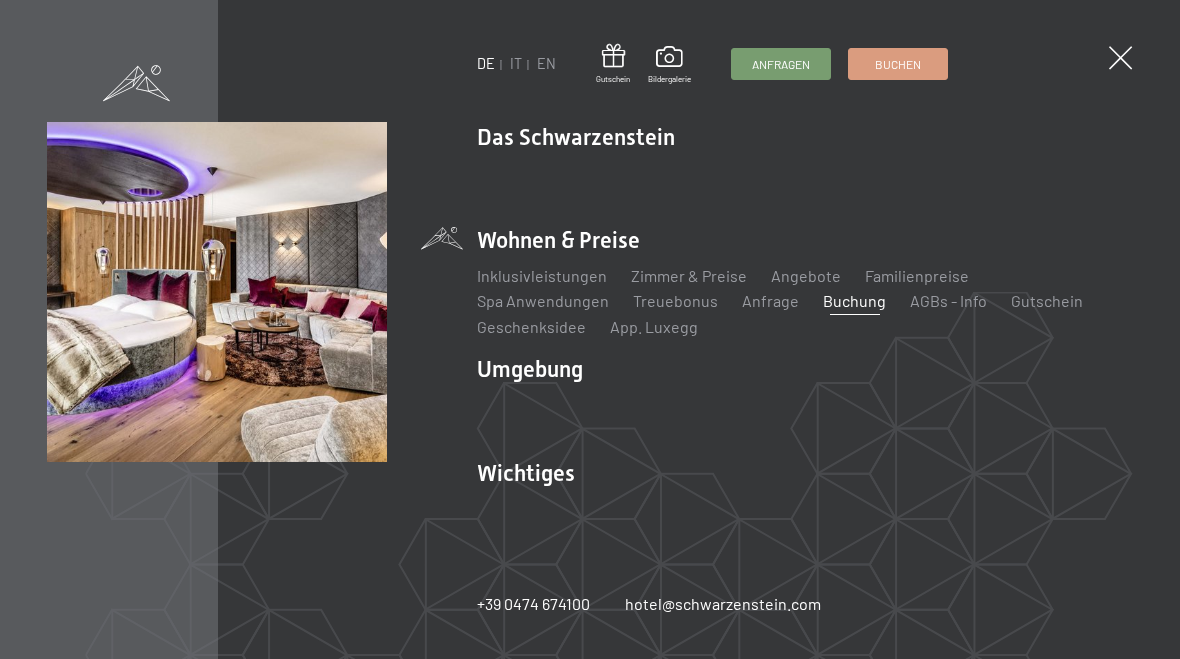 click on "Angebote" at bounding box center [806, 275] 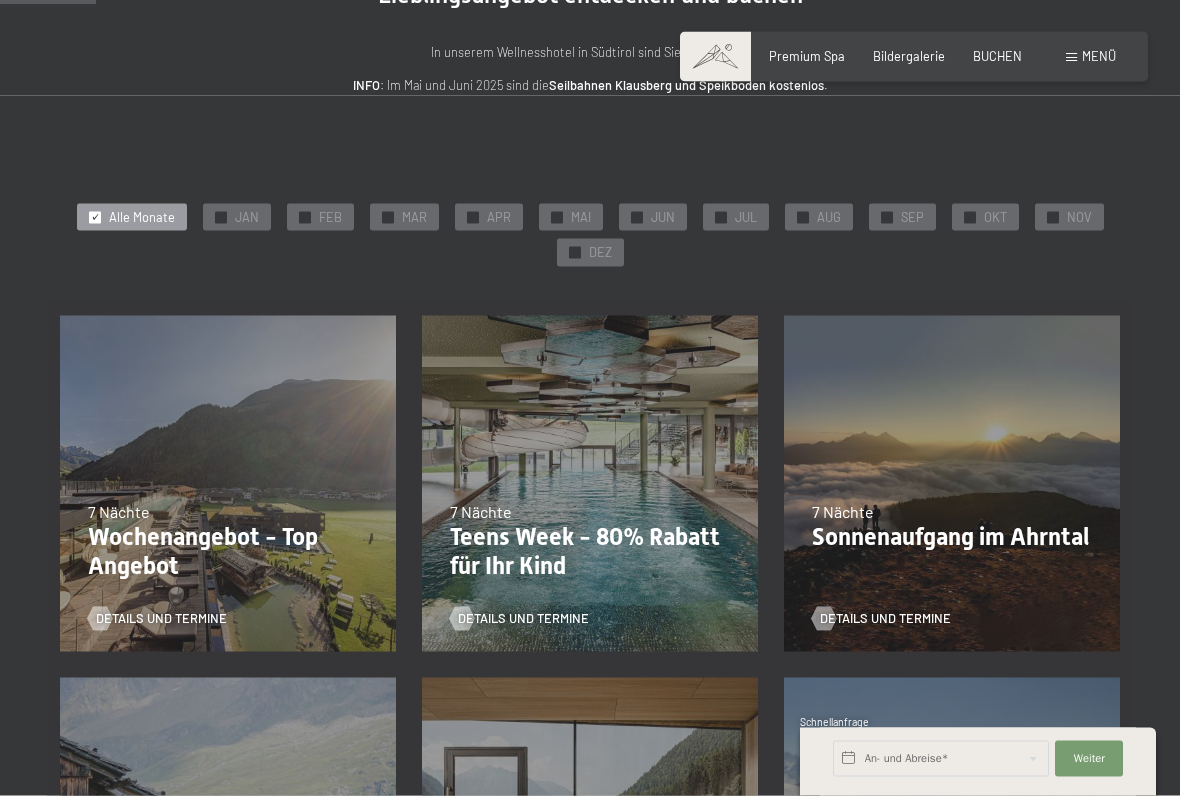 scroll, scrollTop: 221, scrollLeft: 0, axis: vertical 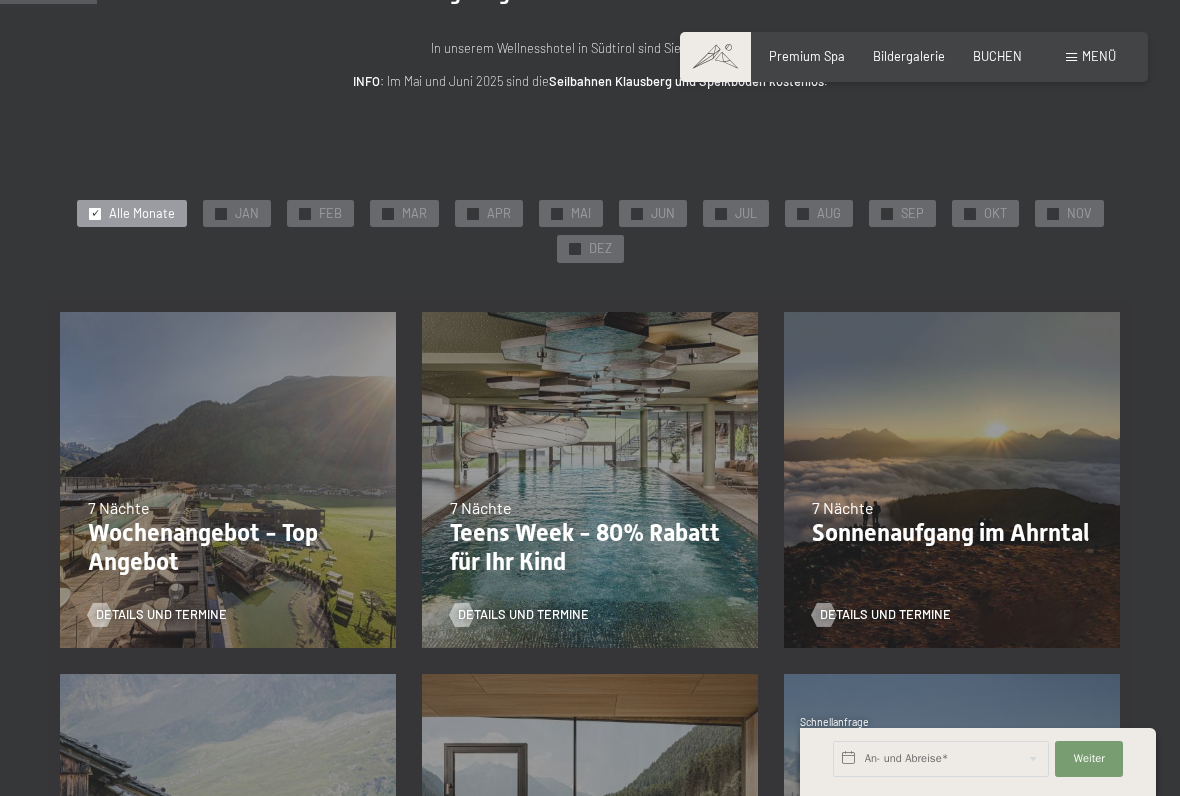 click on "JAN" at bounding box center [247, 214] 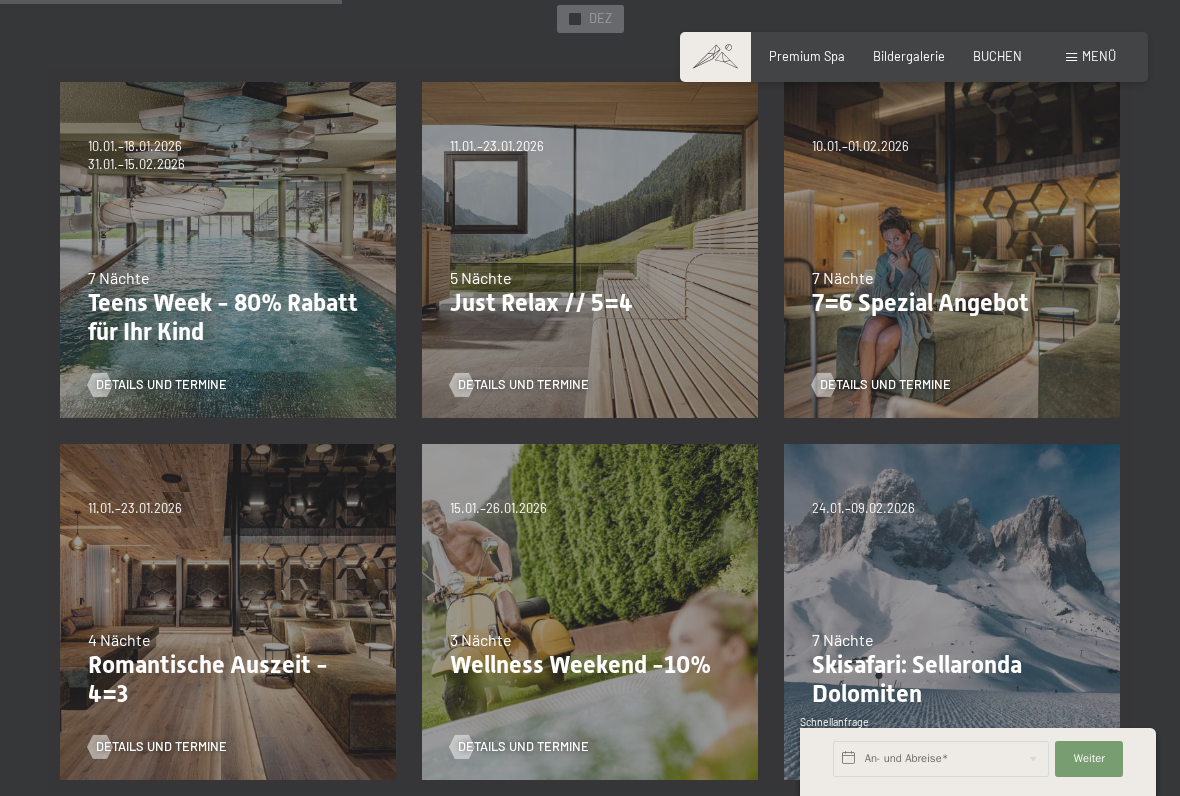 scroll, scrollTop: 427, scrollLeft: 0, axis: vertical 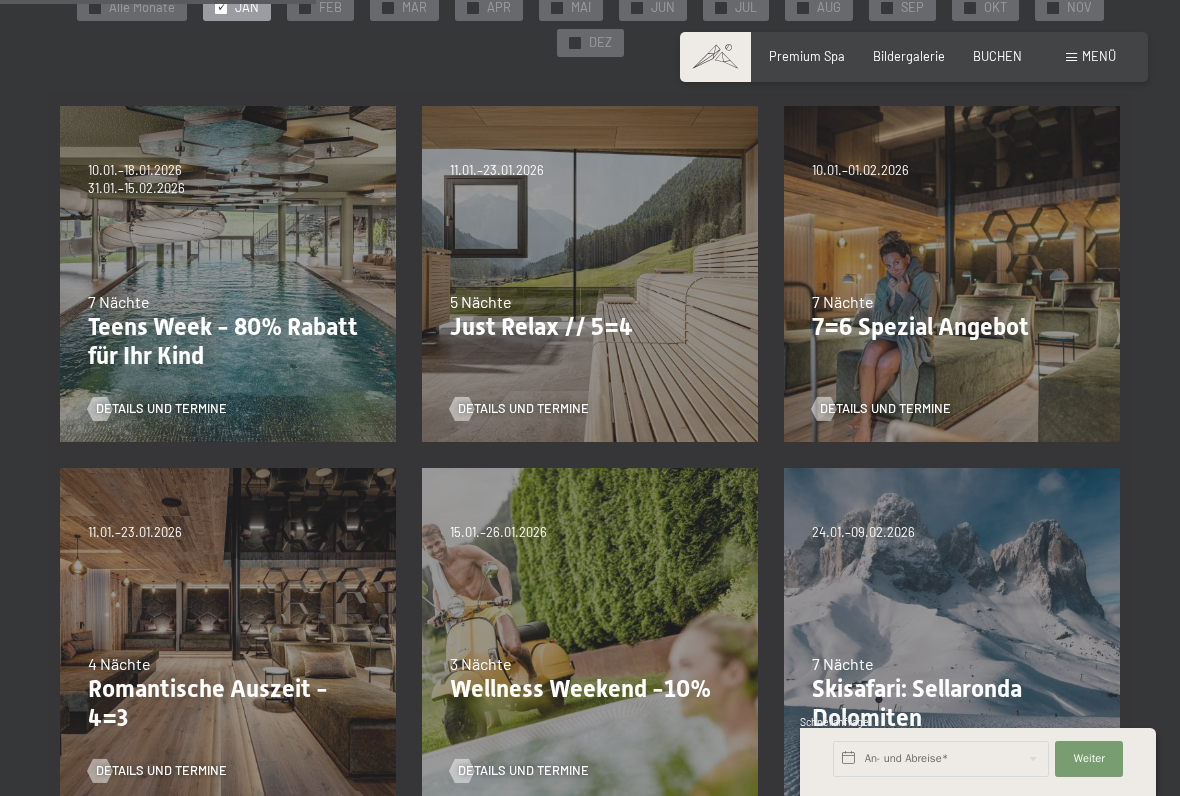 click on "7 Nächte" at bounding box center [952, 302] 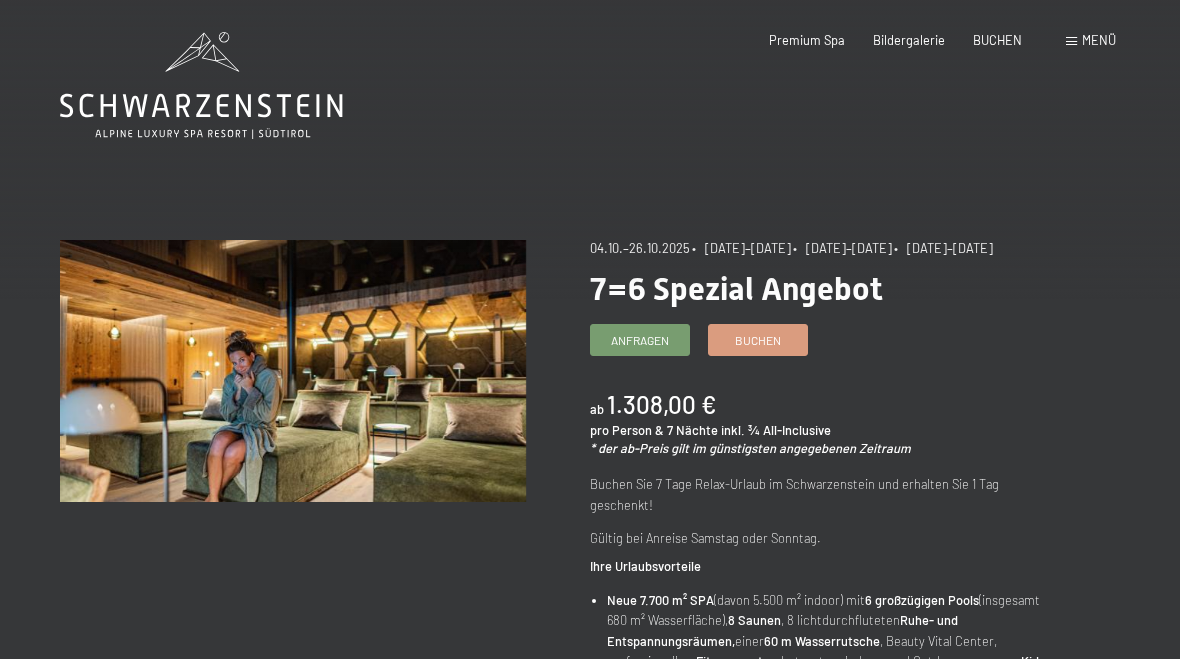 scroll, scrollTop: 0, scrollLeft: 0, axis: both 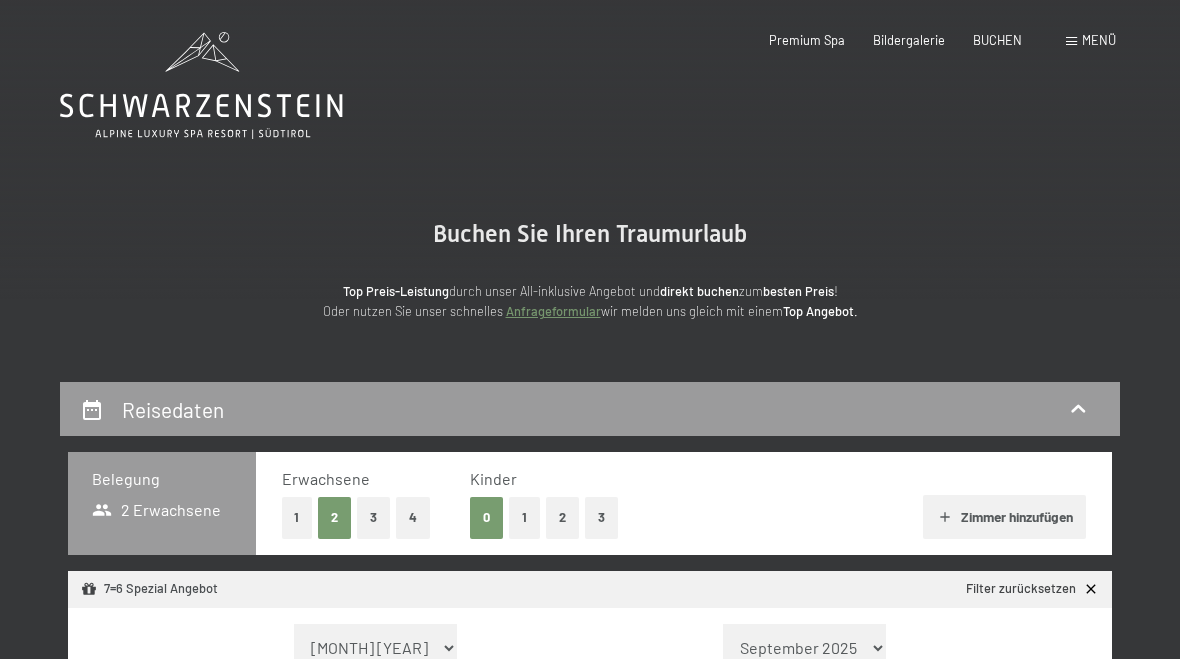 select on "2025-10-01" 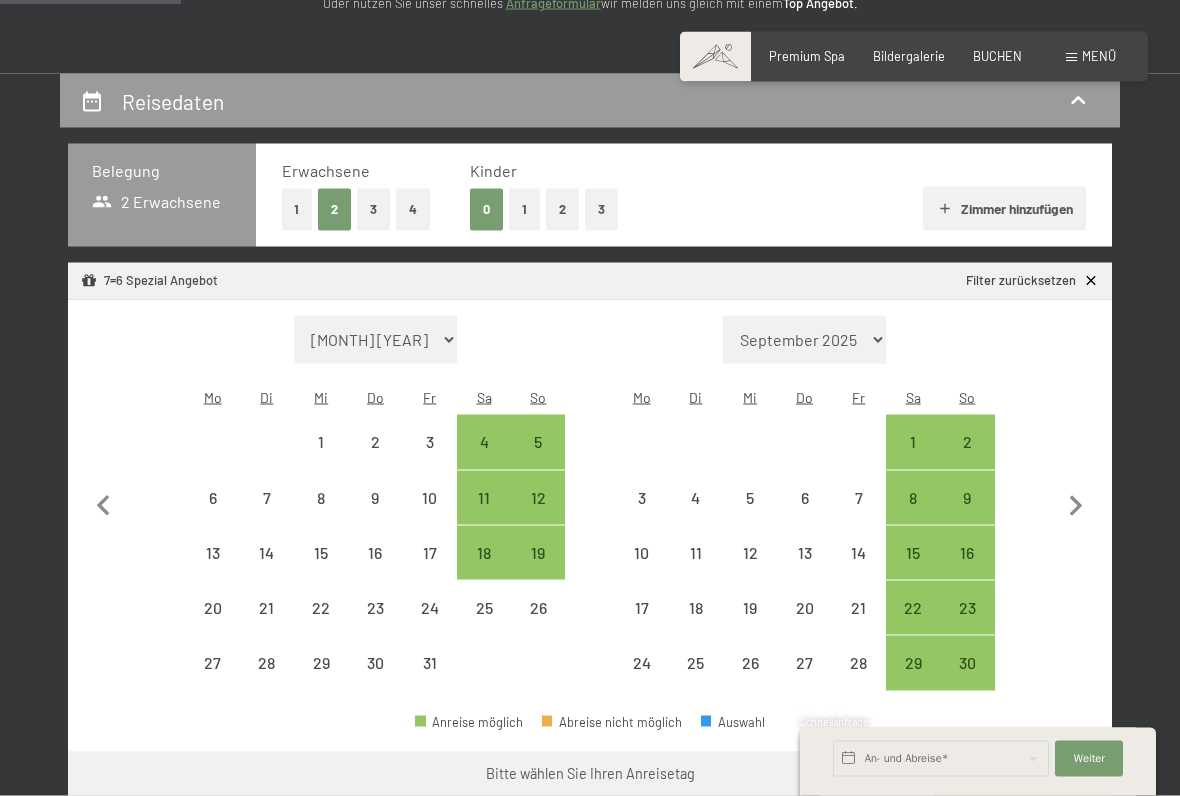 scroll, scrollTop: 313, scrollLeft: 0, axis: vertical 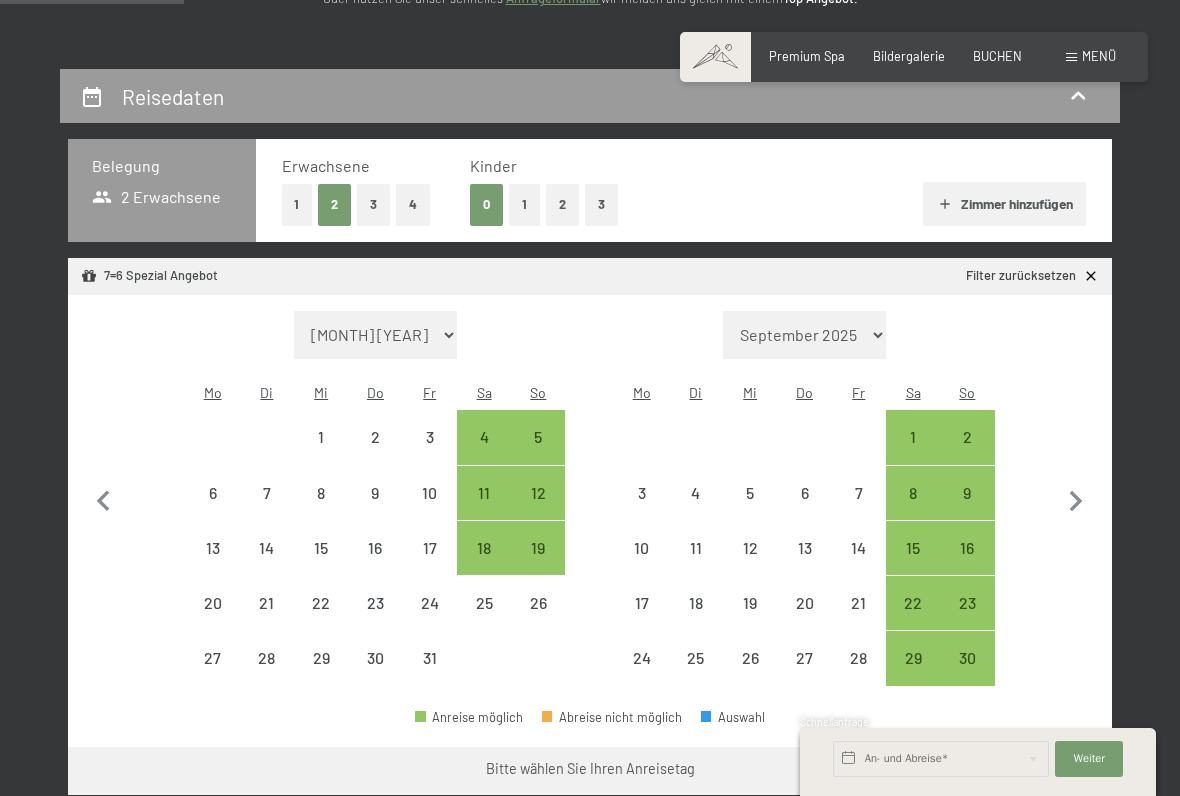 click 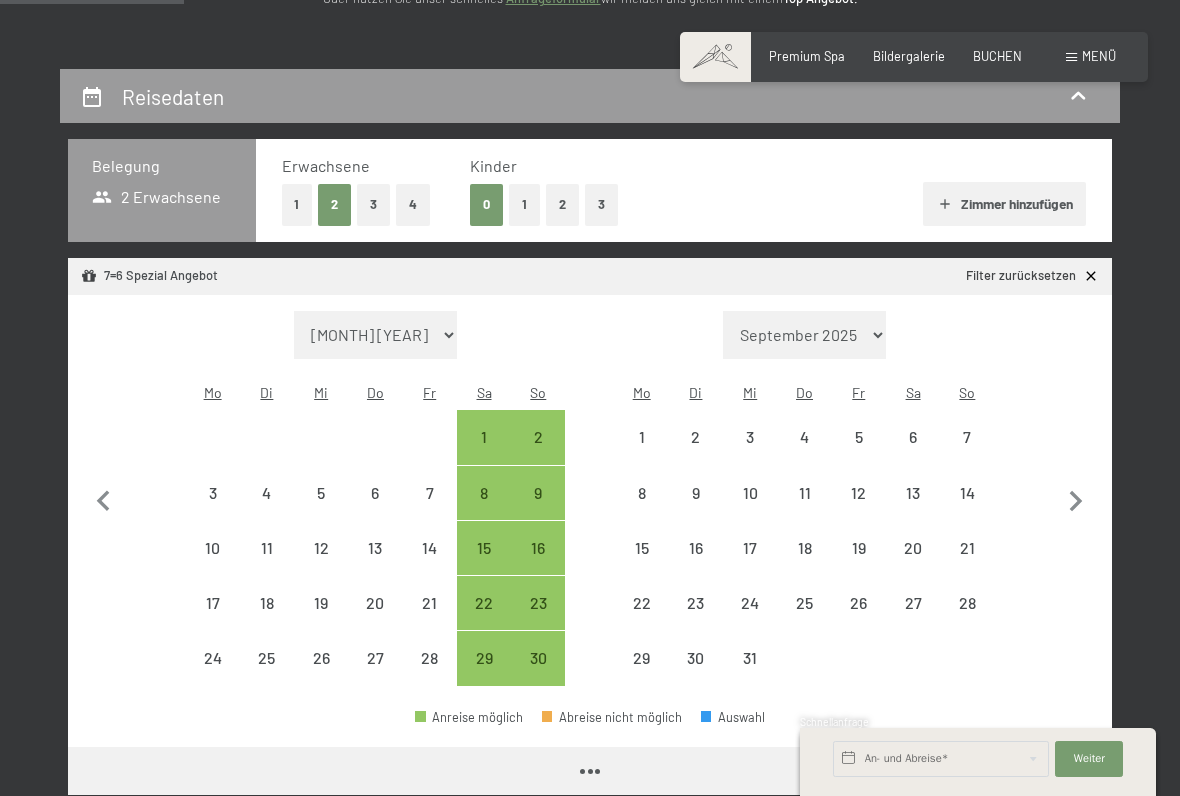 select on "[YEAR]-[MONTH]-[DAY]" 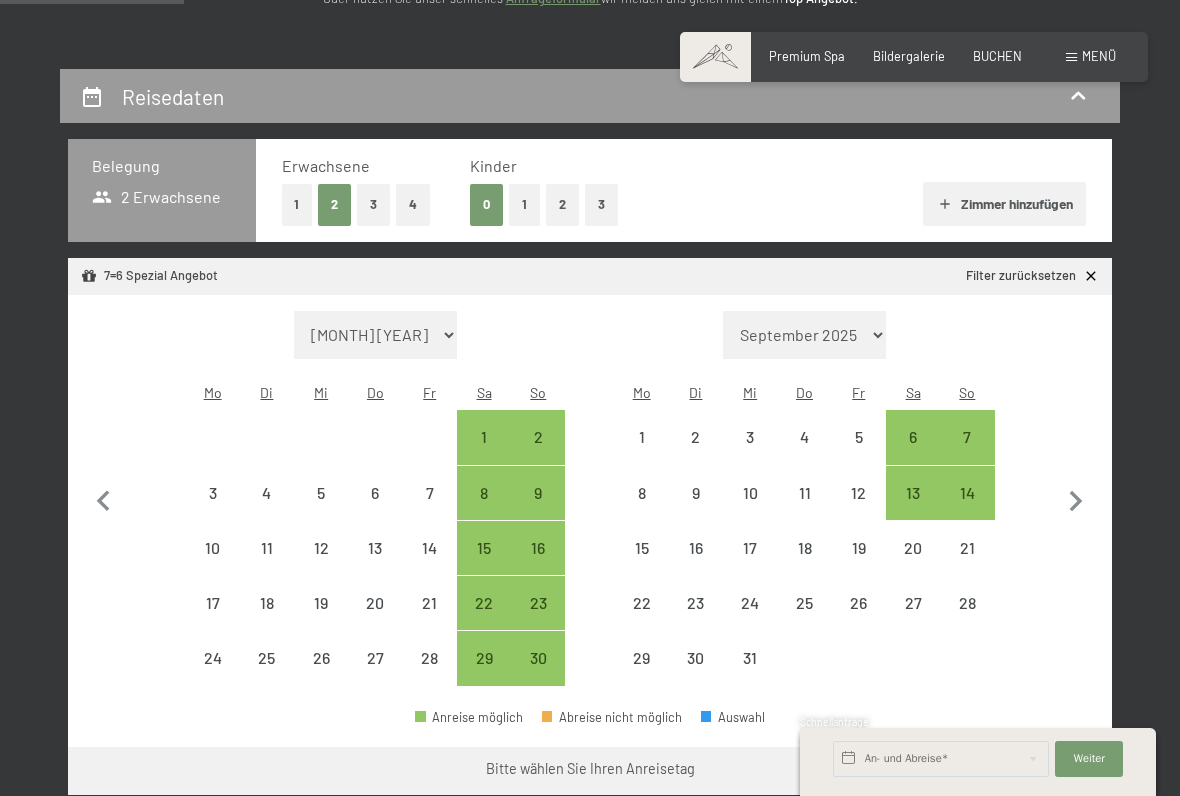 click 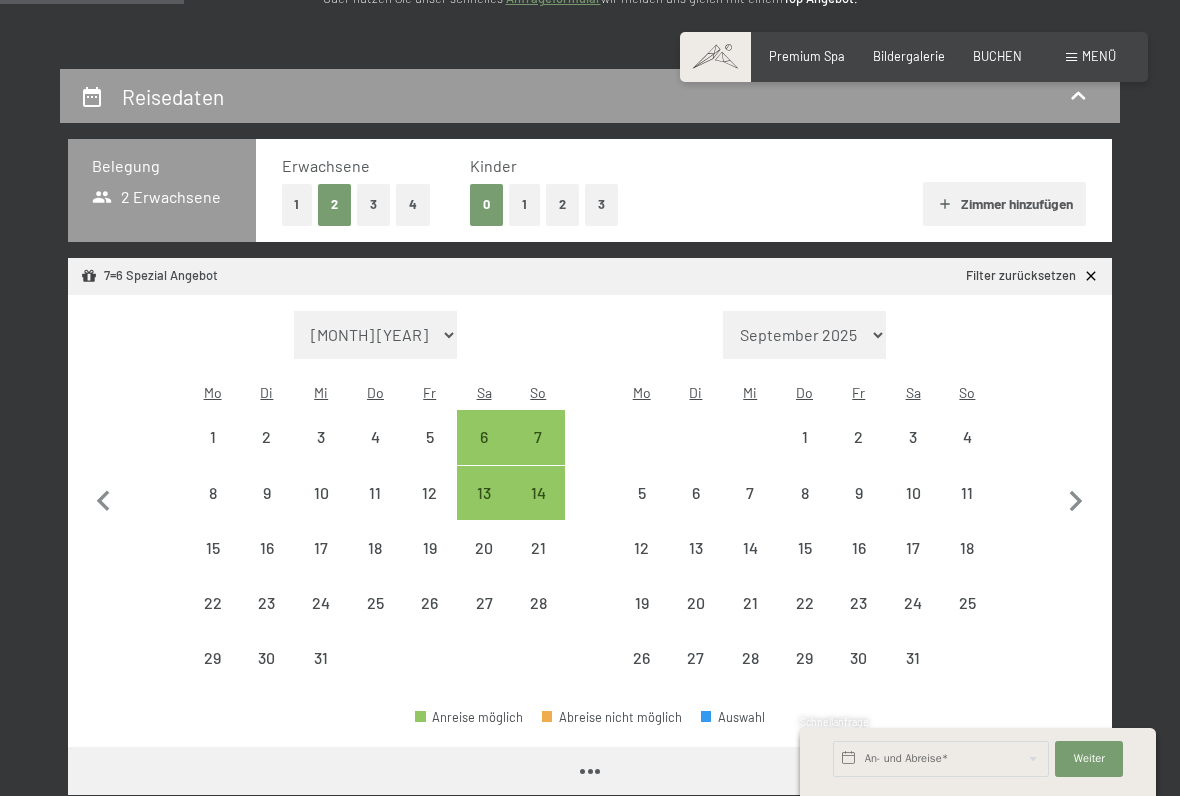 select on "[YEAR]-[MONTH]-[DAY]" 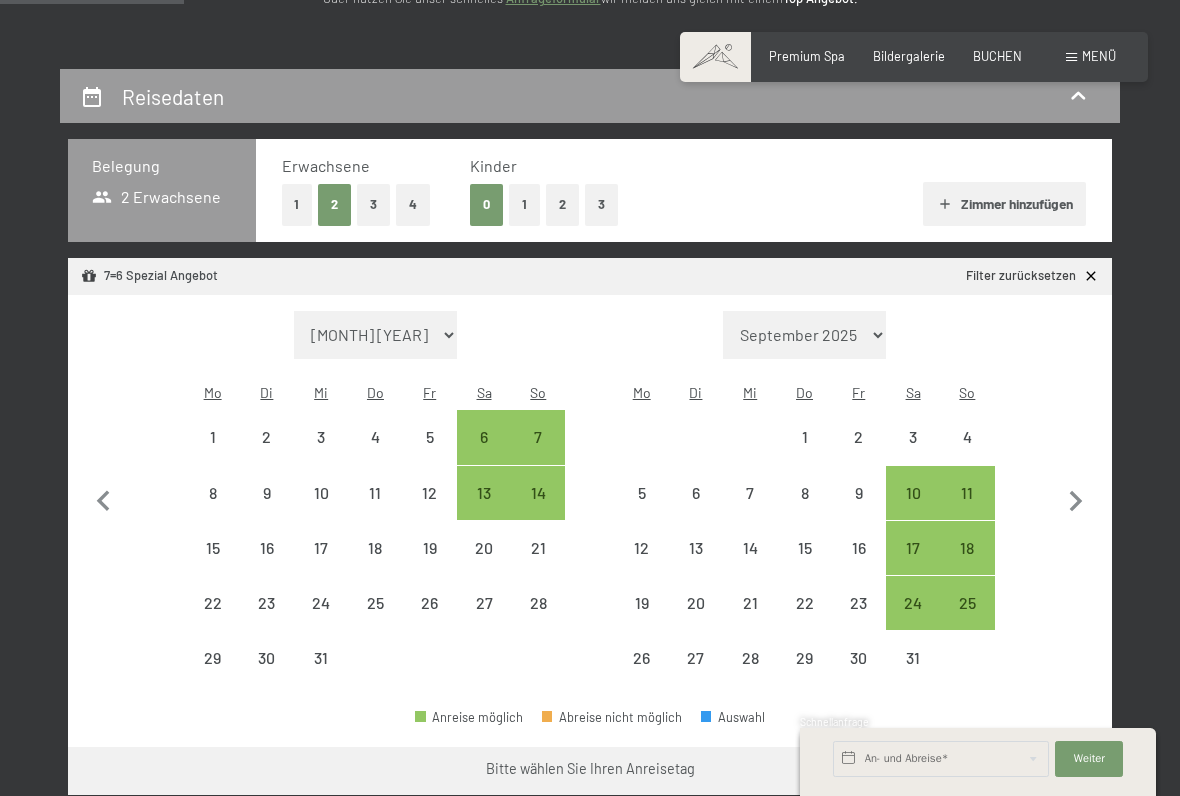 click on "11" at bounding box center [967, 493] 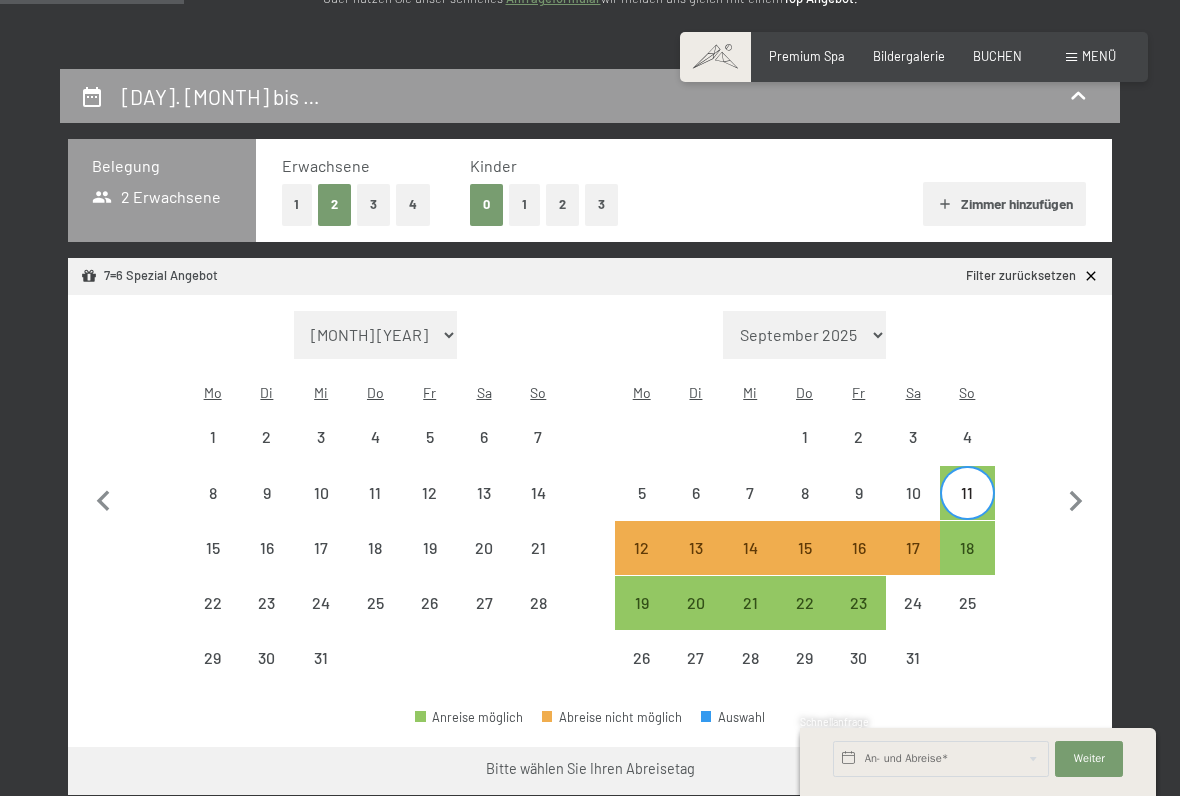 click on "18" at bounding box center (967, 565) 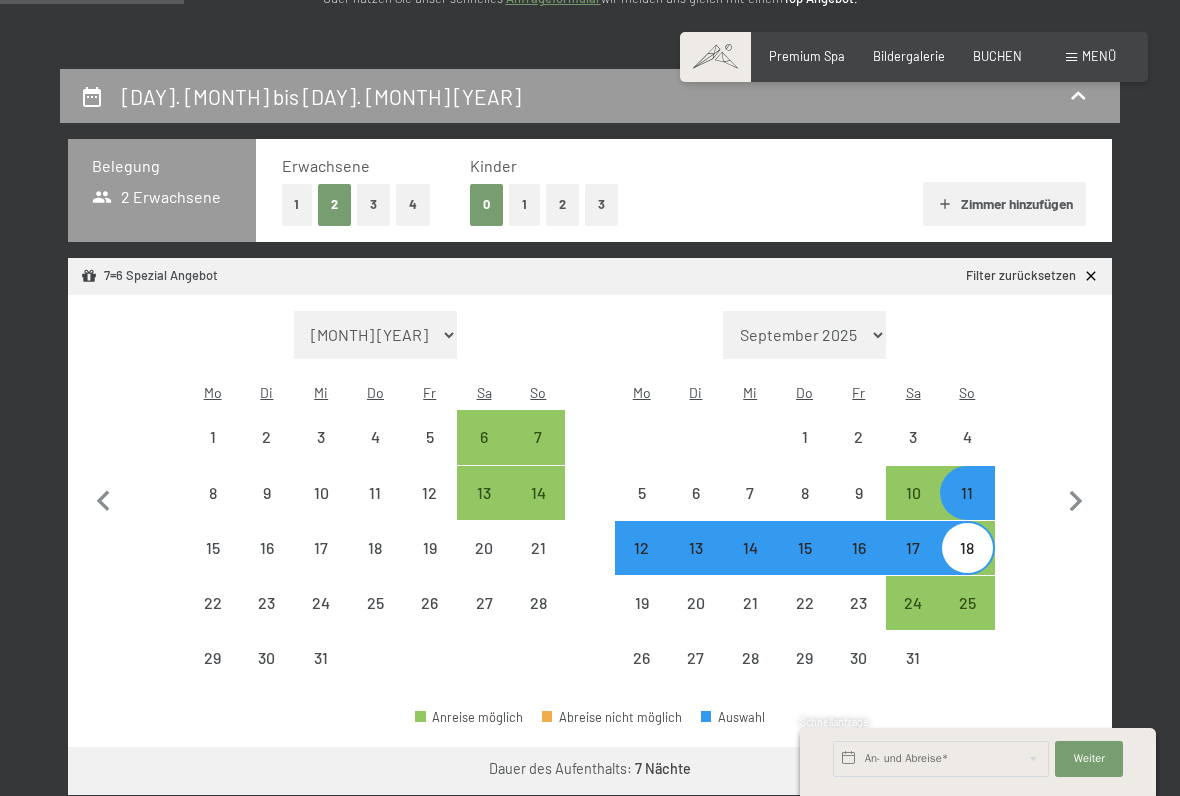 select on "2025-10-01" 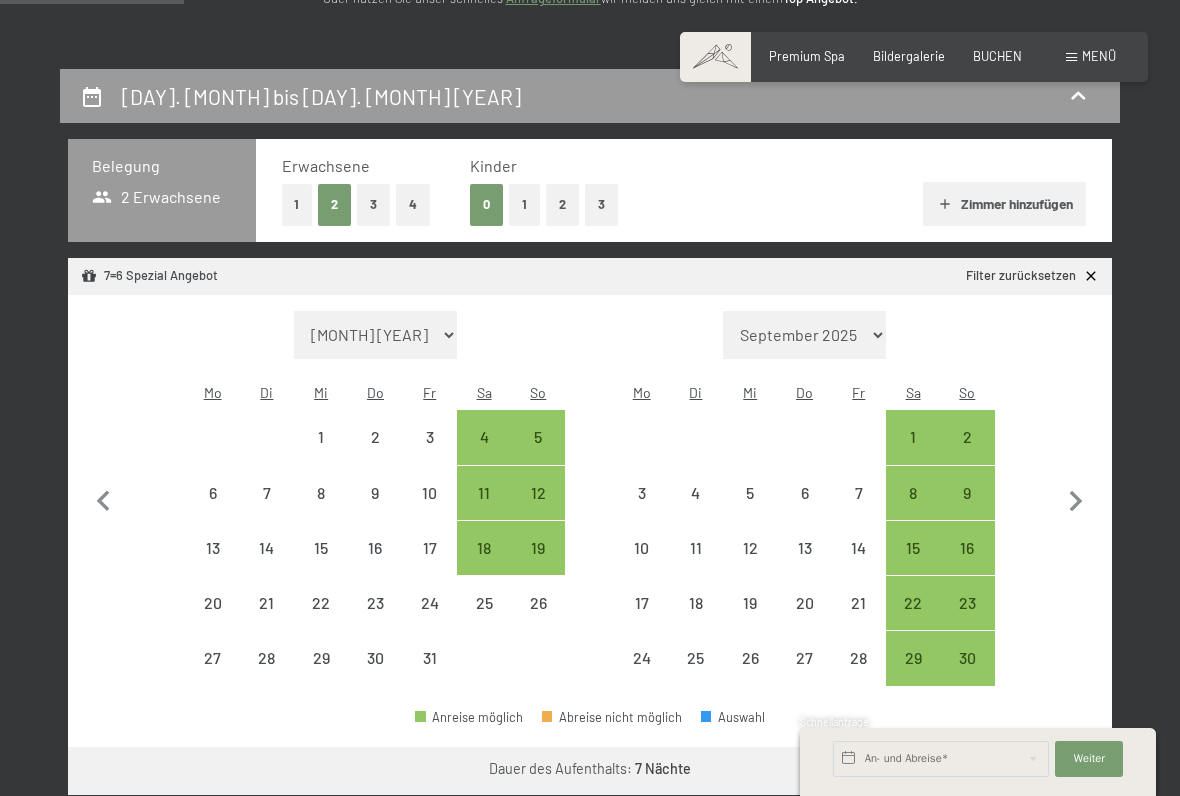 click 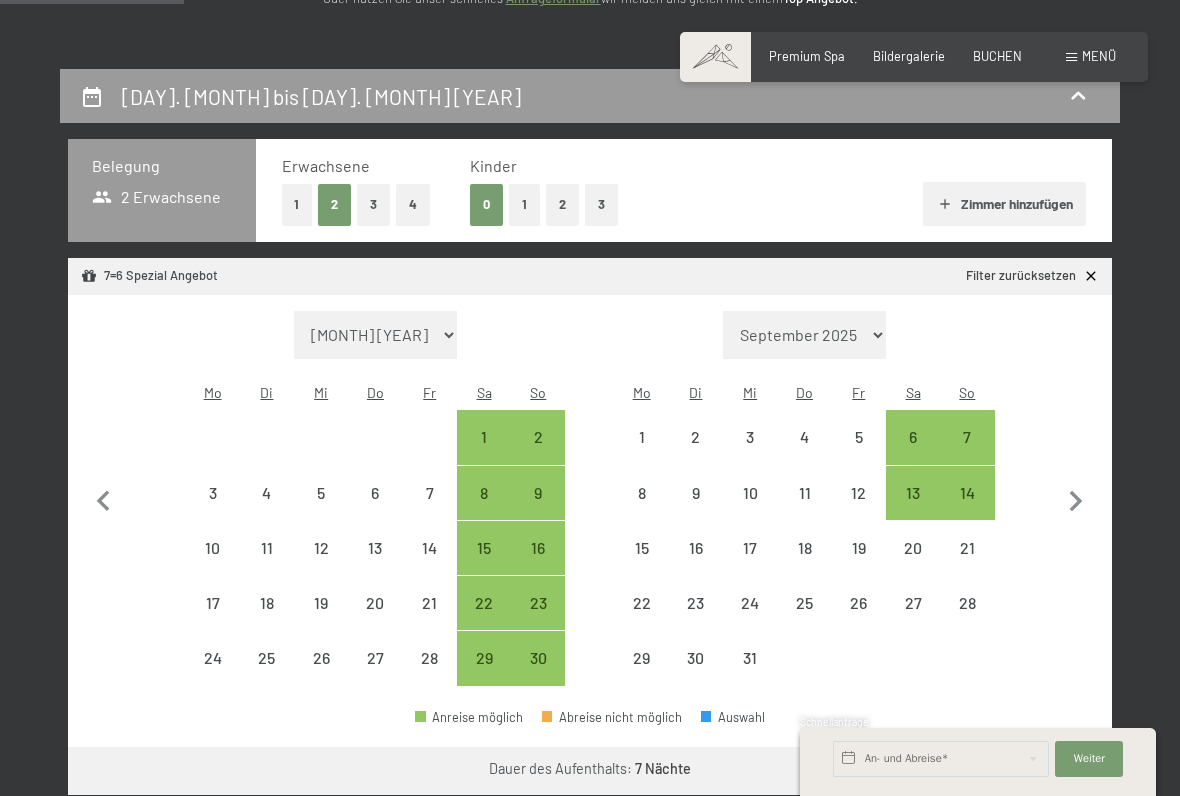 click on "Monat/Jahr August [YEAR] September [YEAR] Oktober [YEAR] November [YEAR] Dezember [YEAR] Januar [YEAR] Februar [YEAR] März [YEAR] April [YEAR] Mai [YEAR] Juni [YEAR] Juli [YEAR] August [YEAR] September [YEAR] Oktober [YEAR] November [YEAR] Dezember [YEAR] Januar [YEAR] Februar [YEAR] März [YEAR] April [YEAR] Mai [YEAR] Juni [YEAR] Juli [YEAR] August [YEAR] September [YEAR] Mo Di Mi Do Fr Sa So 1 2 3 4 5 6 7 8 9 10 11 12 13 14 15 16 17 18 19 20 21 22 23 24 25 26 27 28 29 30 Monat/Jahr September [YEAR] Oktober [YEAR] November [YEAR] Dezember [YEAR] Januar [YEAR] Februar [YEAR] März [YEAR] April [YEAR] Mai [YEAR] Juni [YEAR] Juli [YEAR] August [YEAR] September [YEAR] Oktober [YEAR] November [YEAR] Dezember [YEAR] Januar [YEAR] Februar [YEAR] März [YEAR] April [YEAR] Mai [YEAR] Juni [YEAR] Juli [YEAR] August [YEAR] September [YEAR] Mo Di Mi Do Fr Sa So 1 2 3 4 5 6 7 8 9 10 11 12 13 14 15 16 17 18 19 20 21 22 23 24 25 26 27 28 29 30 31" at bounding box center [590, 499] 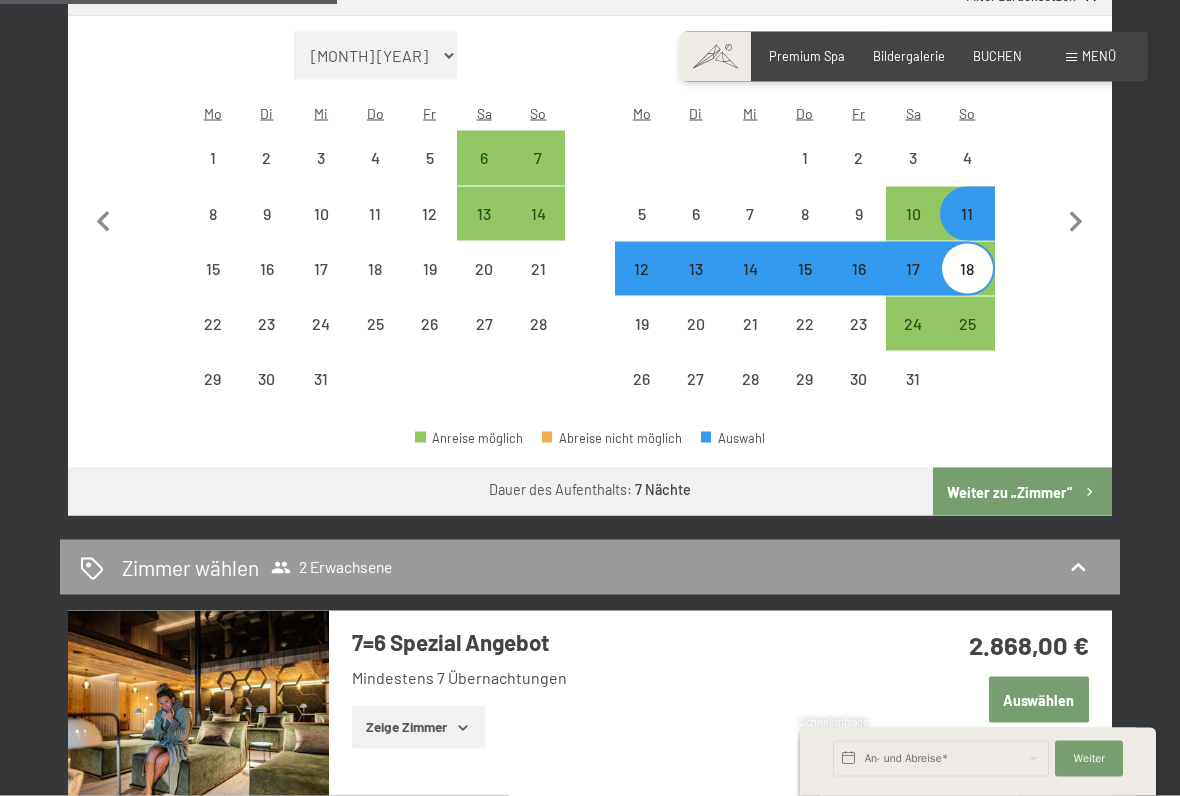 scroll, scrollTop: 594, scrollLeft: 0, axis: vertical 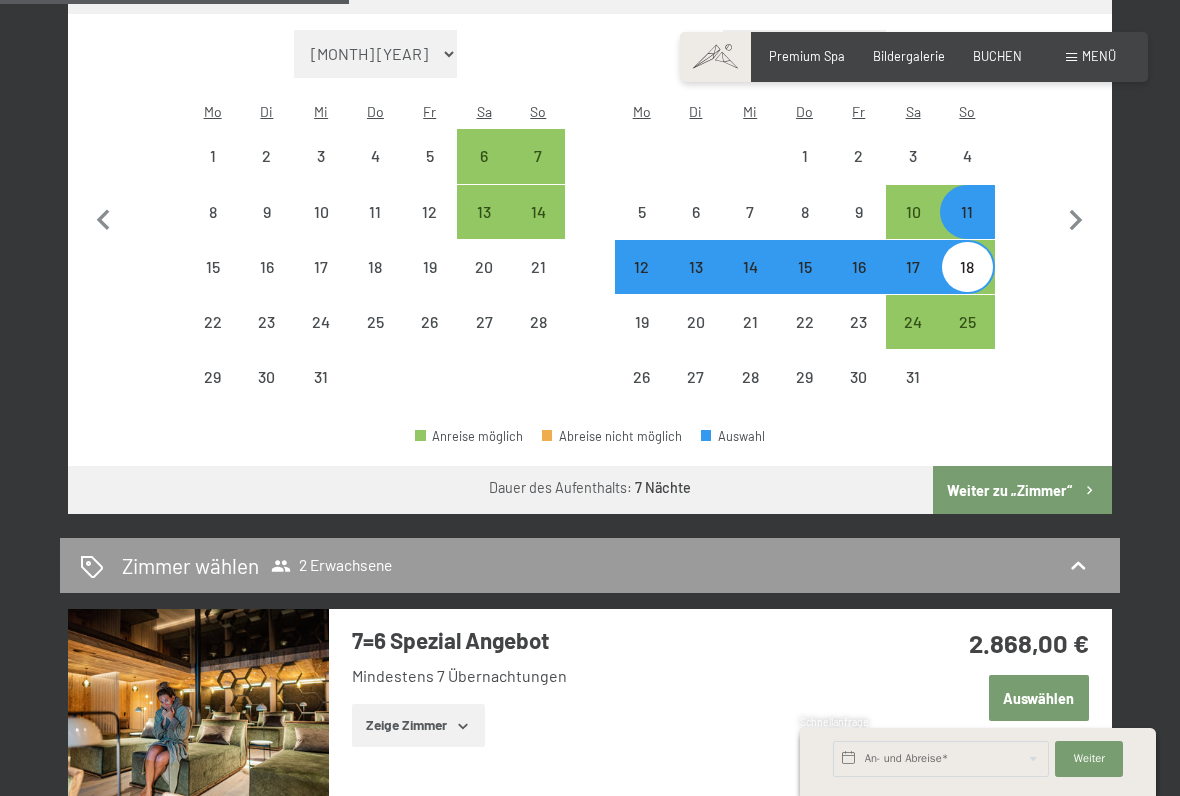click on "Weiter zu „Zimmer“" at bounding box center [1022, 490] 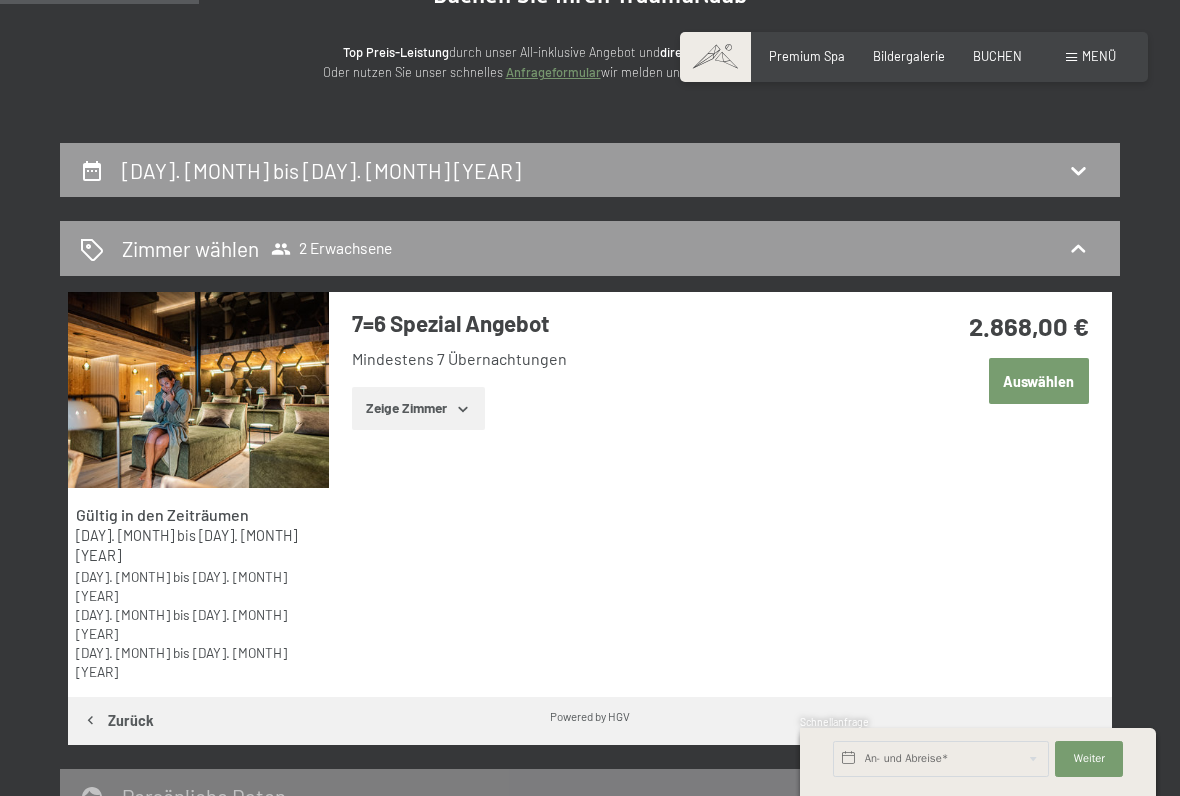 scroll, scrollTop: 238, scrollLeft: 0, axis: vertical 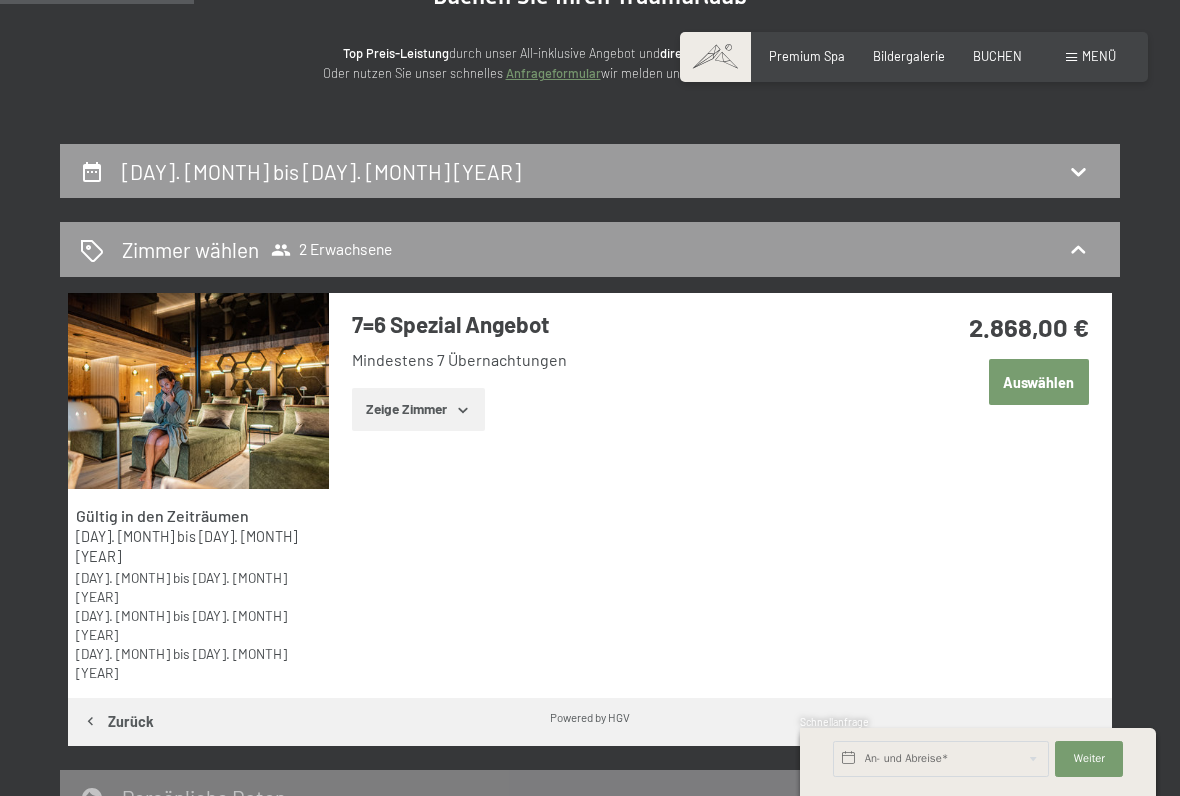 click on "Zeige Zimmer" at bounding box center (418, 410) 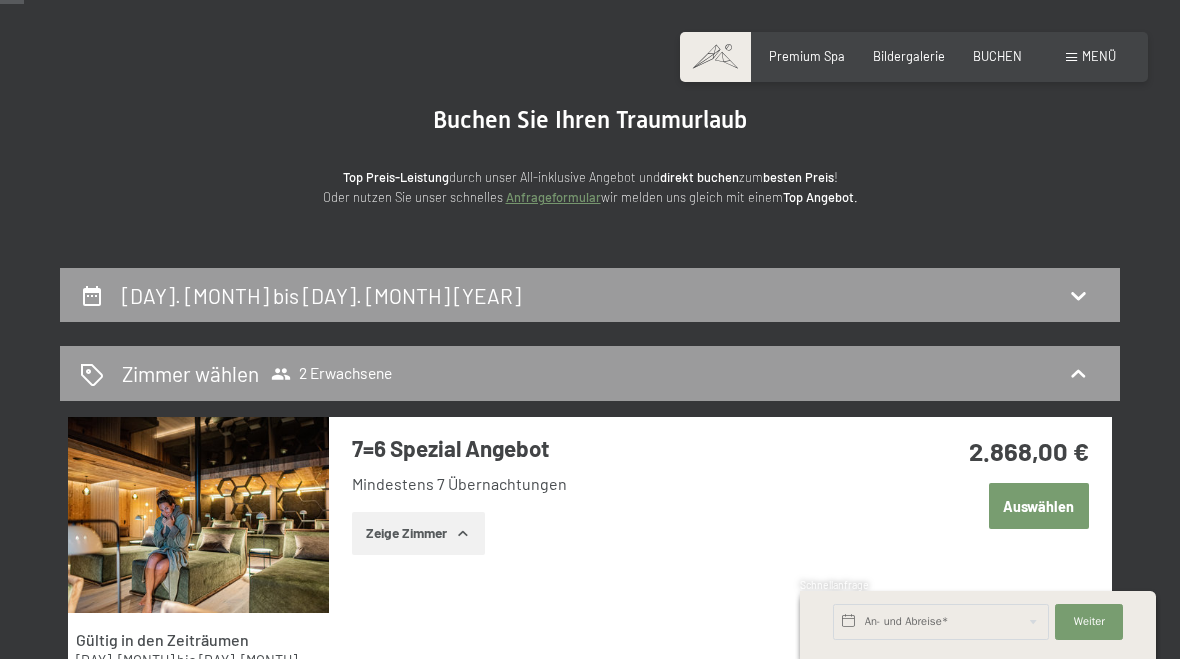 scroll, scrollTop: 111, scrollLeft: 0, axis: vertical 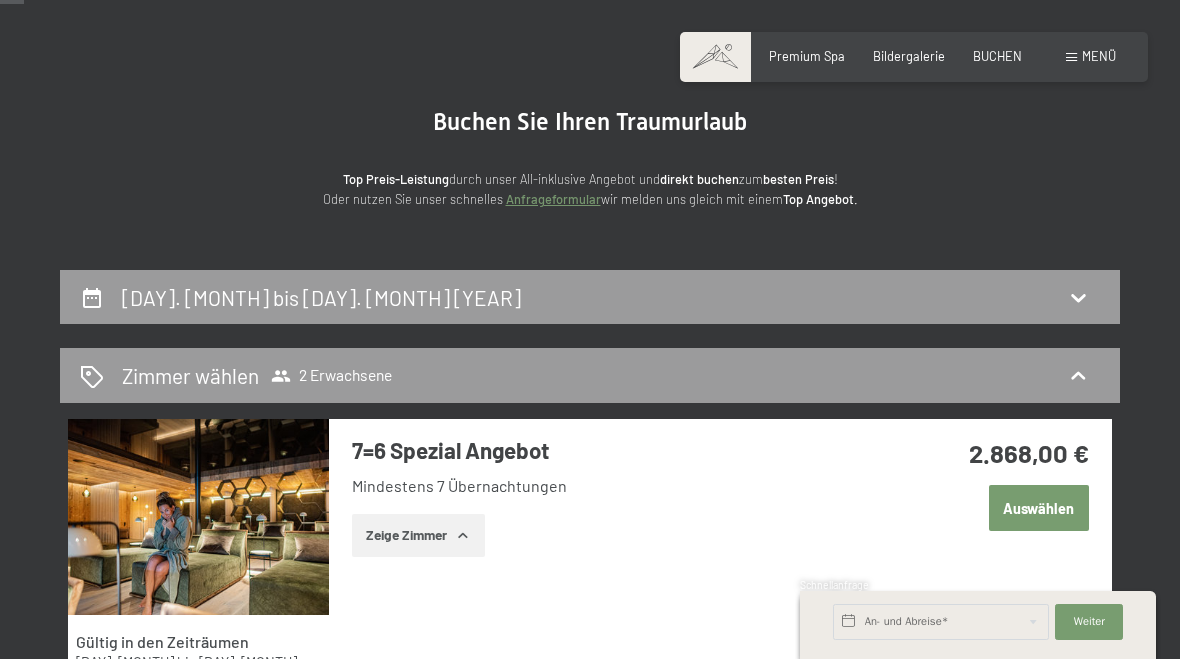 click on "[DAY]. [MONTH] bis [DAY]. [MONTH] [YEAR]" at bounding box center (590, 297) 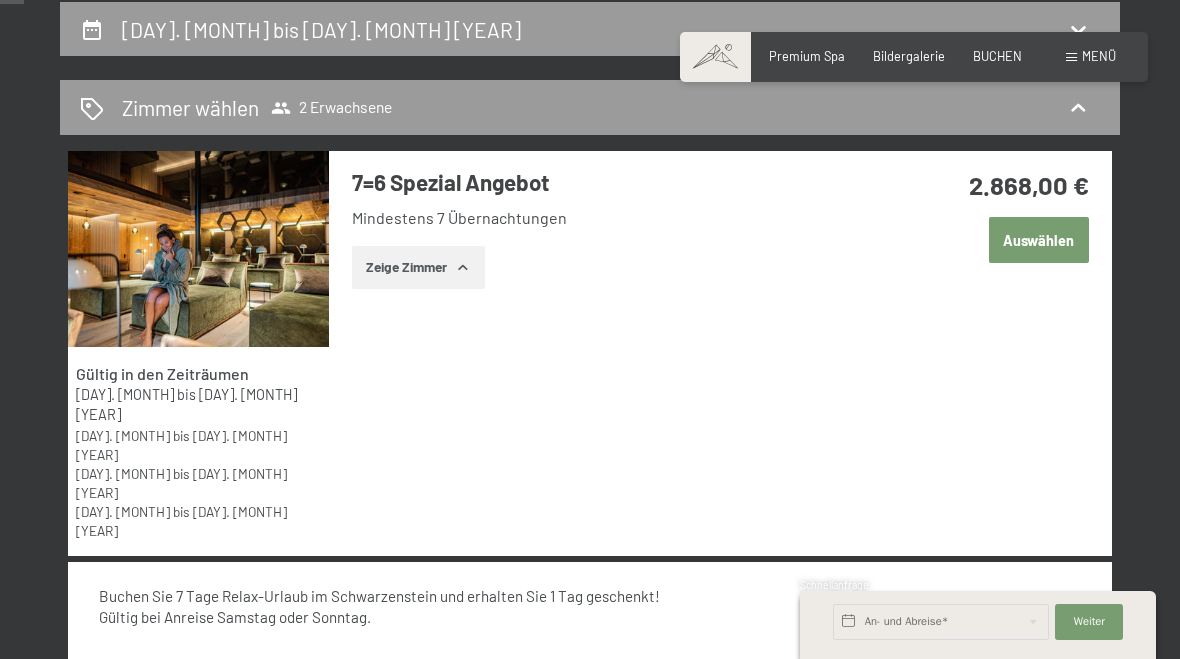 select on "[YEAR]-[MONTH]-[DAY]" 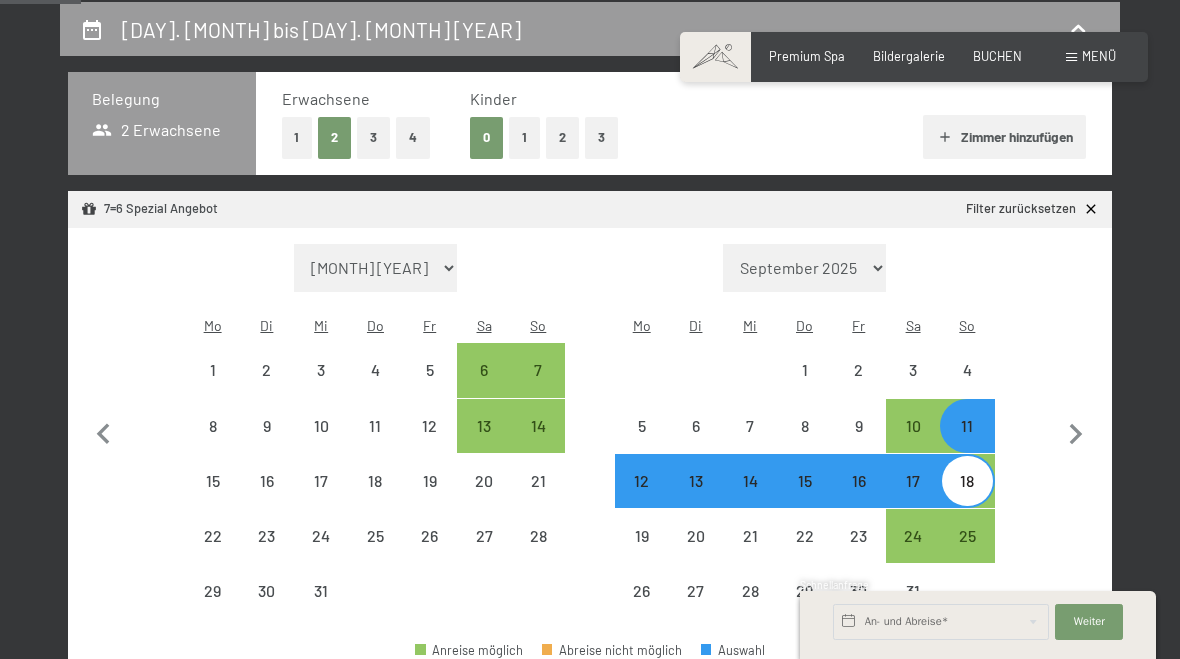 click on "2" at bounding box center (562, 137) 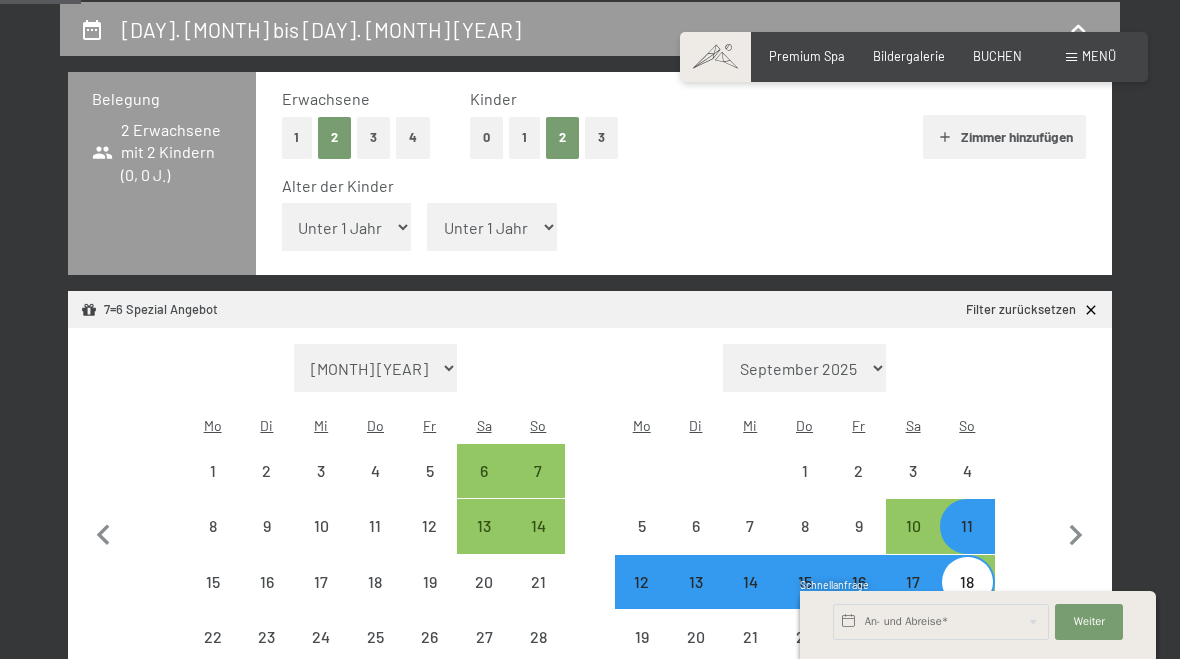 select on "2025-10-01" 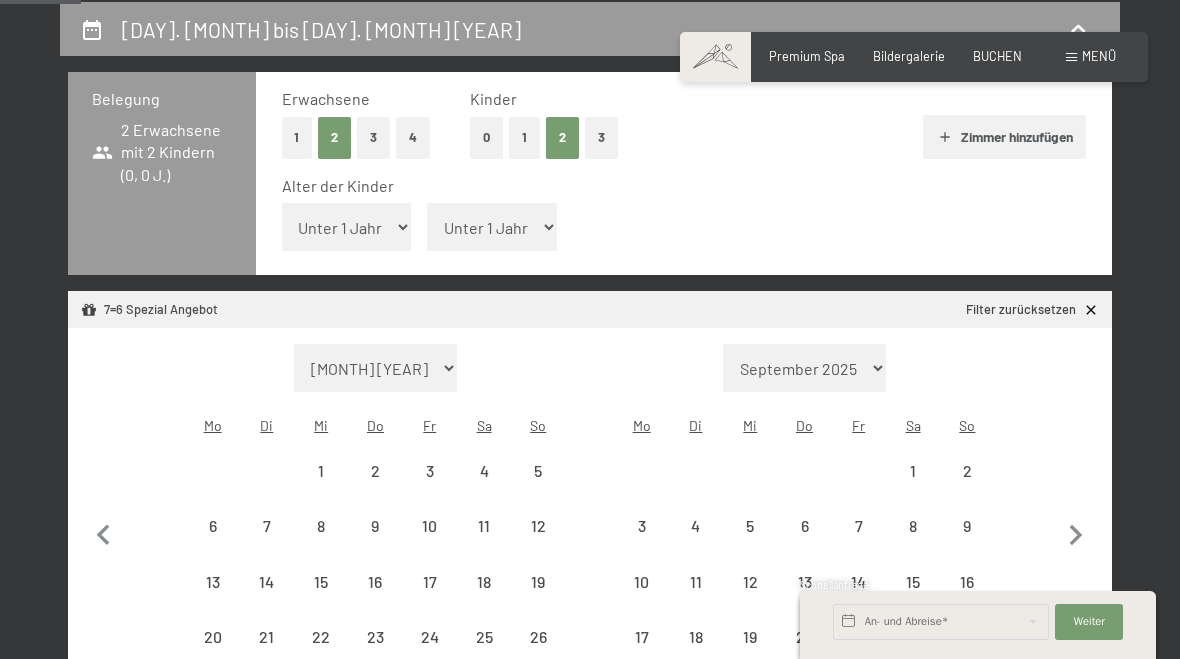 select on "2025-10-01" 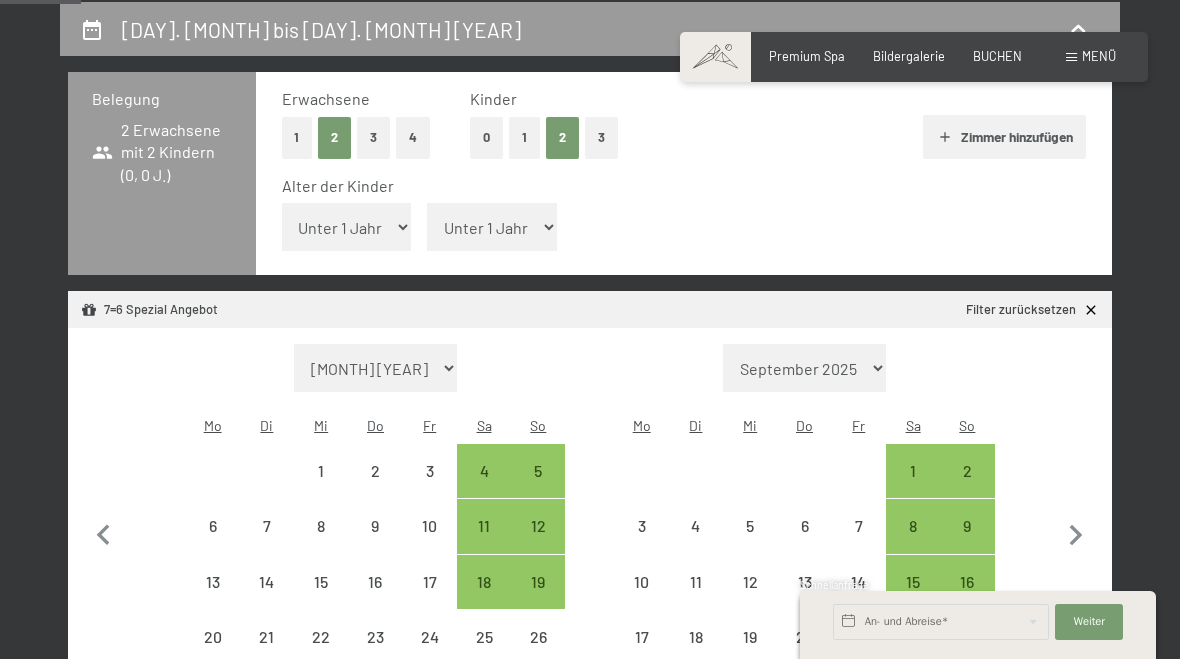 click on "Unter 1 Jahr 1 Jahr 2 Jahre 3 Jahre 4 Jahre 5 Jahre 6 Jahre 7 Jahre 8 Jahre 9 Jahre 10 Jahre 11 Jahre 12 Jahre 13 Jahre 14 Jahre 15 Jahre 16 Jahre 17 Jahre" at bounding box center (347, 227) 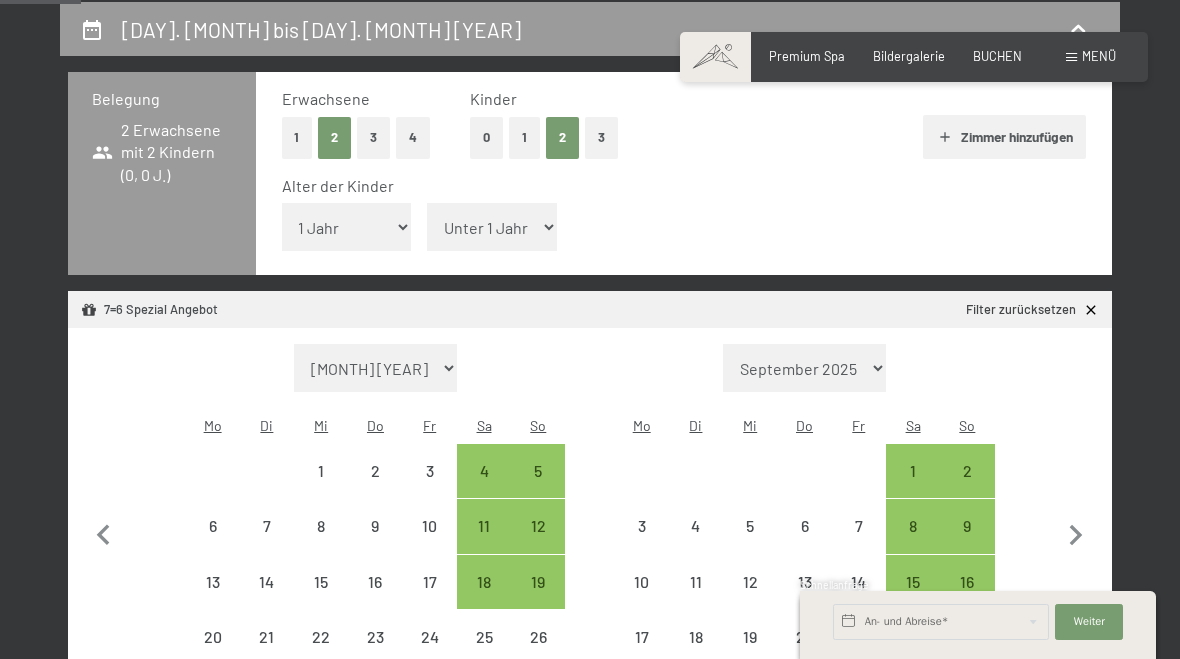 select on "2025-10-01" 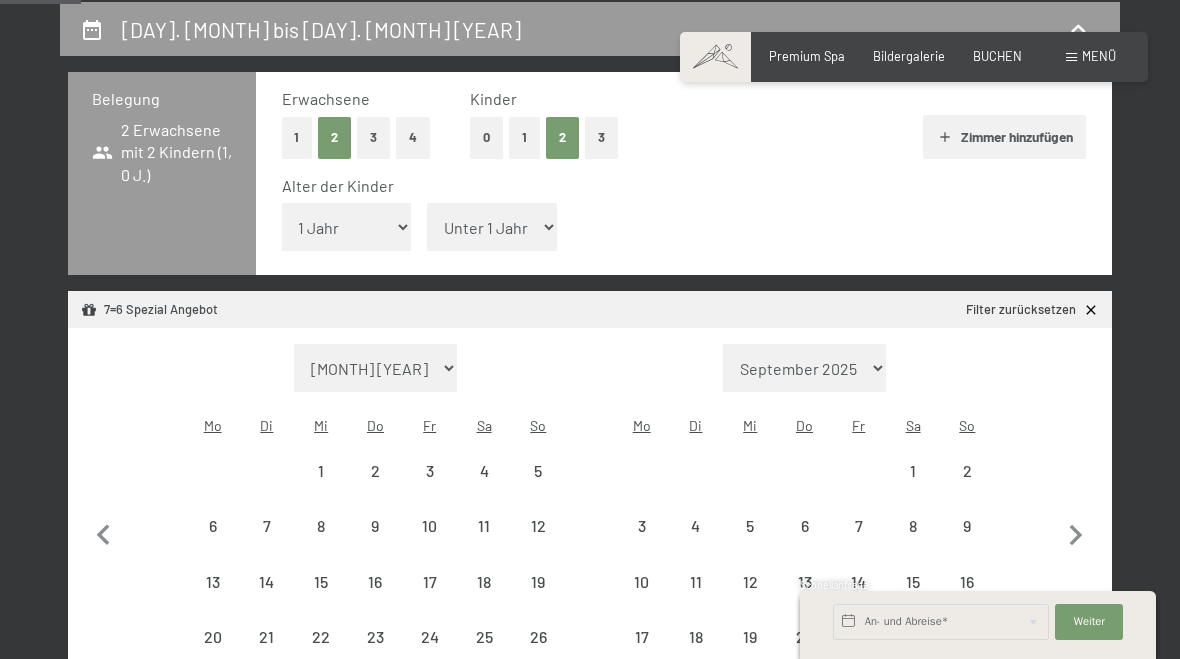select on "2025-10-01" 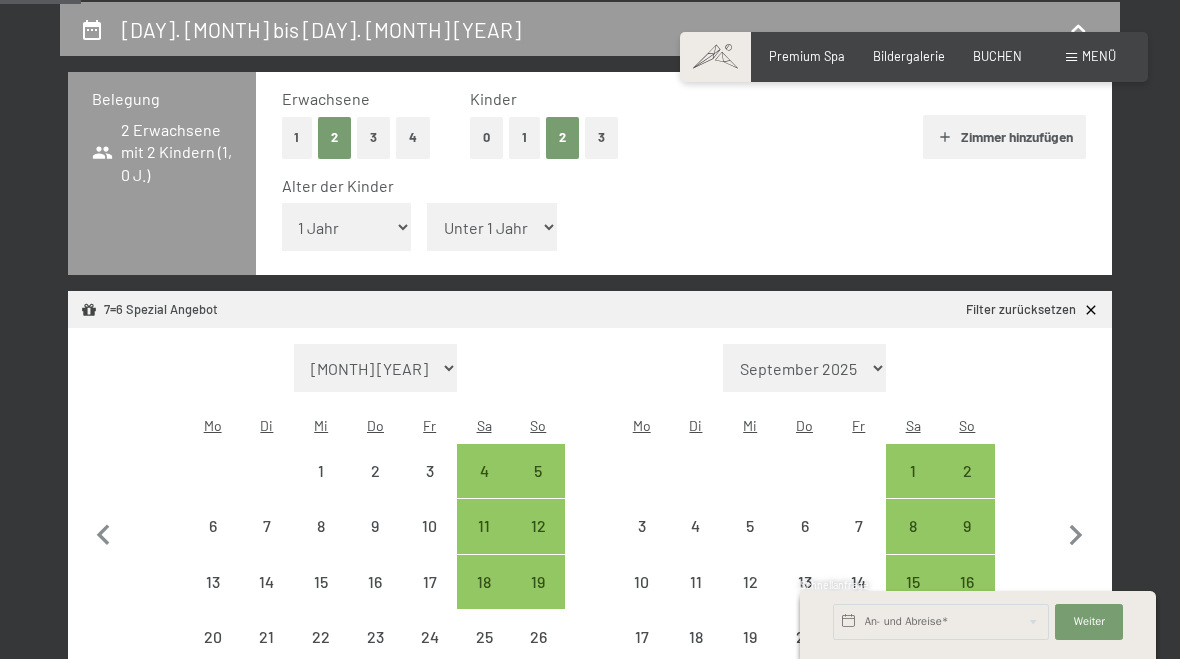 click on "Unter 1 Jahr 1 Jahr 2 Jahre 3 Jahre 4 Jahre 5 Jahre 6 Jahre 7 Jahre 8 Jahre 9 Jahre 10 Jahre 11 Jahre 12 Jahre 13 Jahre 14 Jahre 15 Jahre 16 Jahre 17 Jahre" at bounding box center [492, 227] 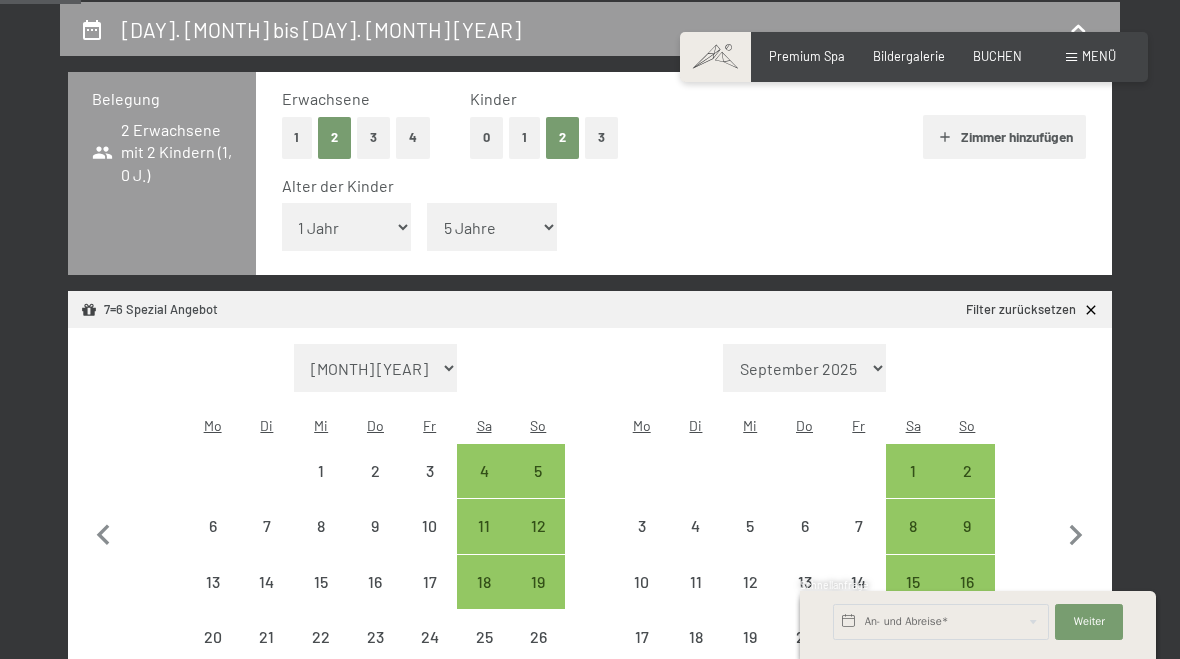 select on "2025-10-01" 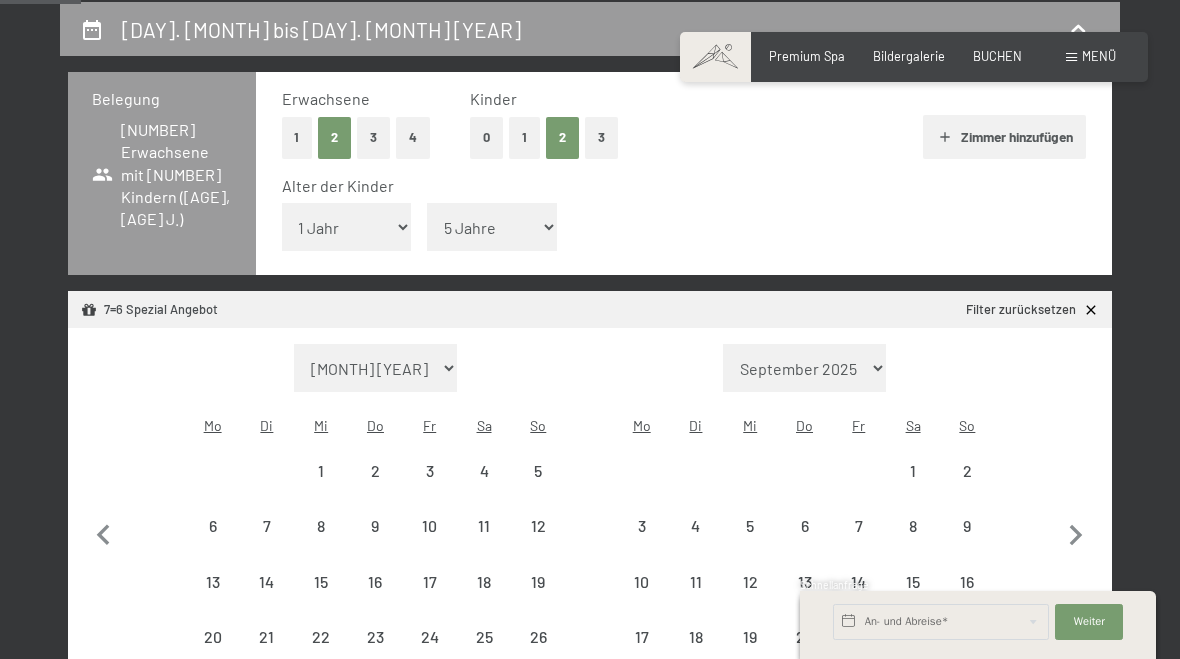 select on "2025-10-01" 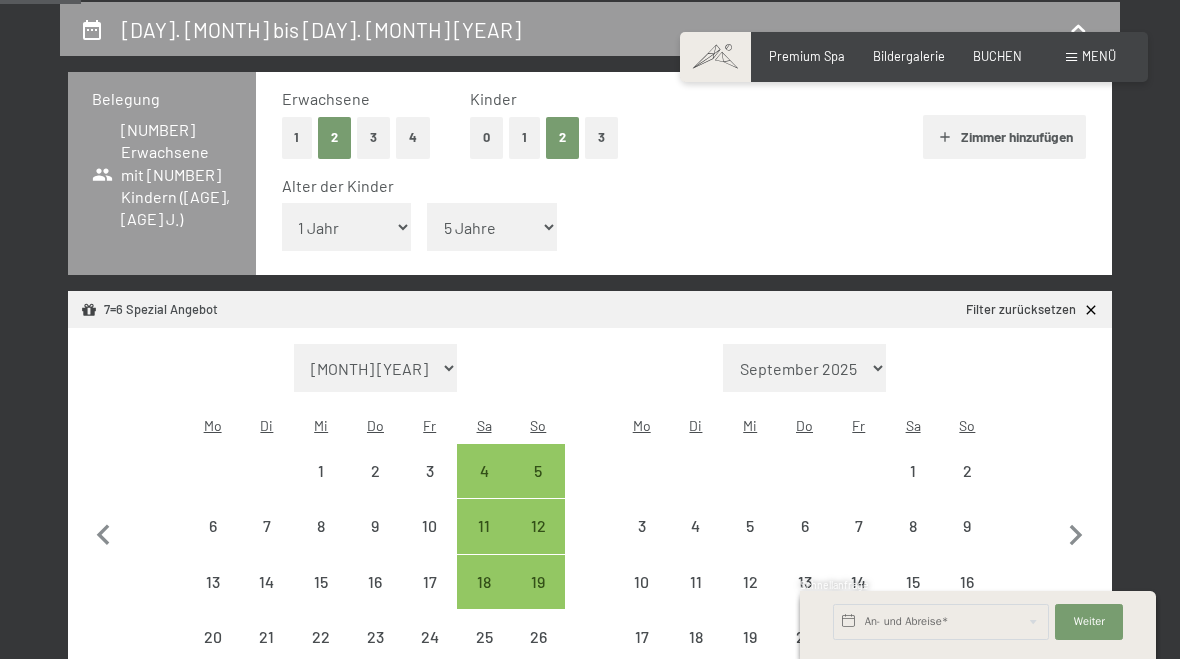 select on "2025-10-01" 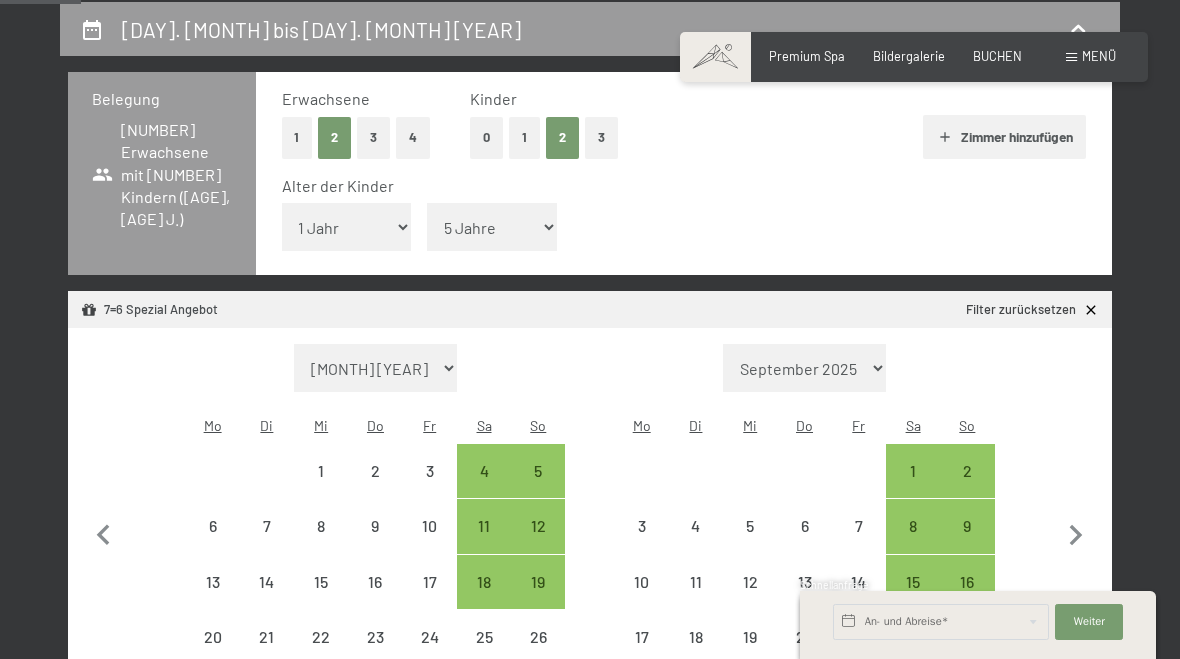 click 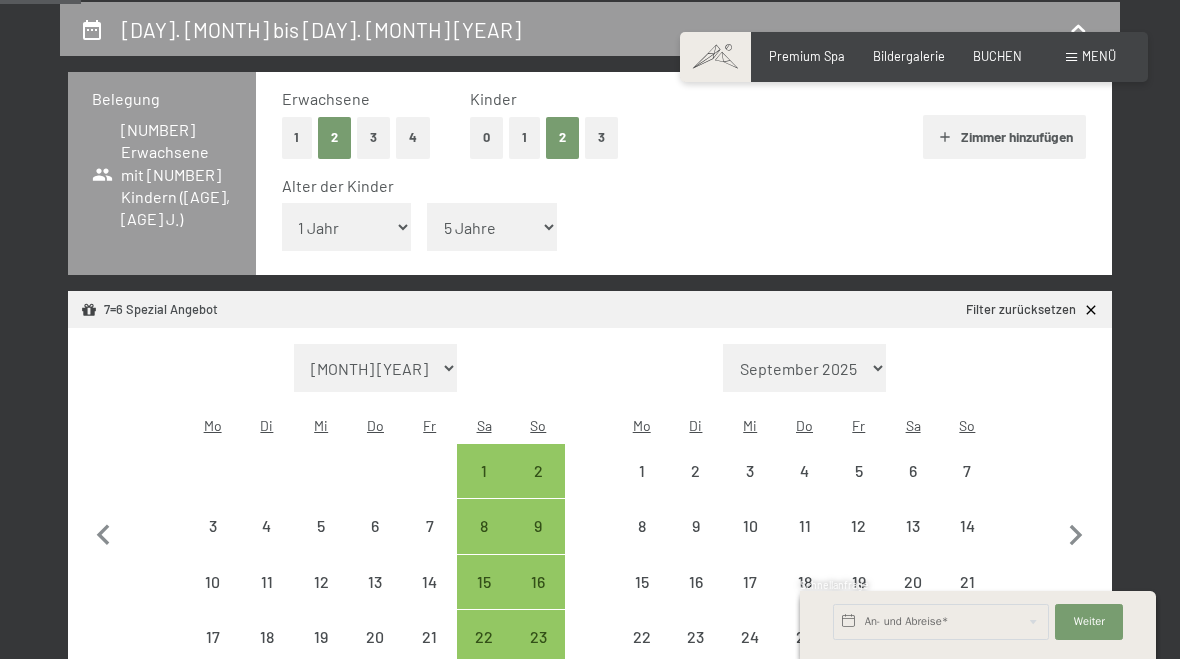 select on "[YEAR]-[MONTH]-[DAY]" 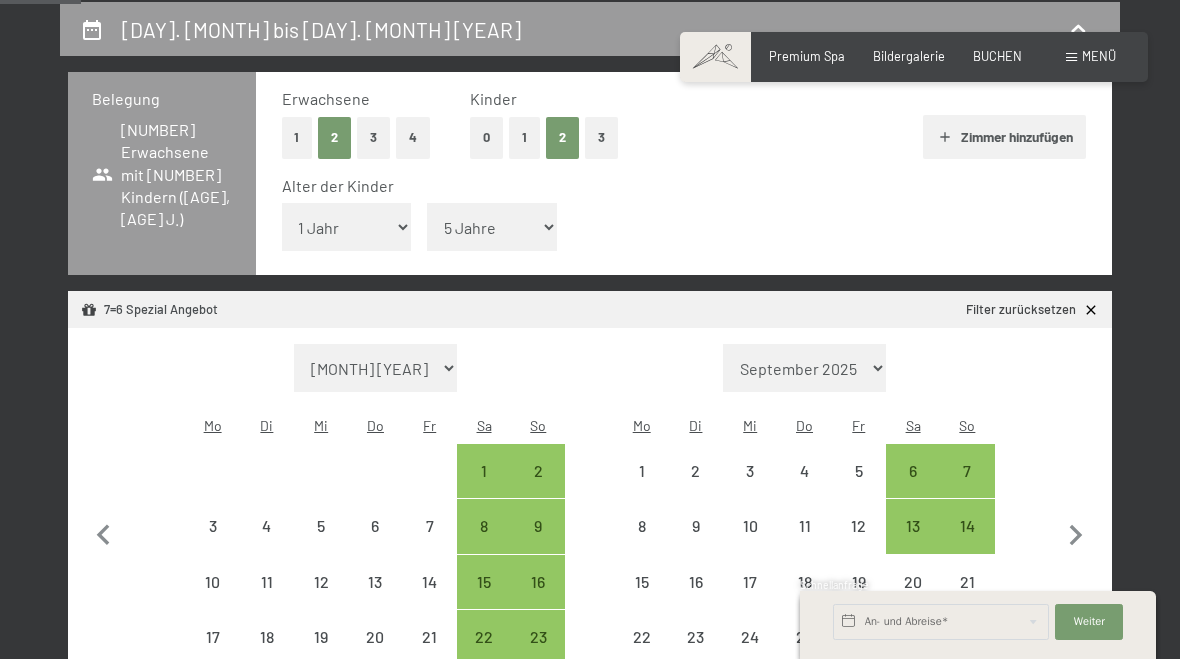 click 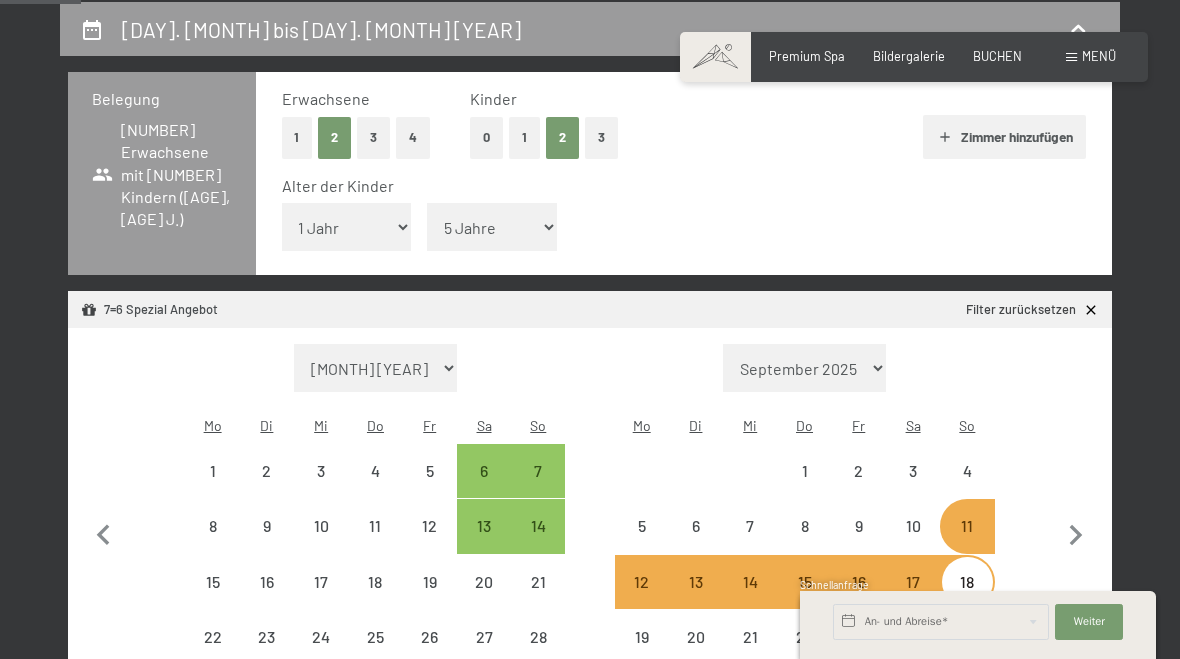 select on "[YEAR]-[MONTH]-[DAY]" 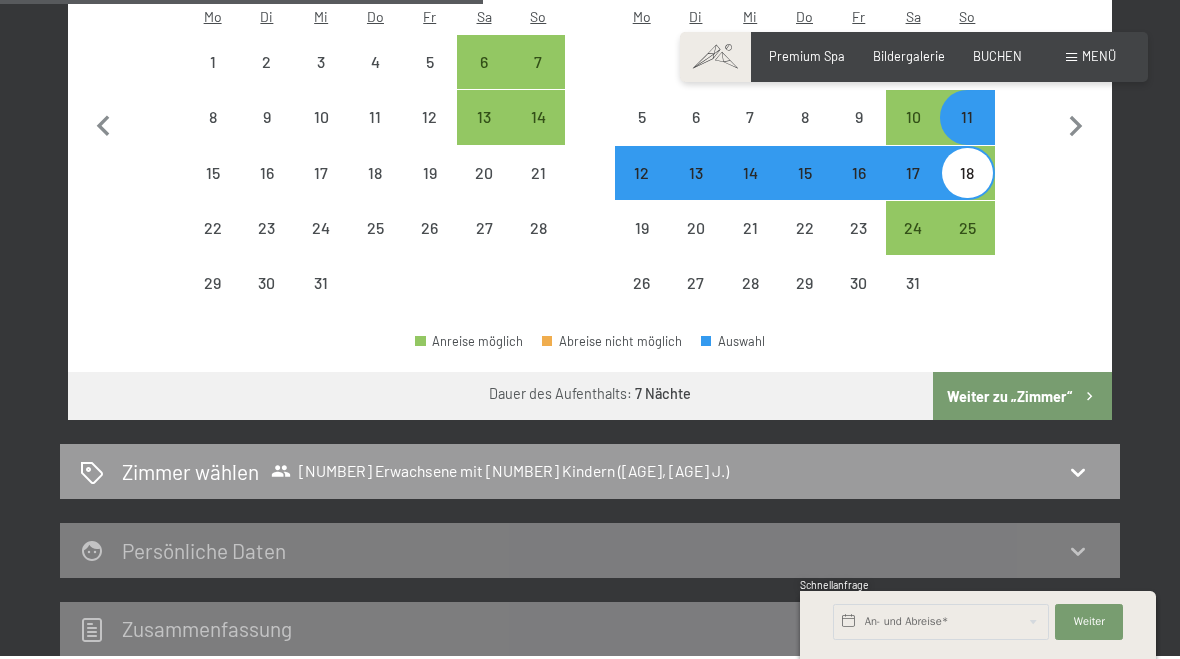 click on "Weiter zu „Zimmer“" at bounding box center (1022, 396) 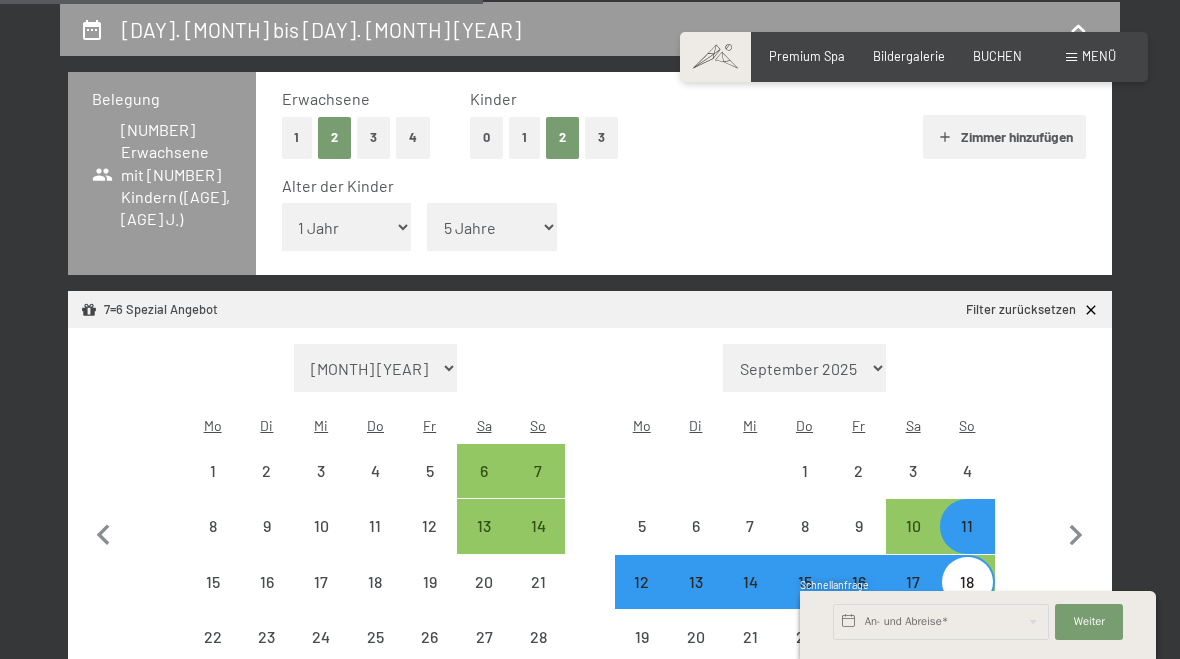 select on "[YEAR]-[MONTH]-[DAY]" 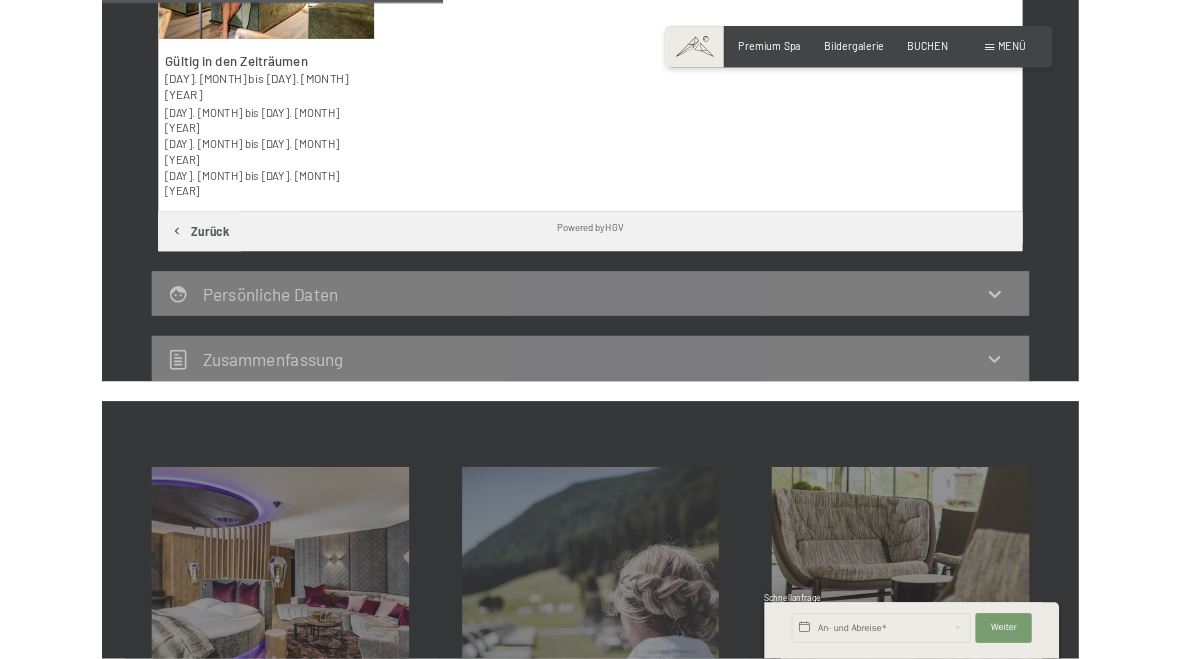 scroll, scrollTop: 363, scrollLeft: 0, axis: vertical 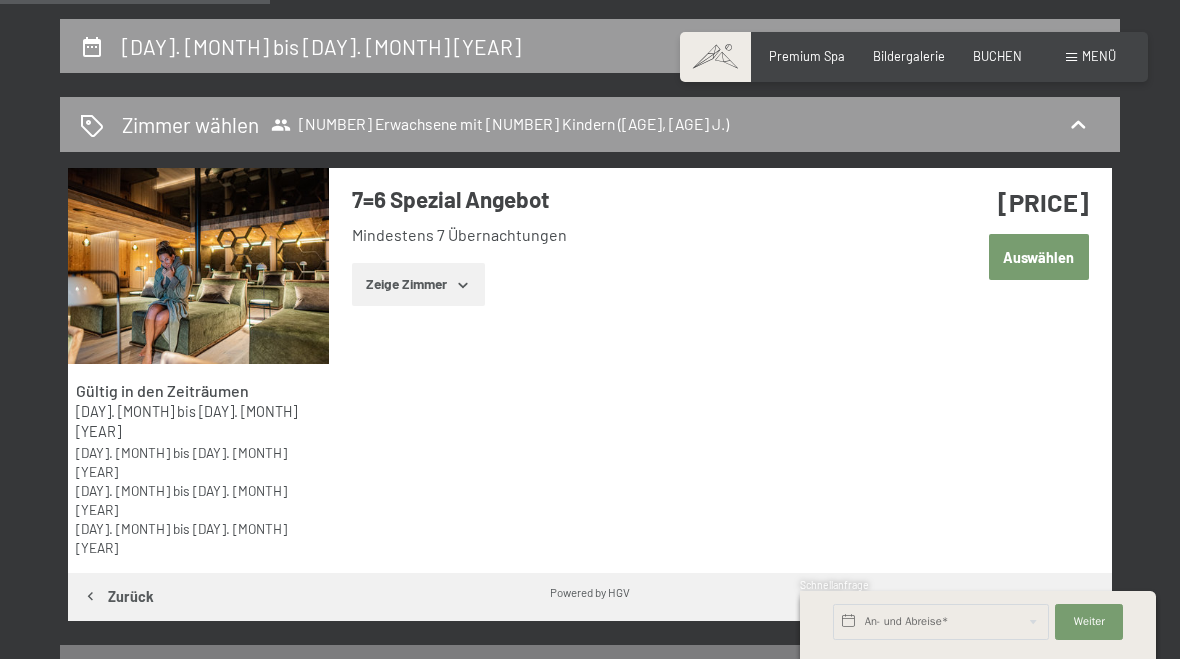 click on "Zeige Zimmer" at bounding box center [418, 285] 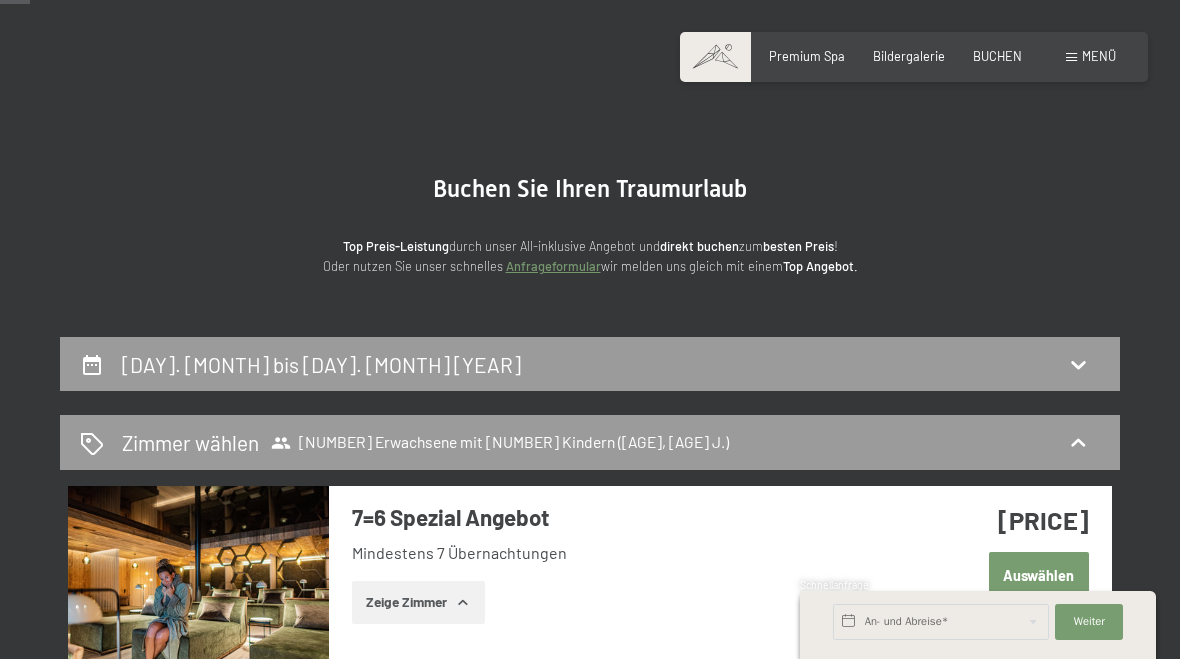 scroll, scrollTop: 0, scrollLeft: 0, axis: both 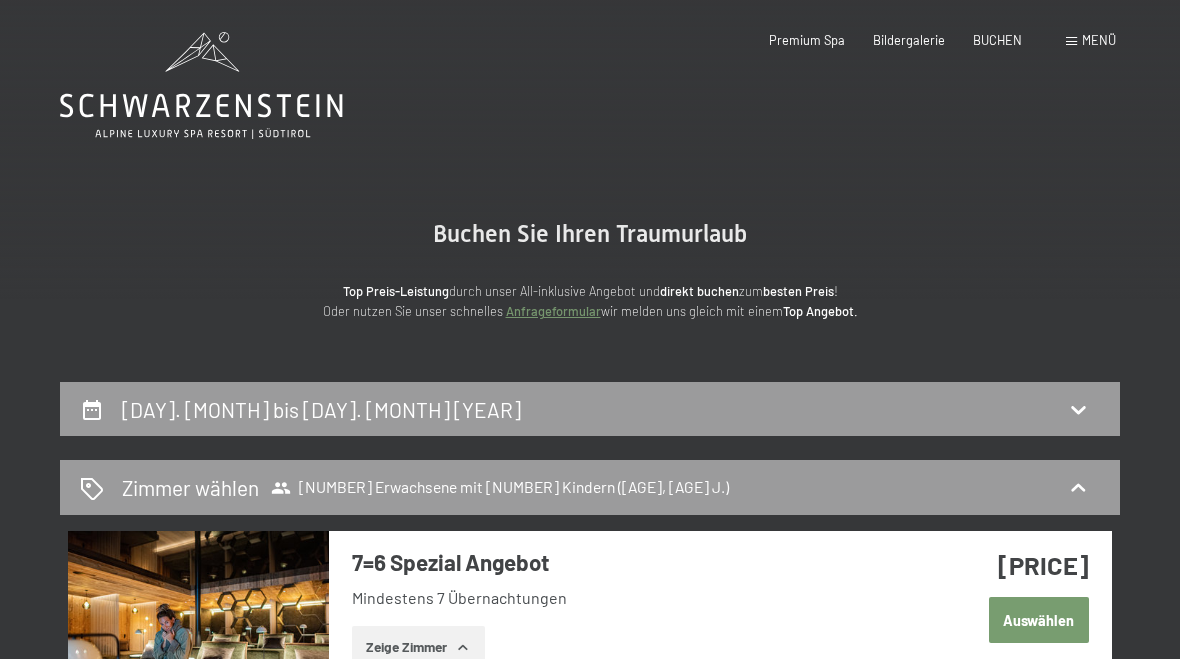 click 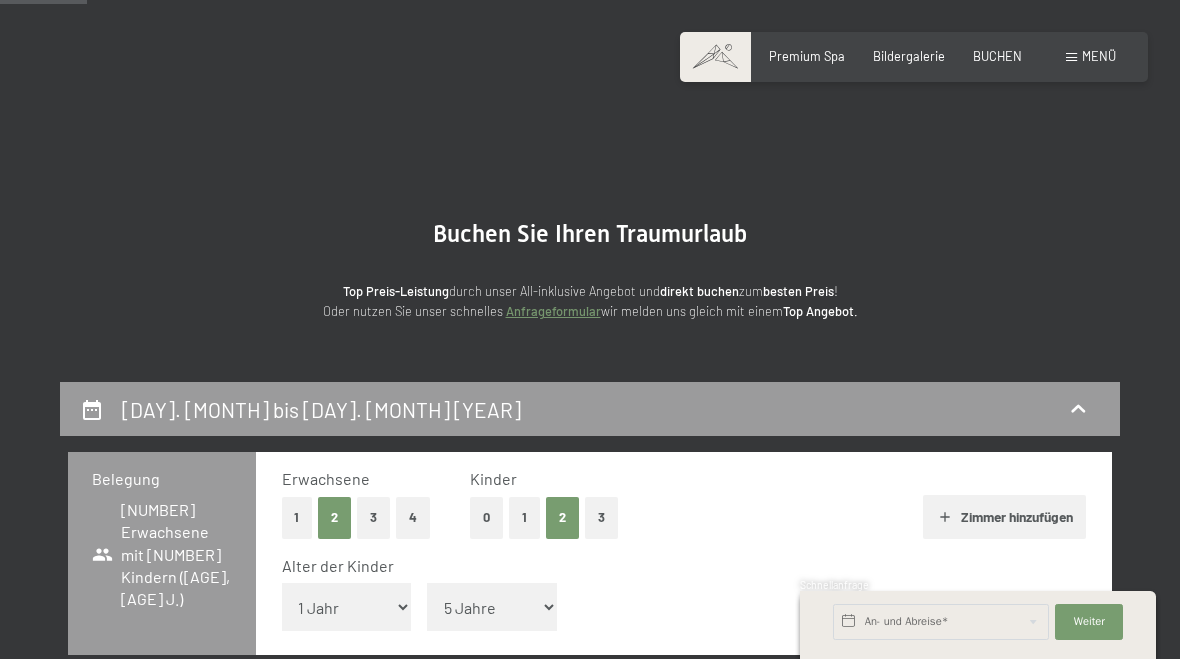 scroll, scrollTop: 380, scrollLeft: 0, axis: vertical 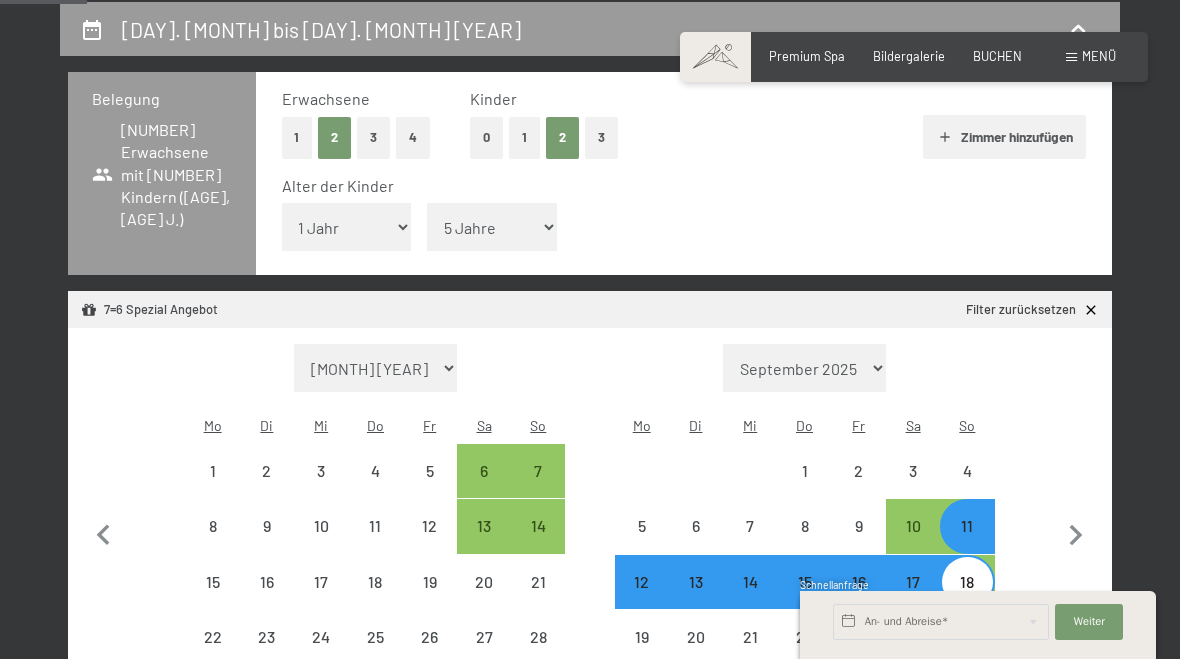 click on "11" at bounding box center (967, 543) 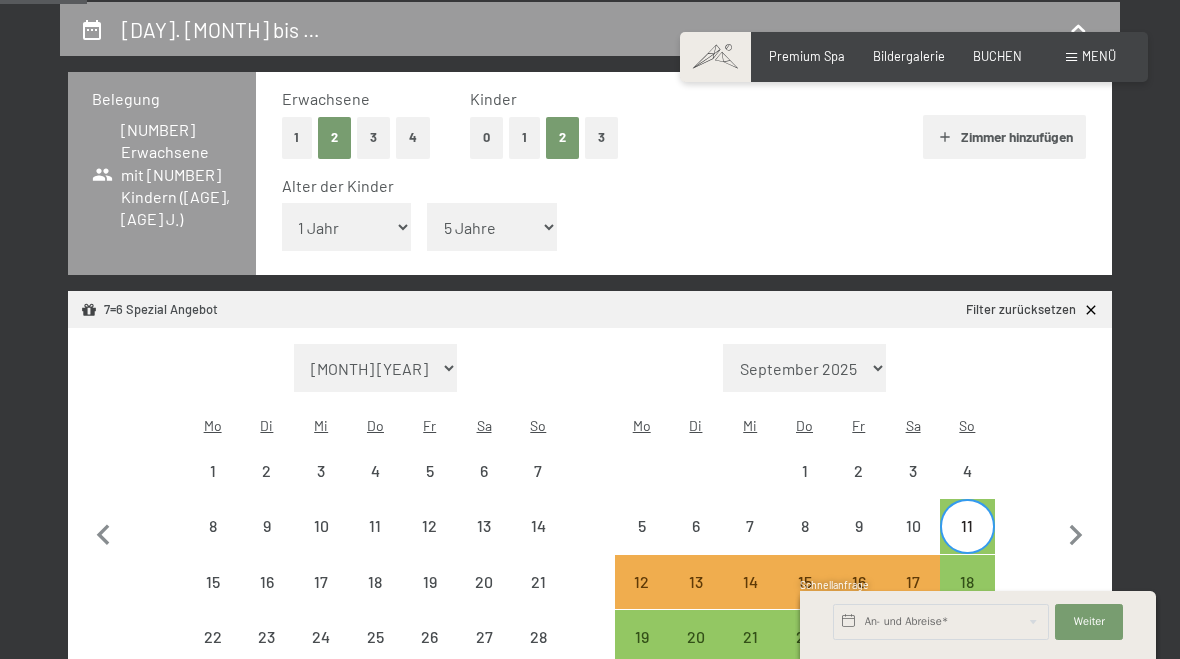 click on "19" at bounding box center [642, 654] 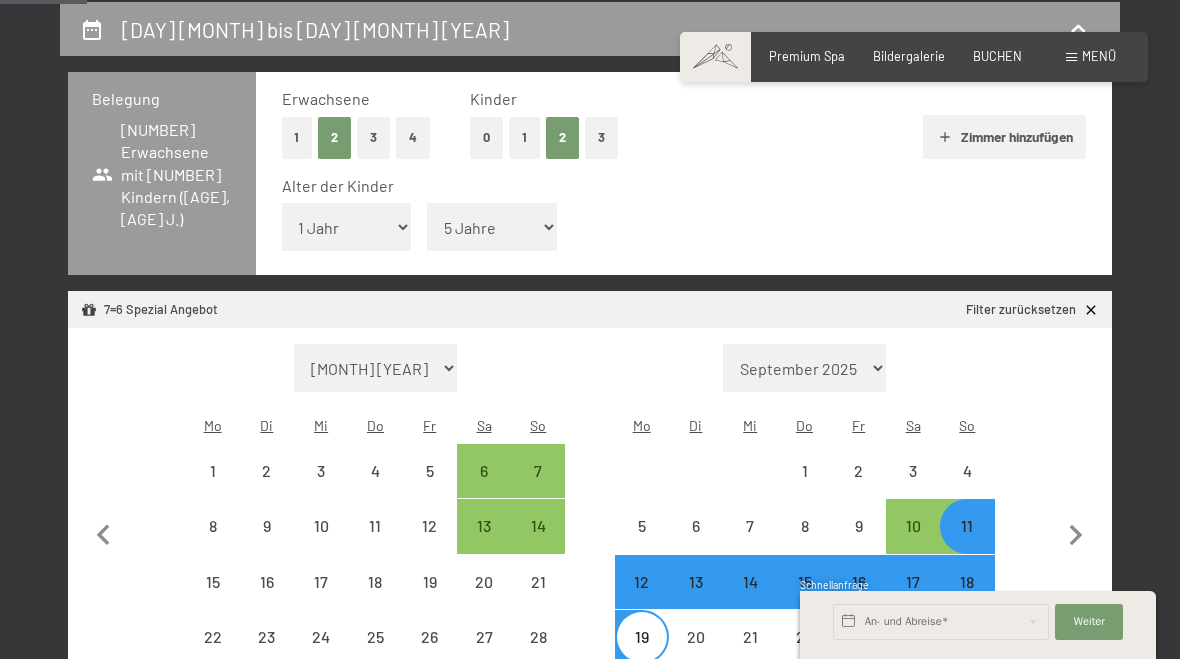 select on "2025-10-01" 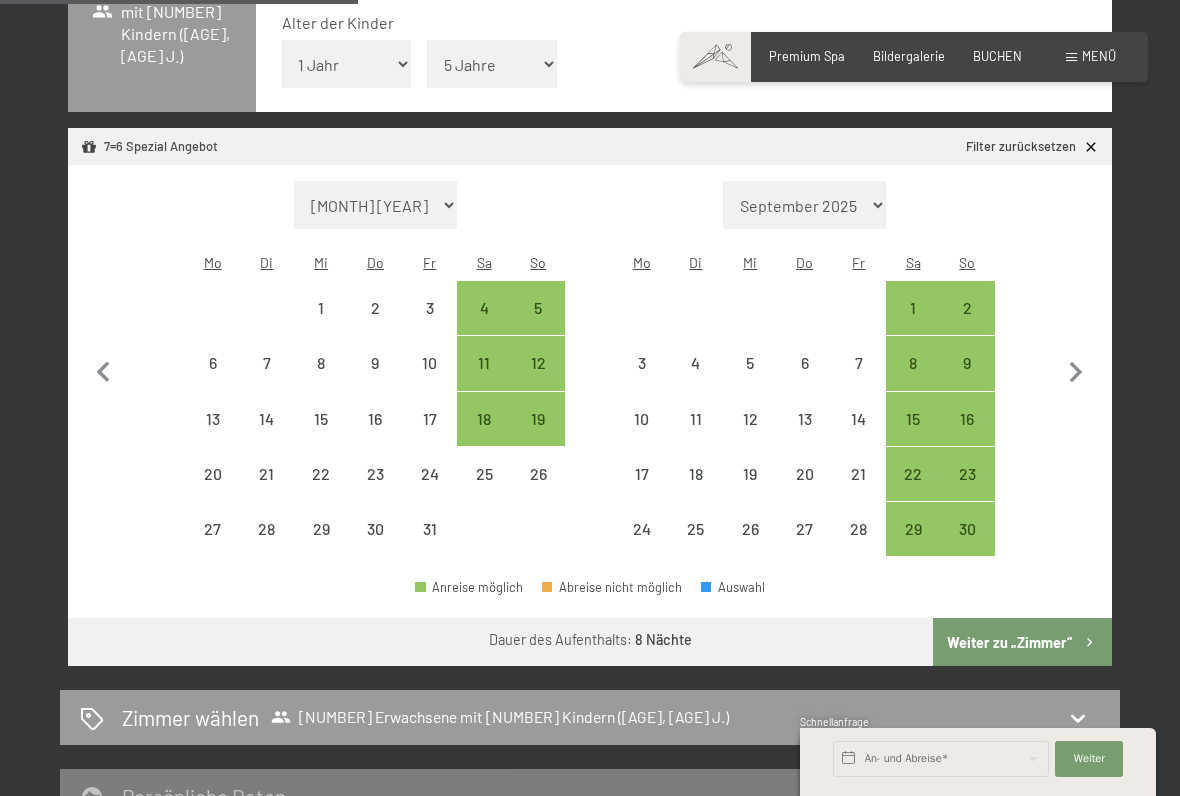 click on "Weiter zu „Zimmer“" at bounding box center [1022, 642] 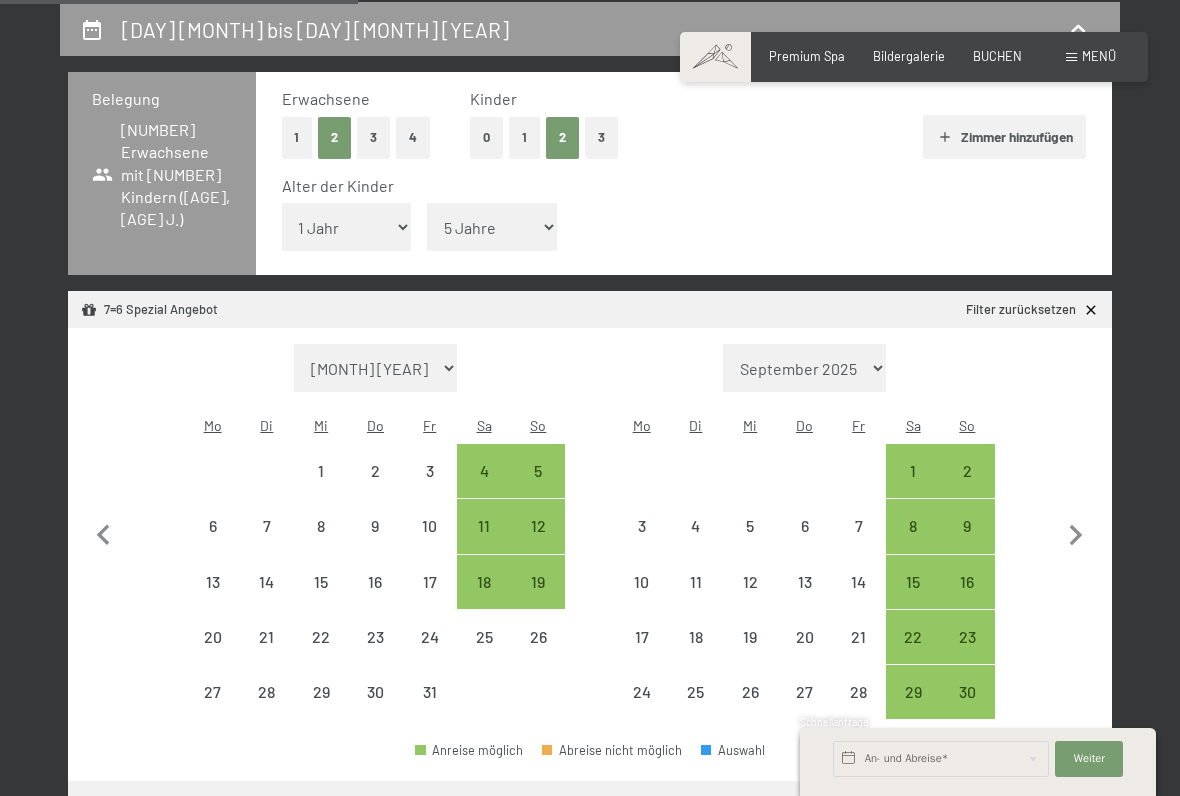 select on "2025-10-01" 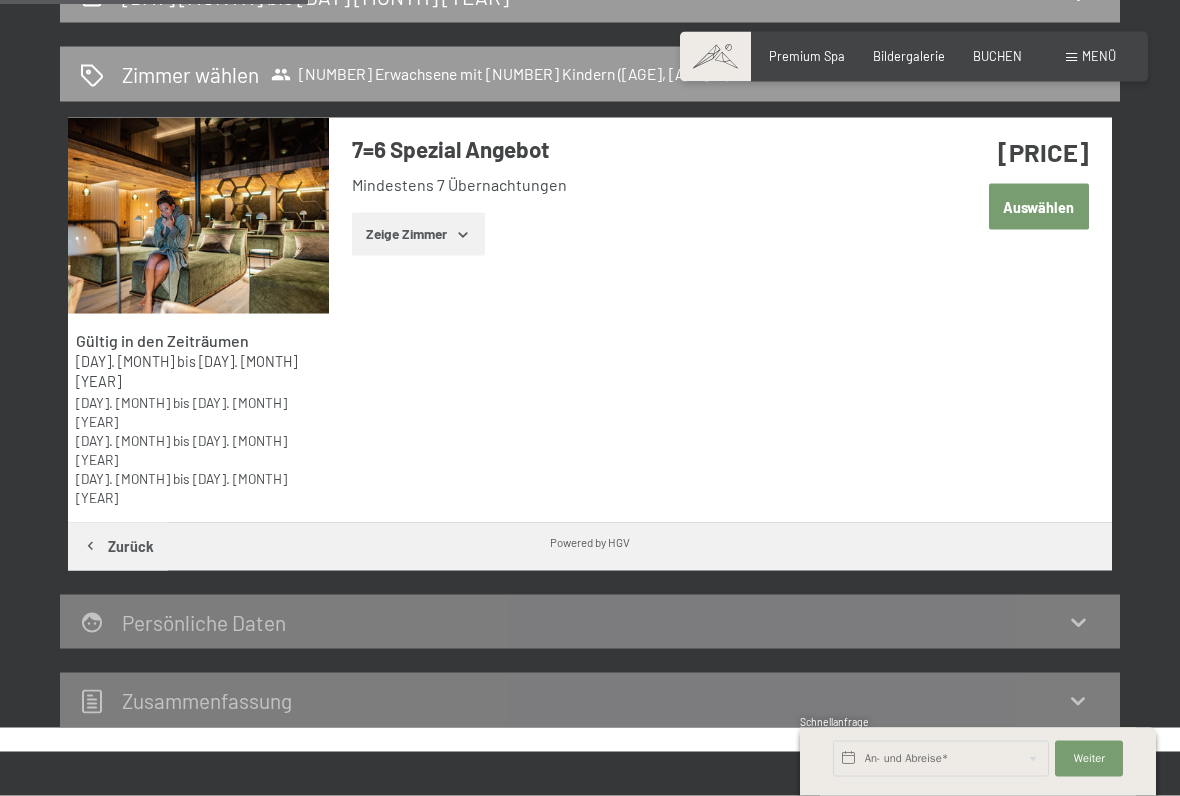 scroll, scrollTop: 414, scrollLeft: 0, axis: vertical 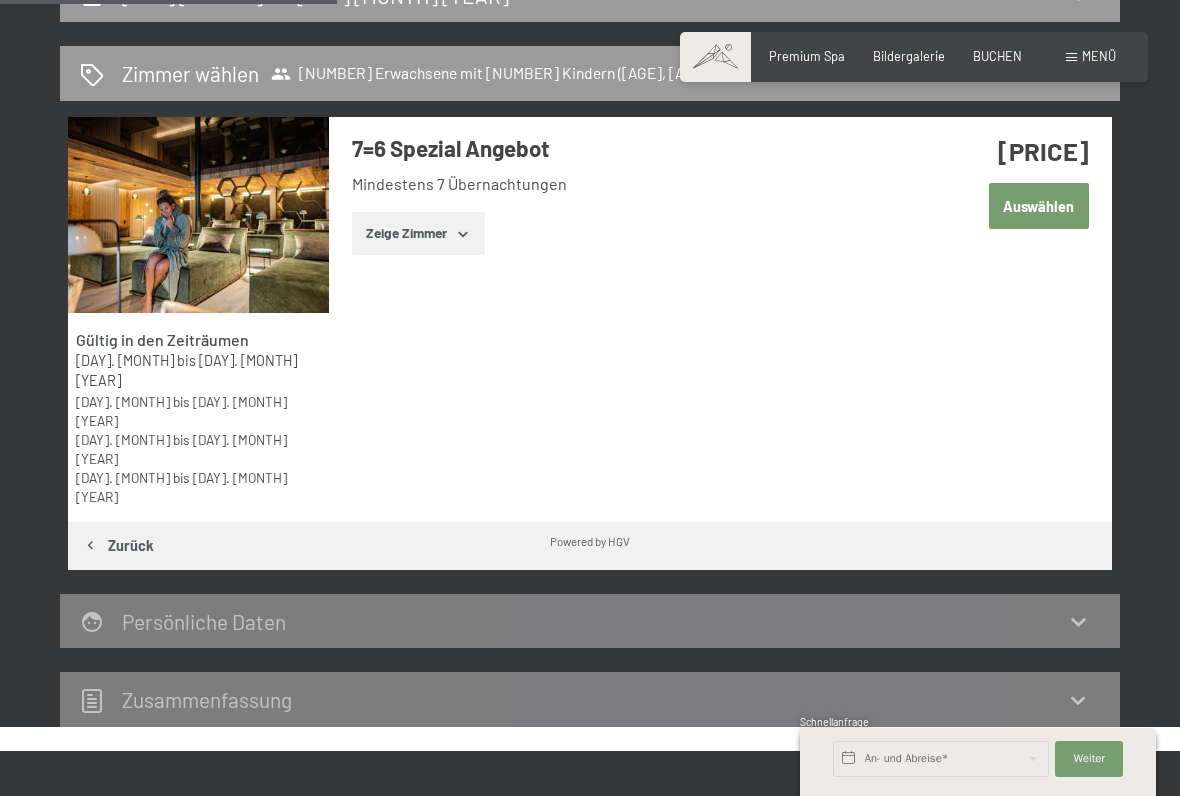 click on "Zeige Zimmer" at bounding box center (418, 234) 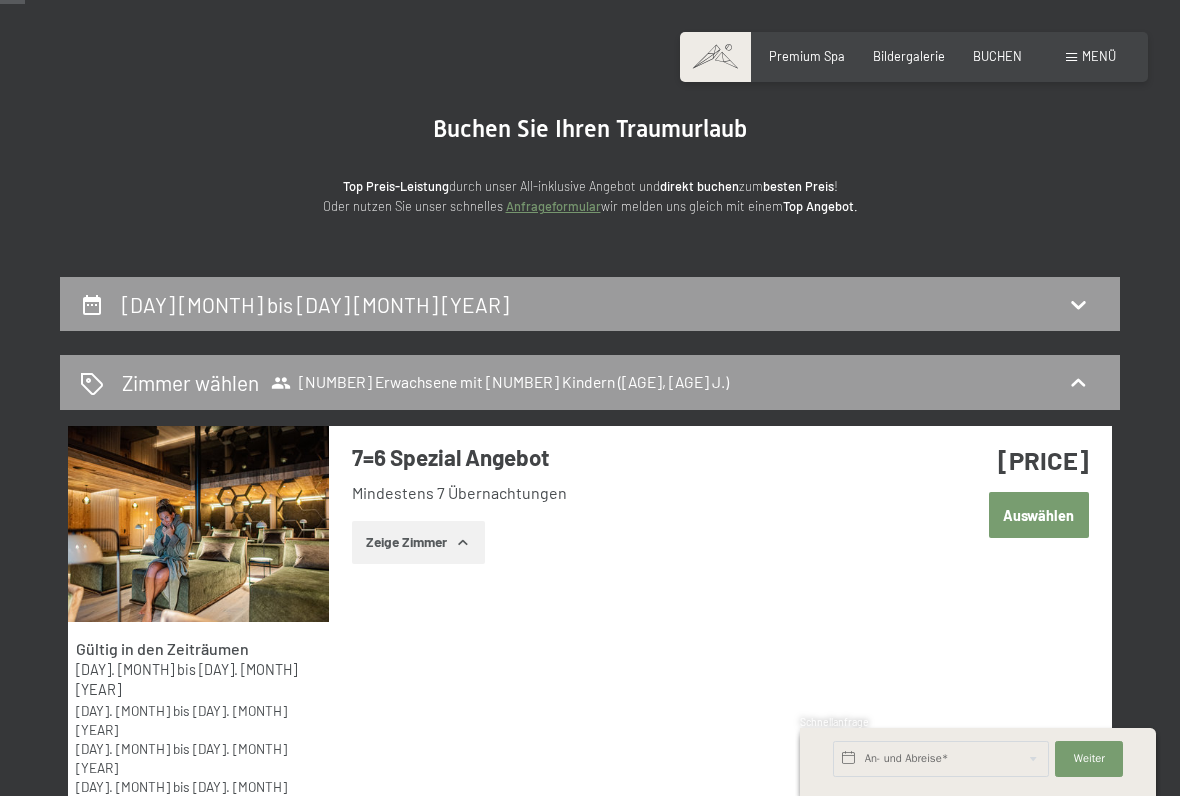 scroll, scrollTop: 106, scrollLeft: 0, axis: vertical 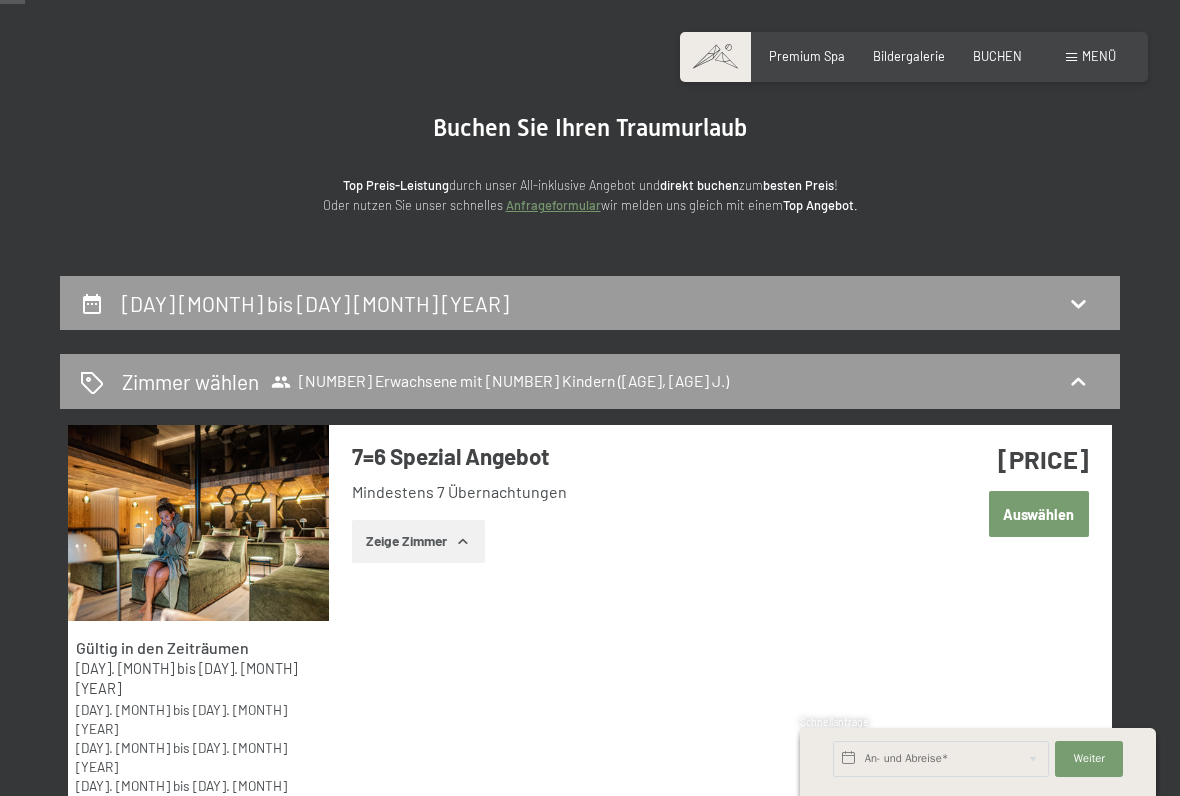 click 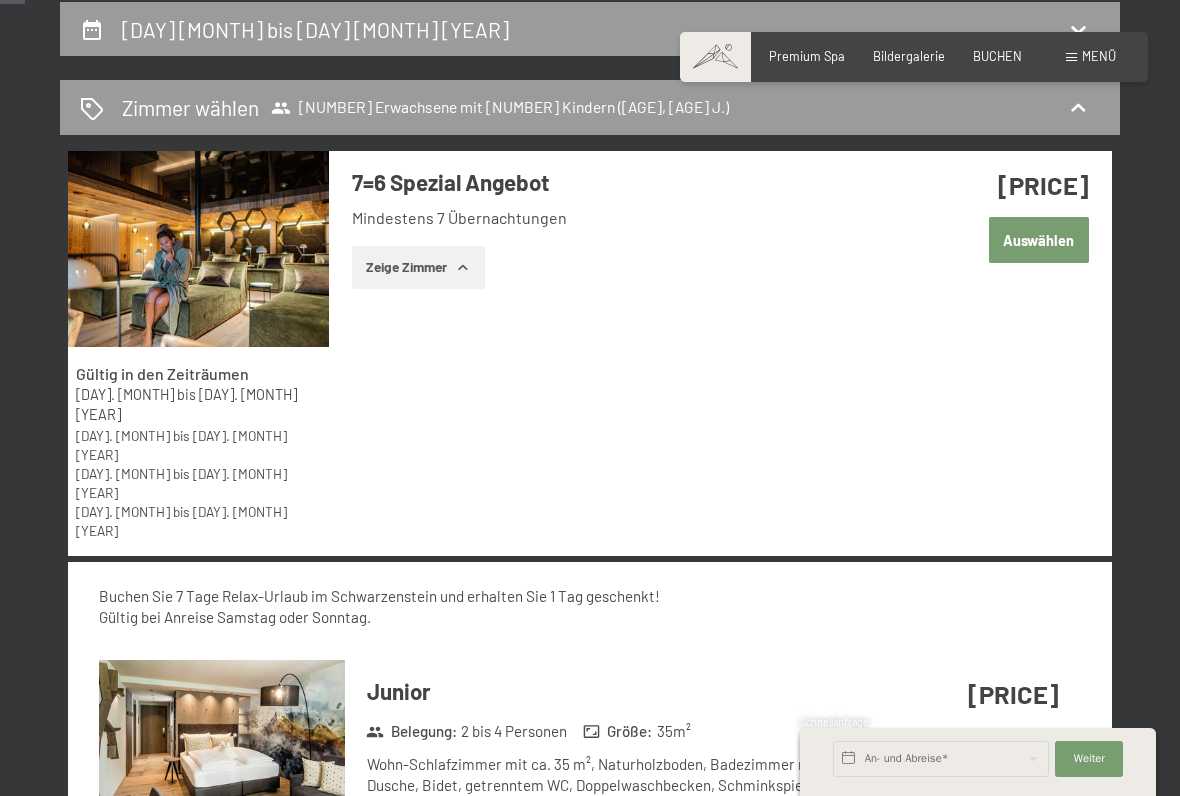 select on "1" 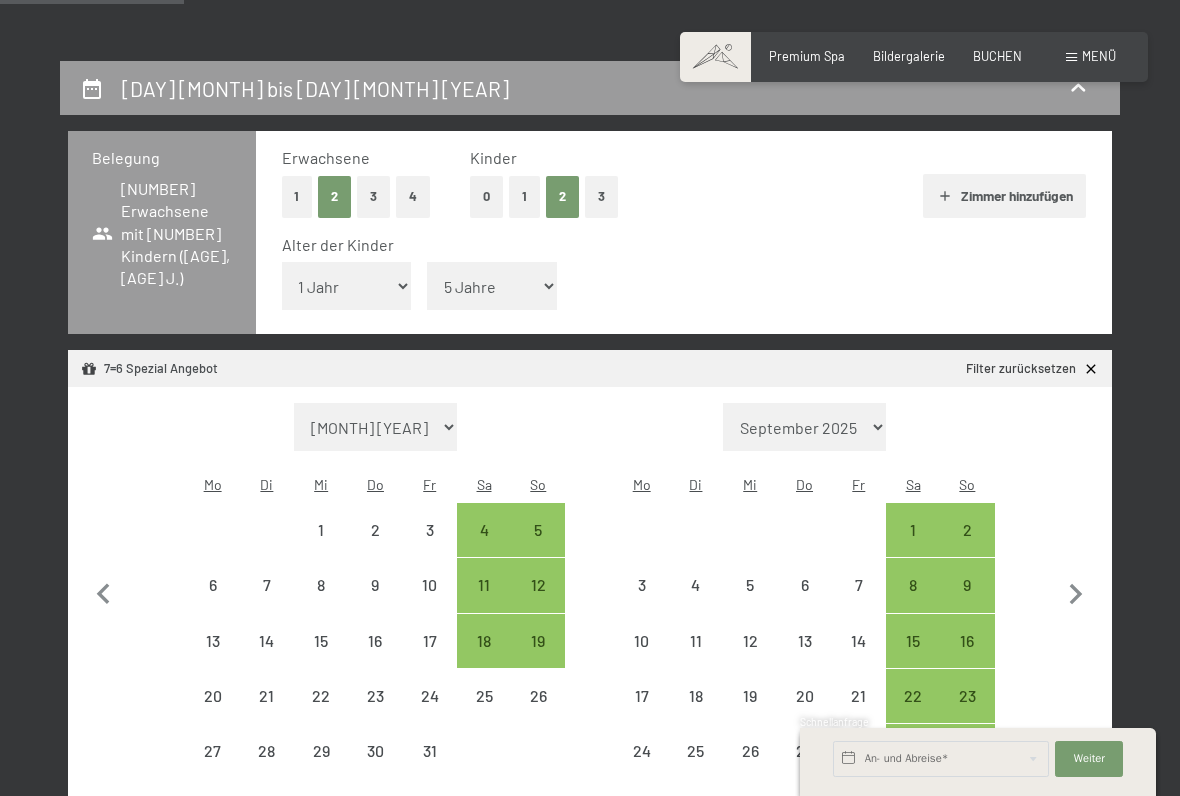 scroll, scrollTop: 266, scrollLeft: 0, axis: vertical 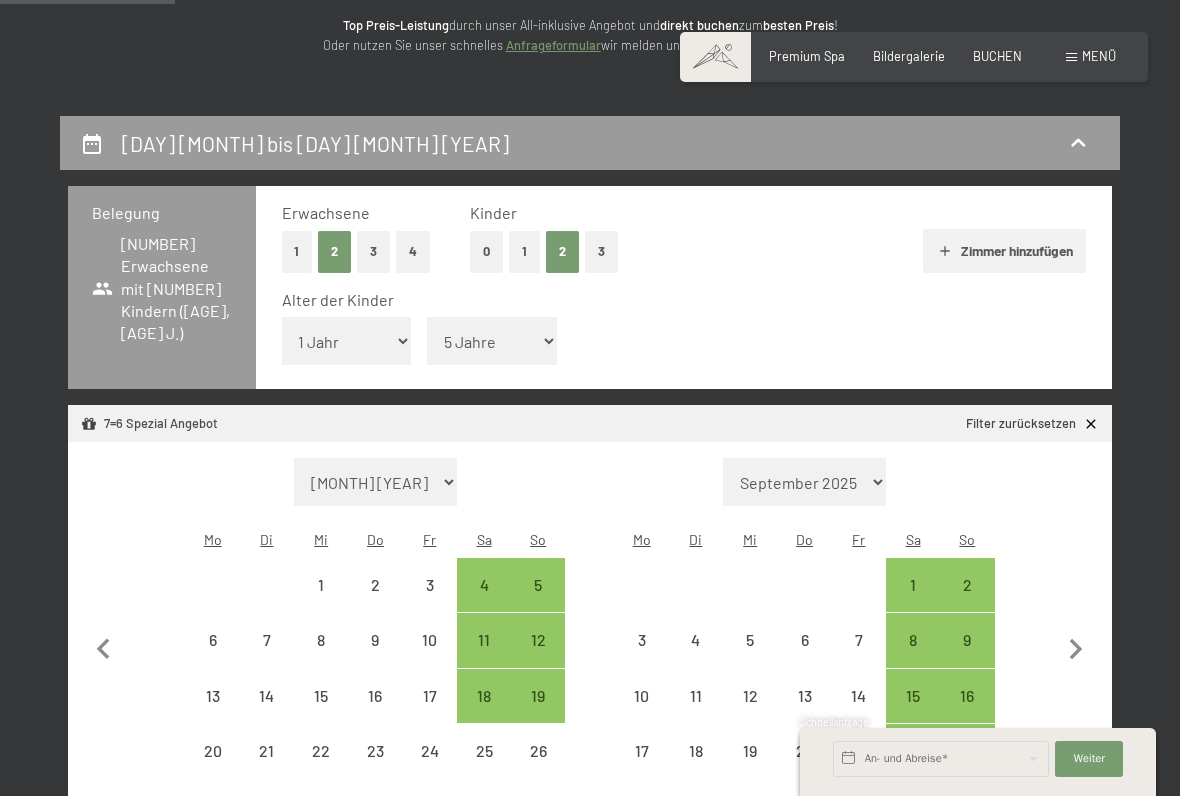 click on "0" at bounding box center (486, 251) 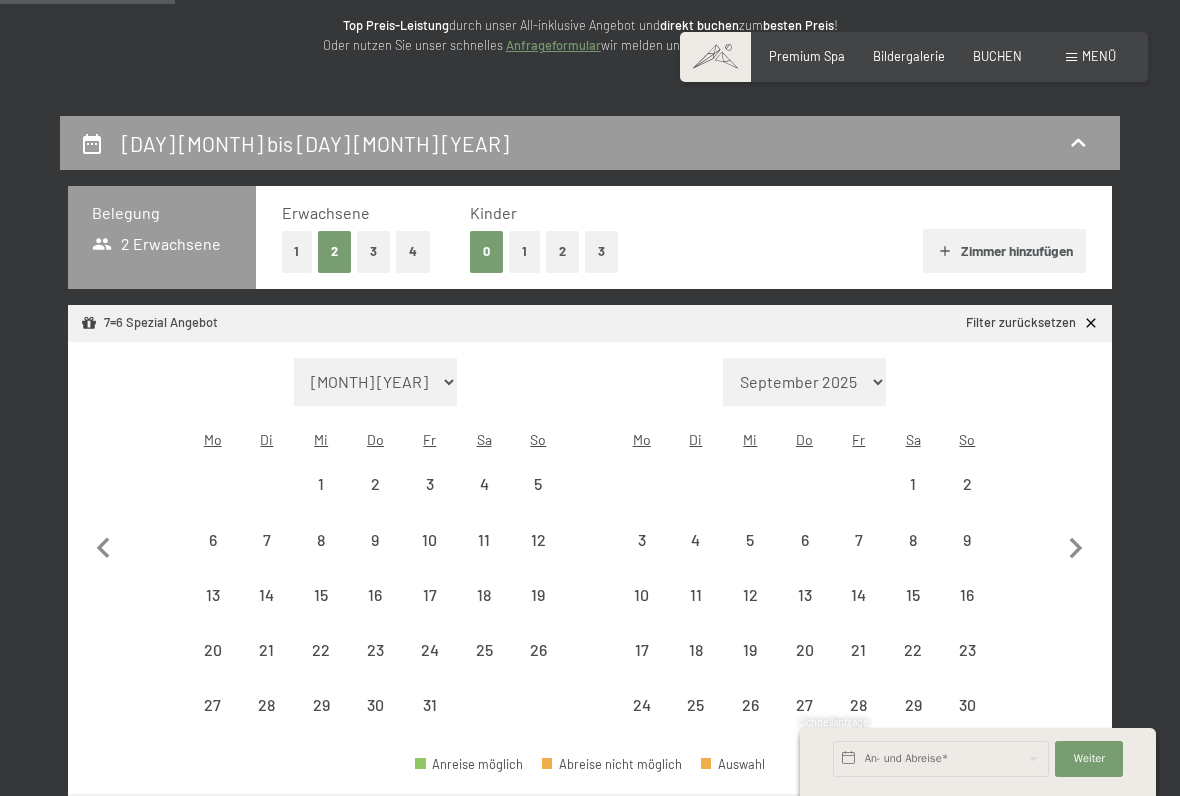 select on "2025-10-01" 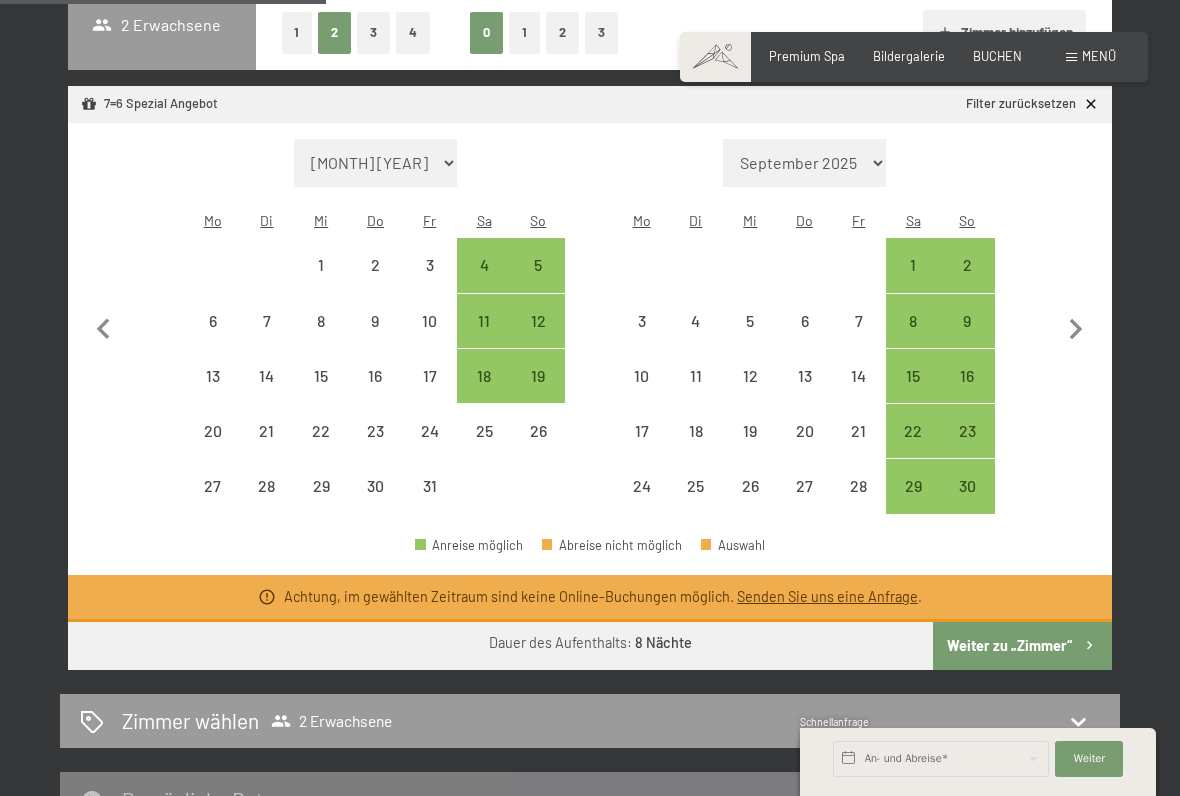 click on "Weiter zu „Zimmer“" at bounding box center [1022, 646] 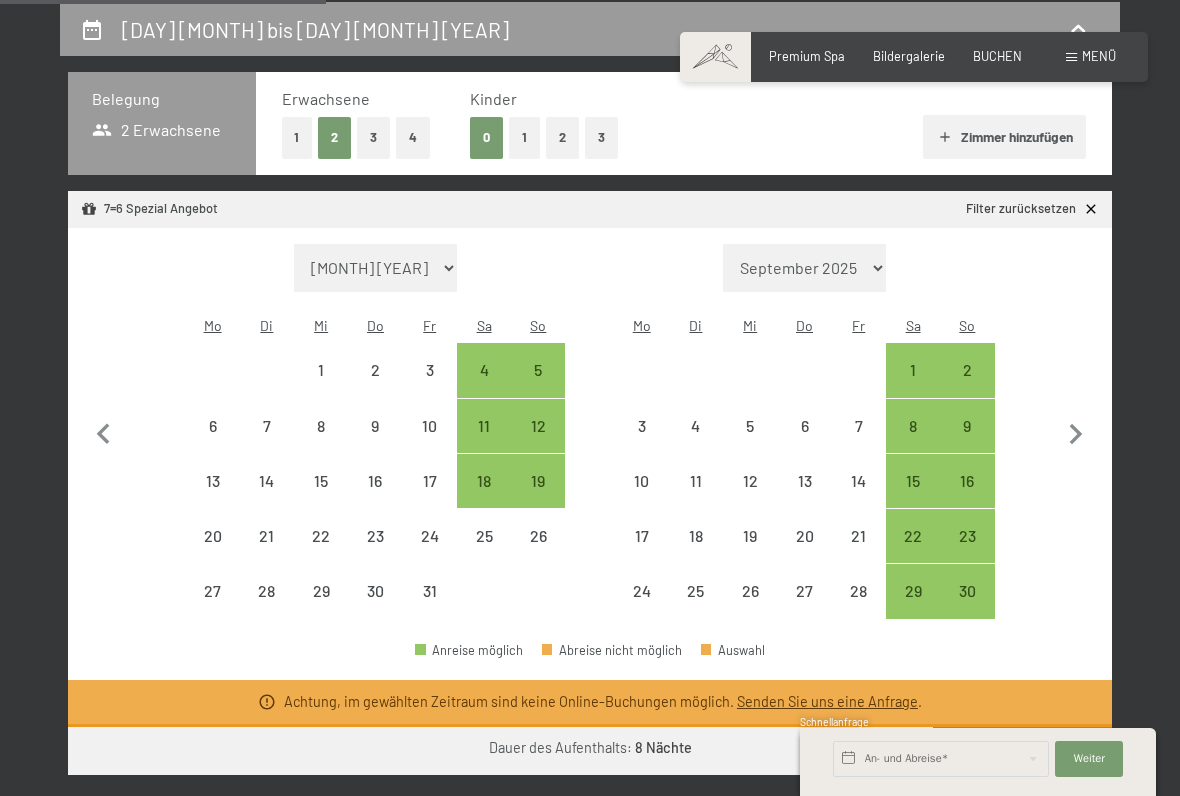 select on "2025-10-01" 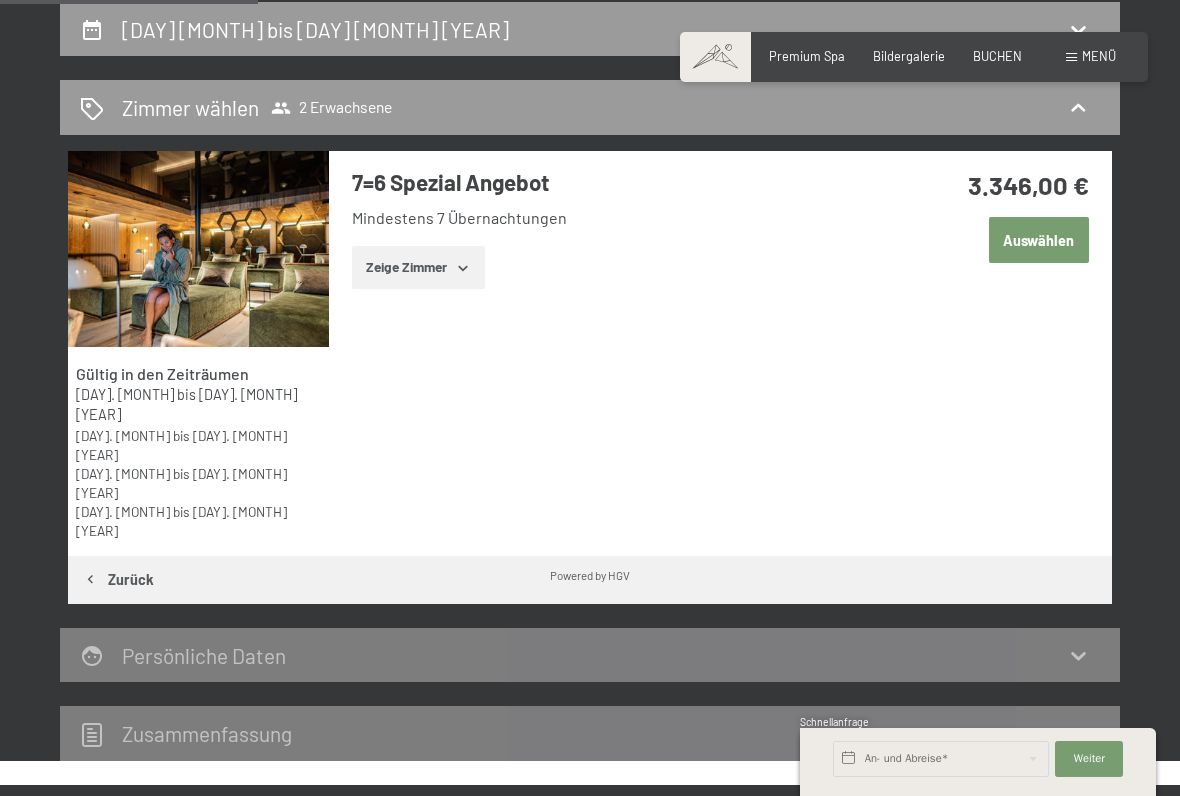 click 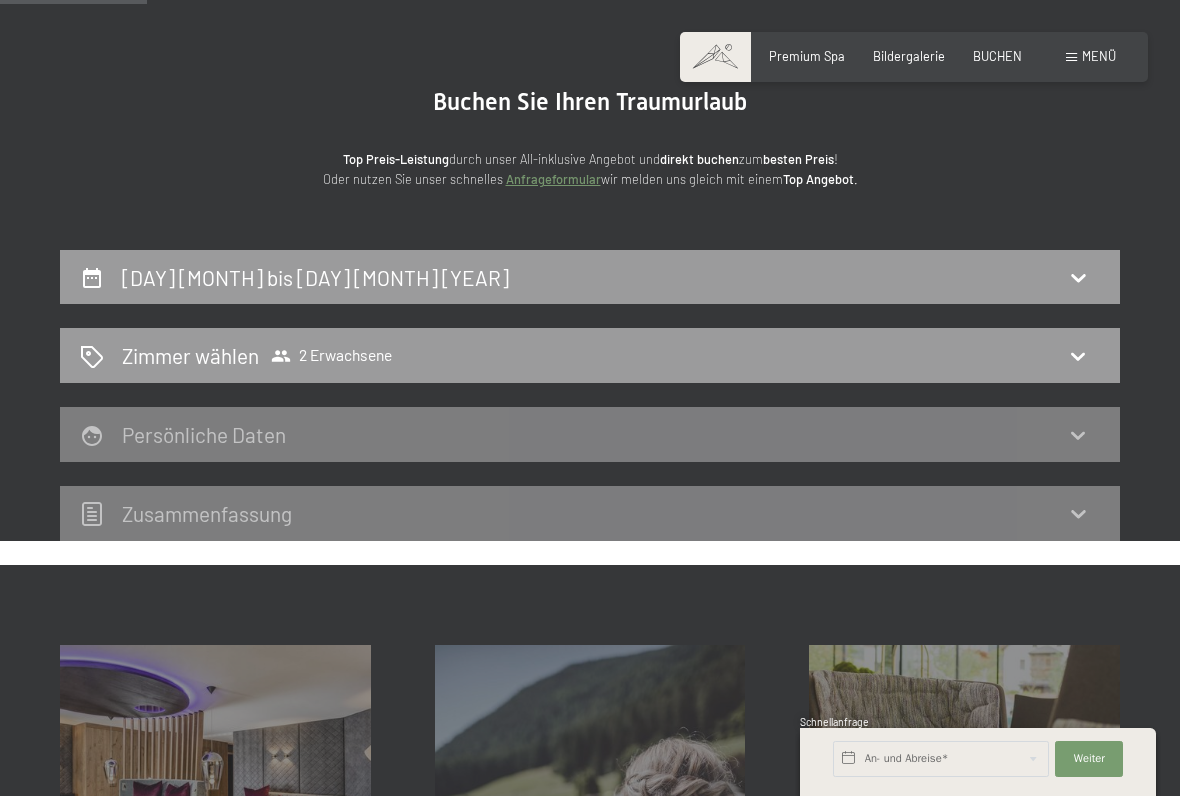 click 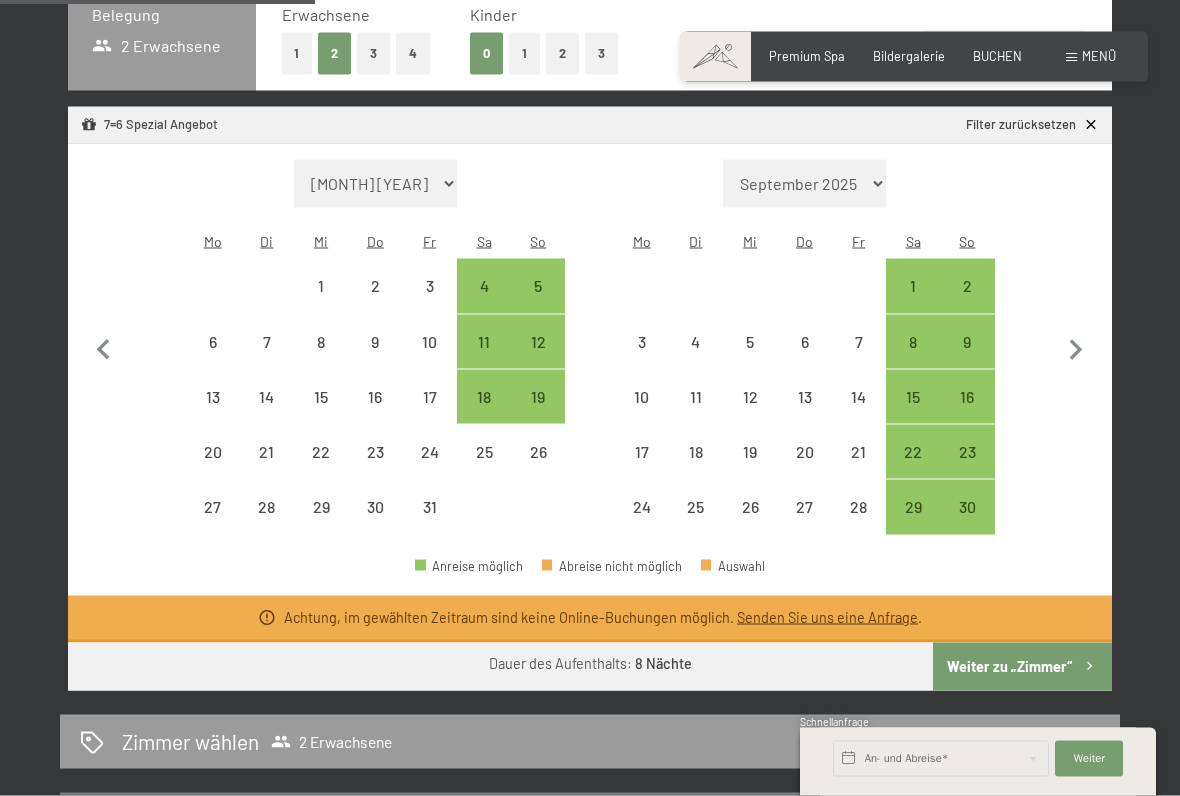 scroll, scrollTop: 468, scrollLeft: 0, axis: vertical 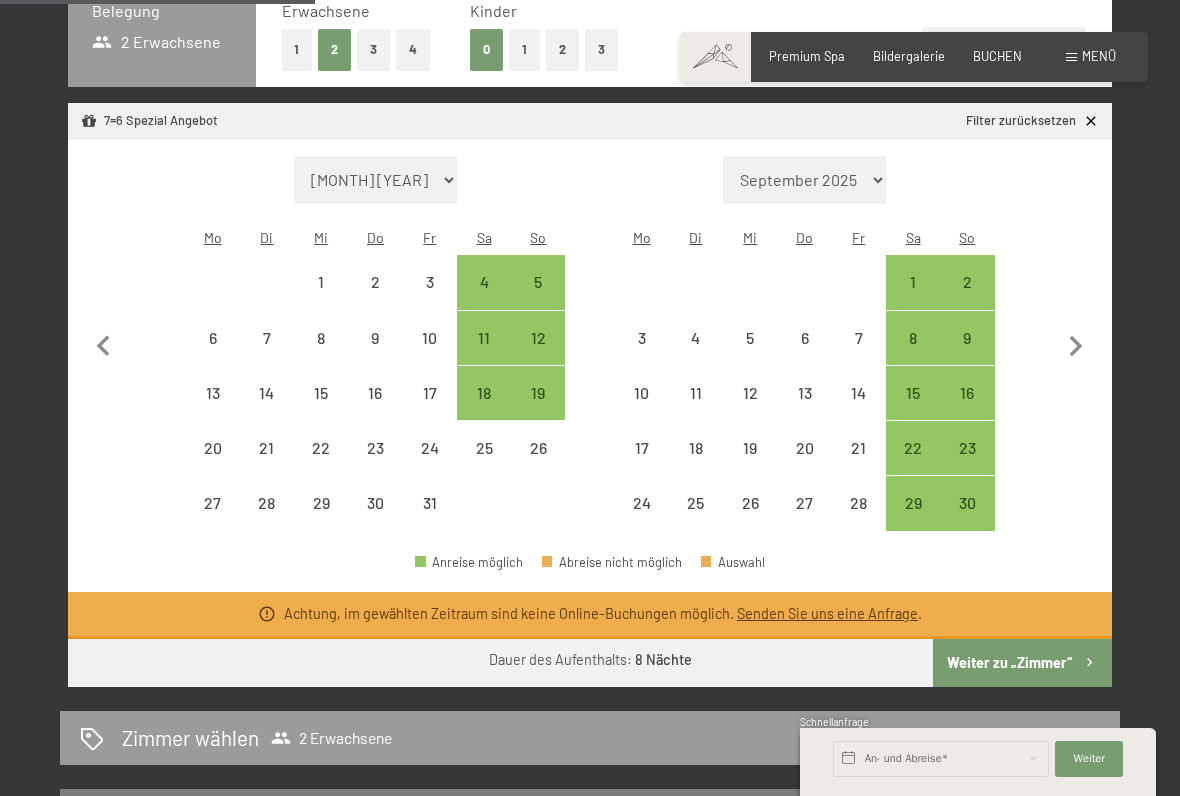 click 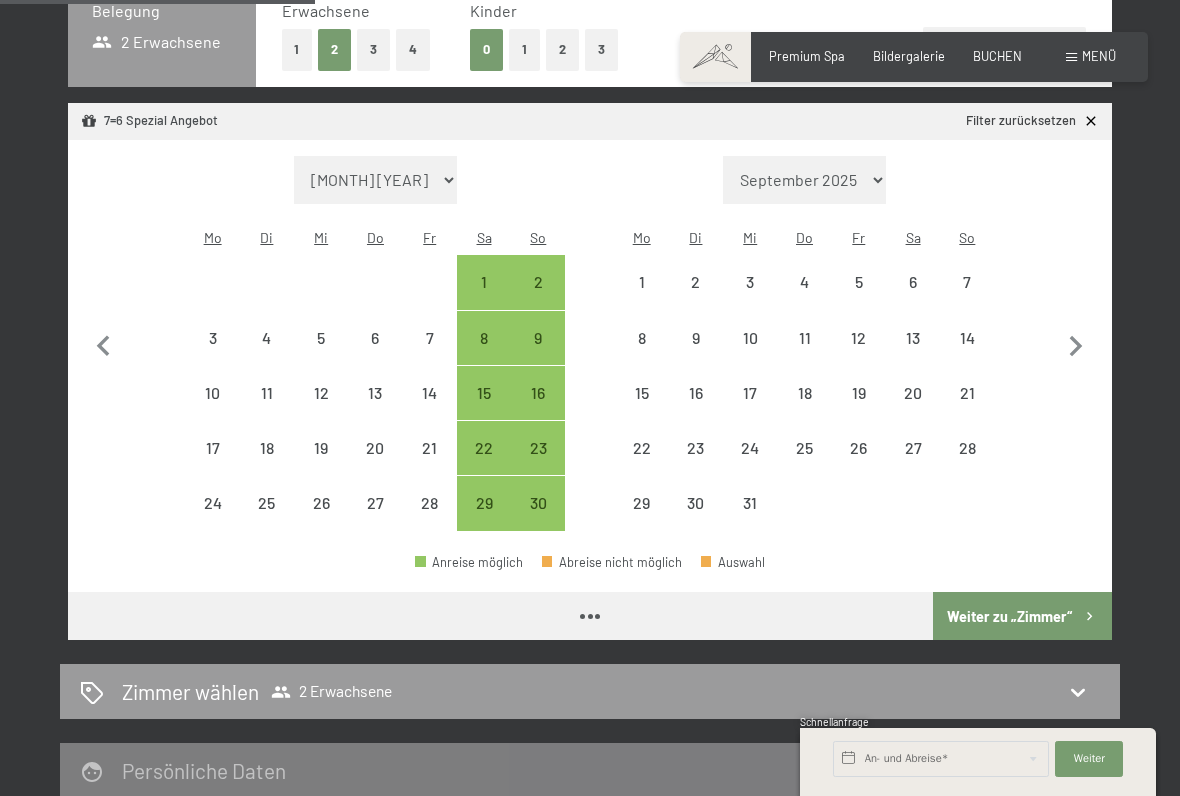 select on "[YEAR]-[MONTH]-[DAY]" 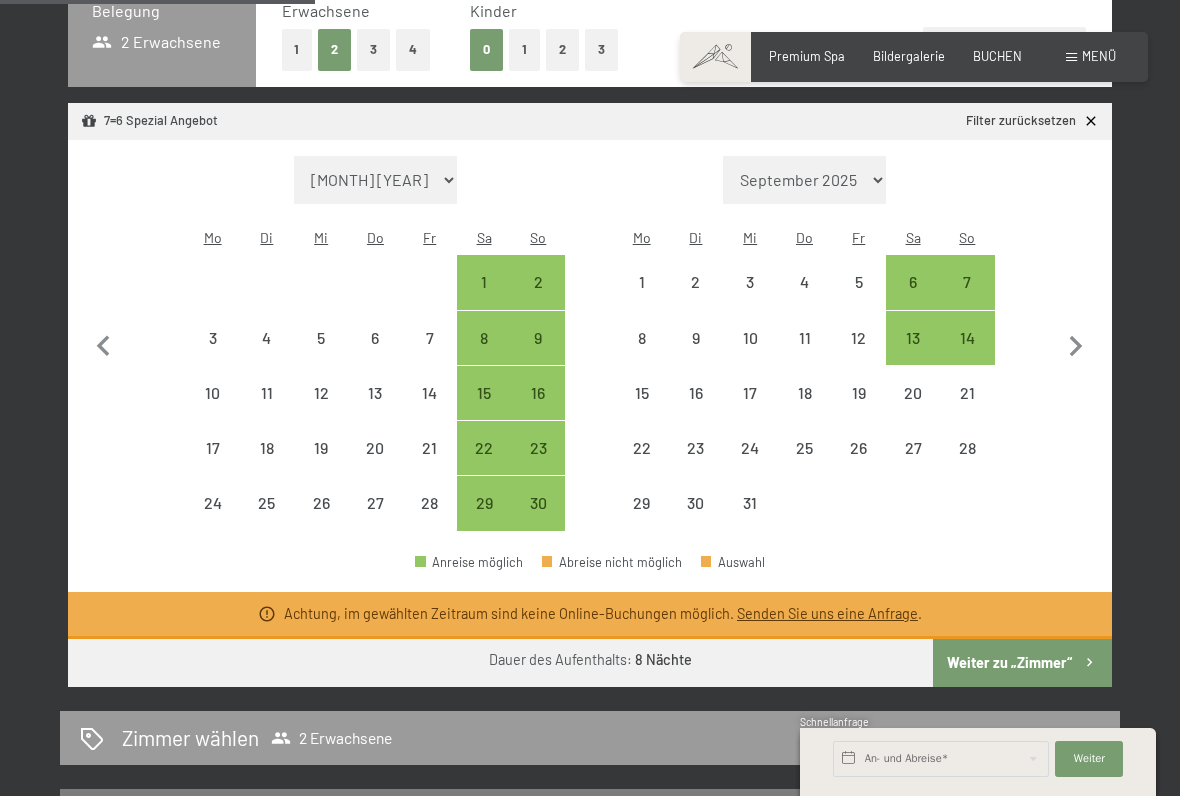 click 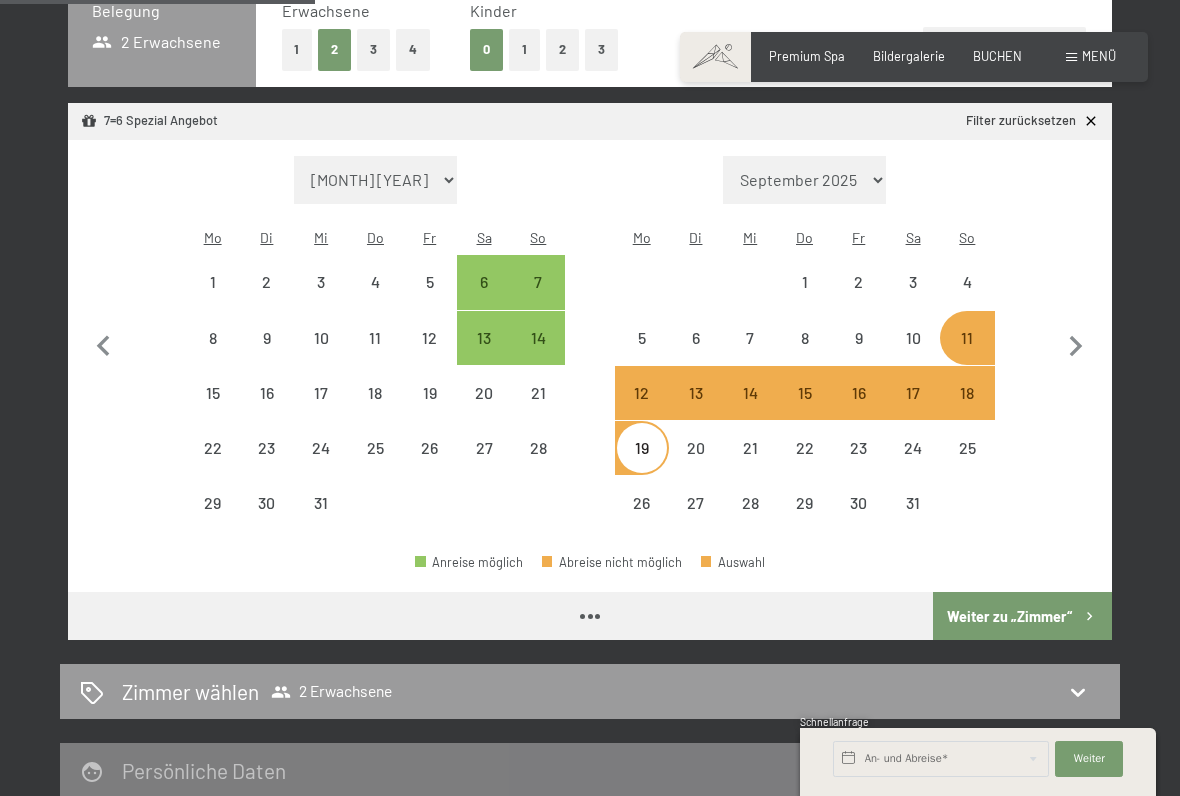 select on "[YEAR]-[MONTH]-[DAY]" 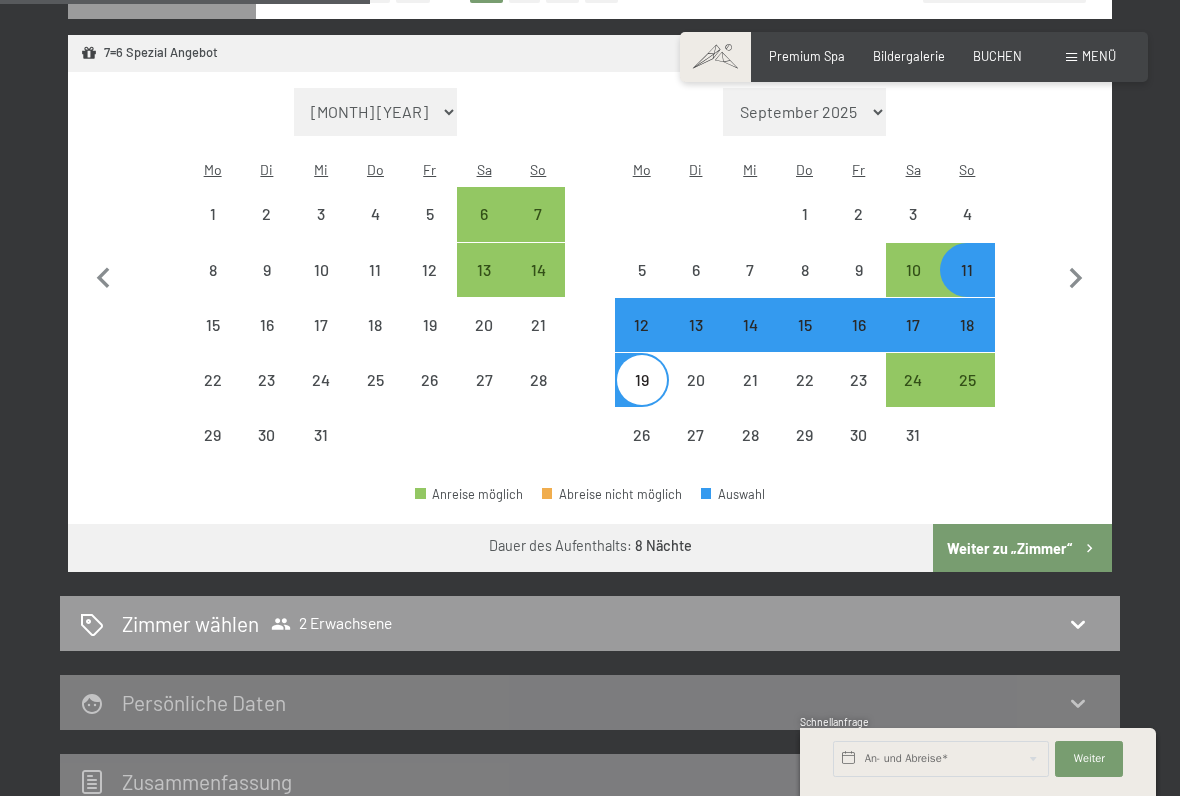 click on "Weiter zu „Zimmer“" at bounding box center (1022, 548) 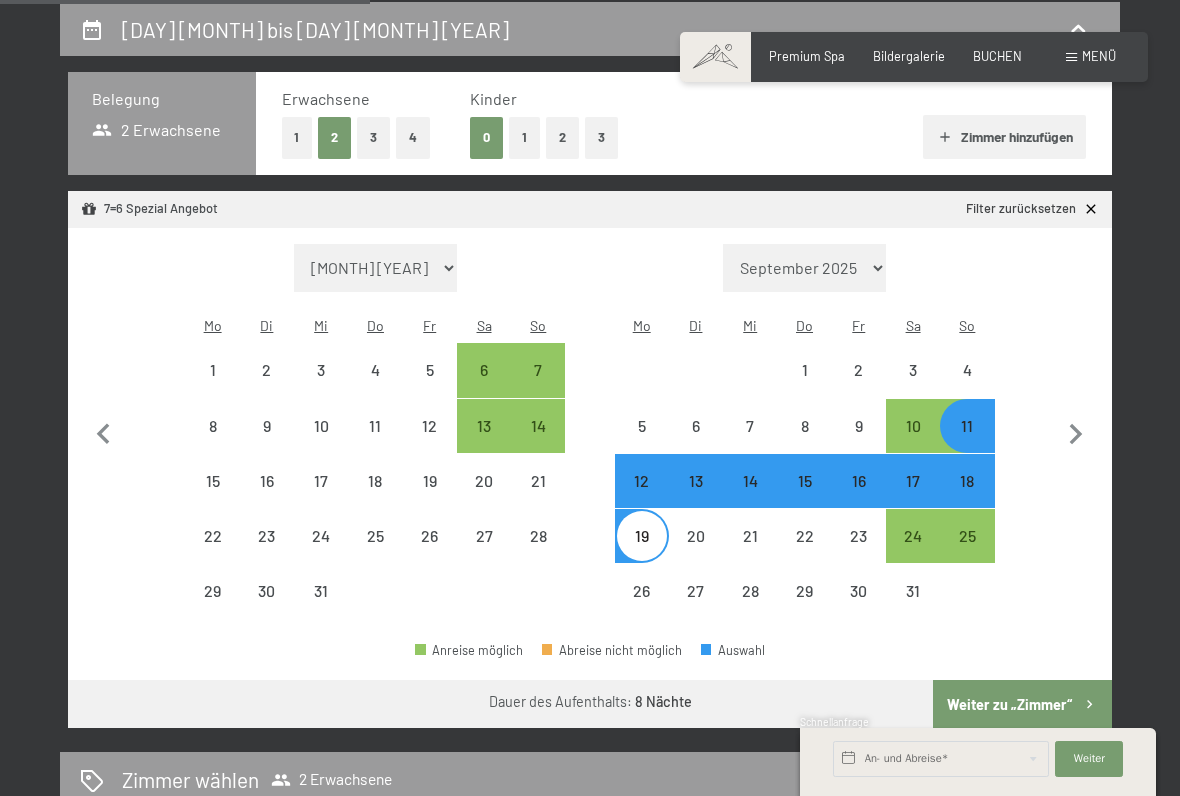 select on "[YEAR]-[MONTH]-[DAY]" 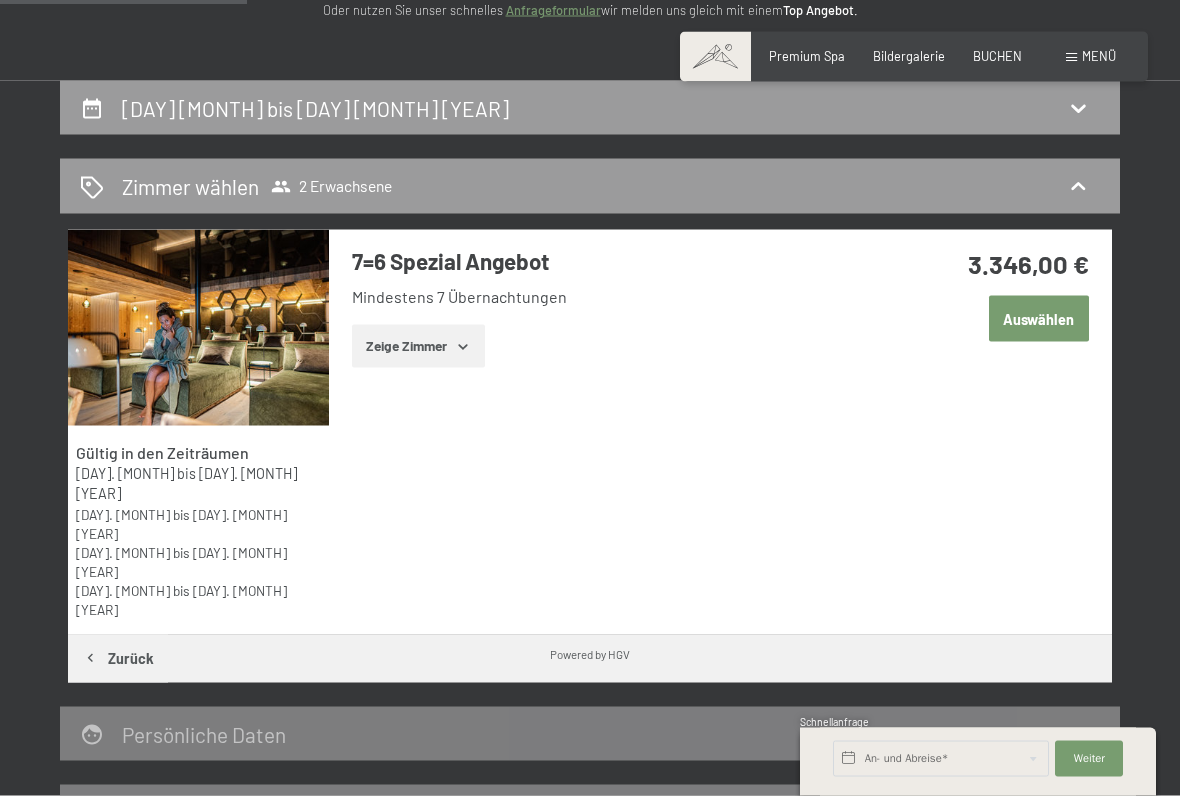 scroll, scrollTop: 303, scrollLeft: 0, axis: vertical 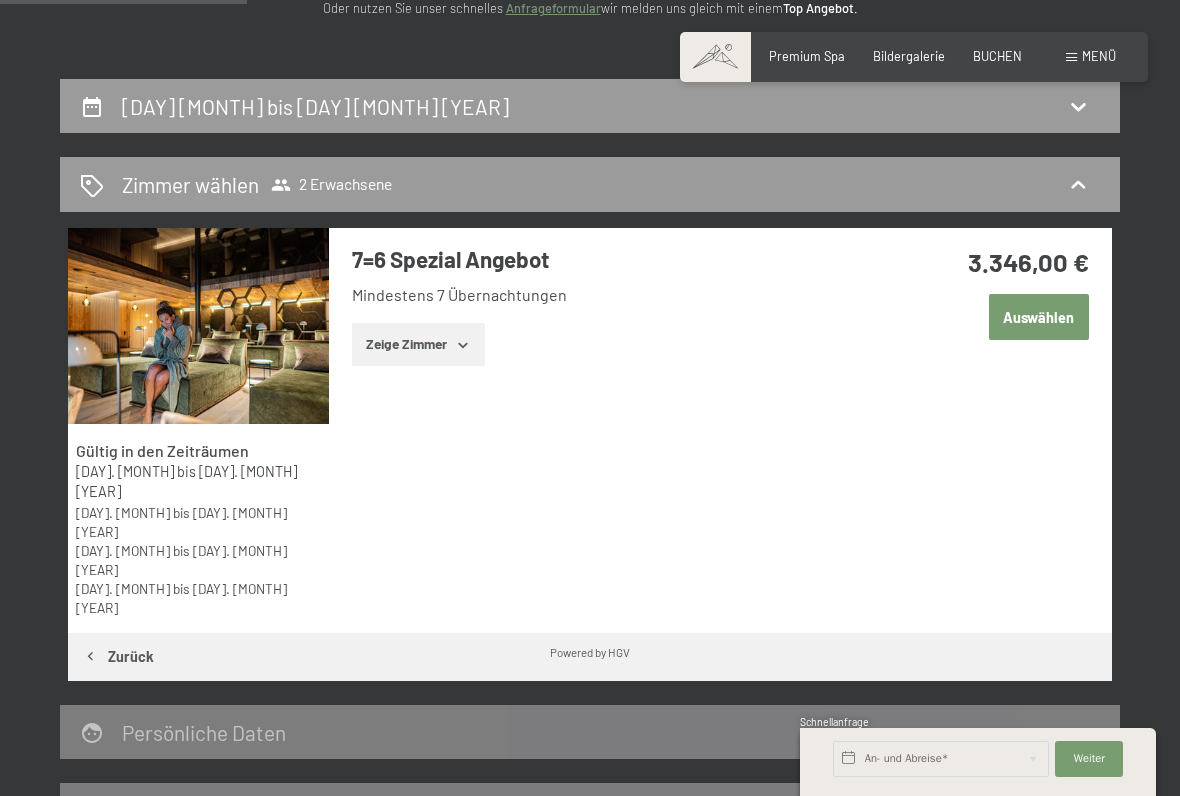 click 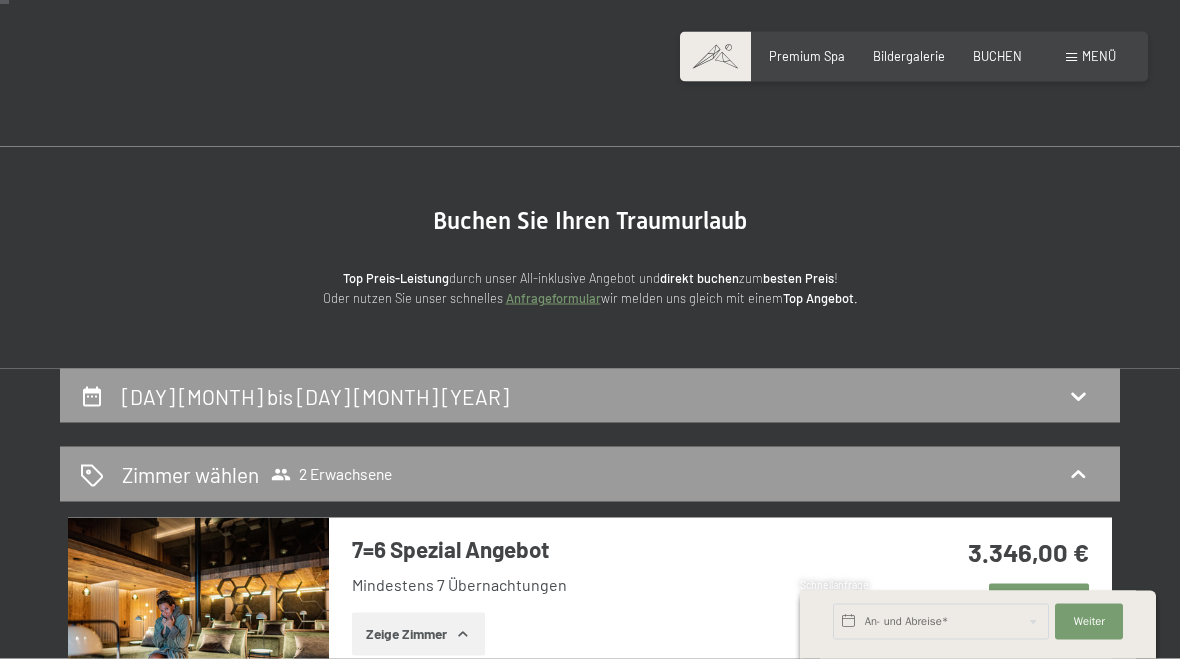 scroll, scrollTop: 0, scrollLeft: 0, axis: both 